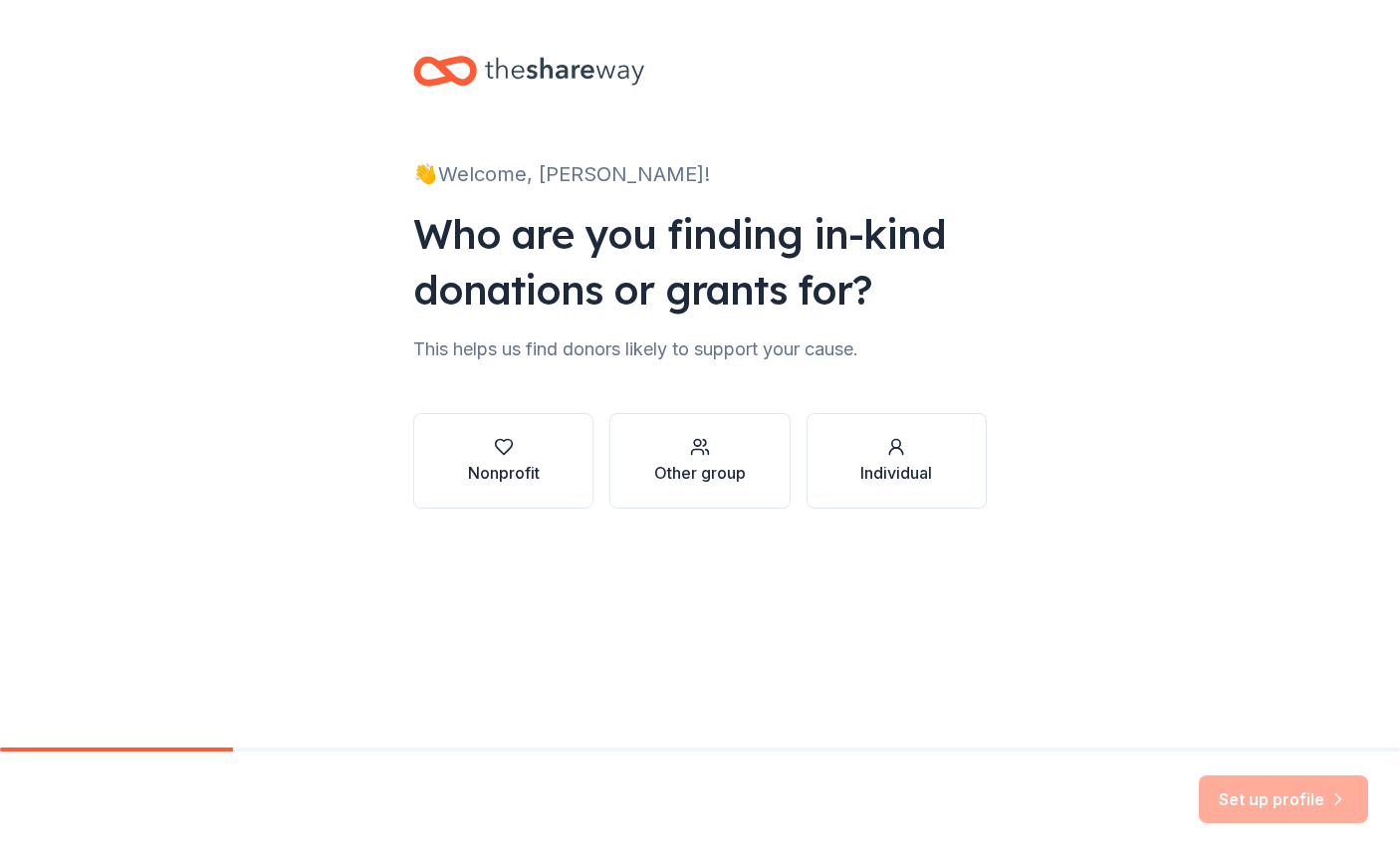 scroll, scrollTop: 0, scrollLeft: 0, axis: both 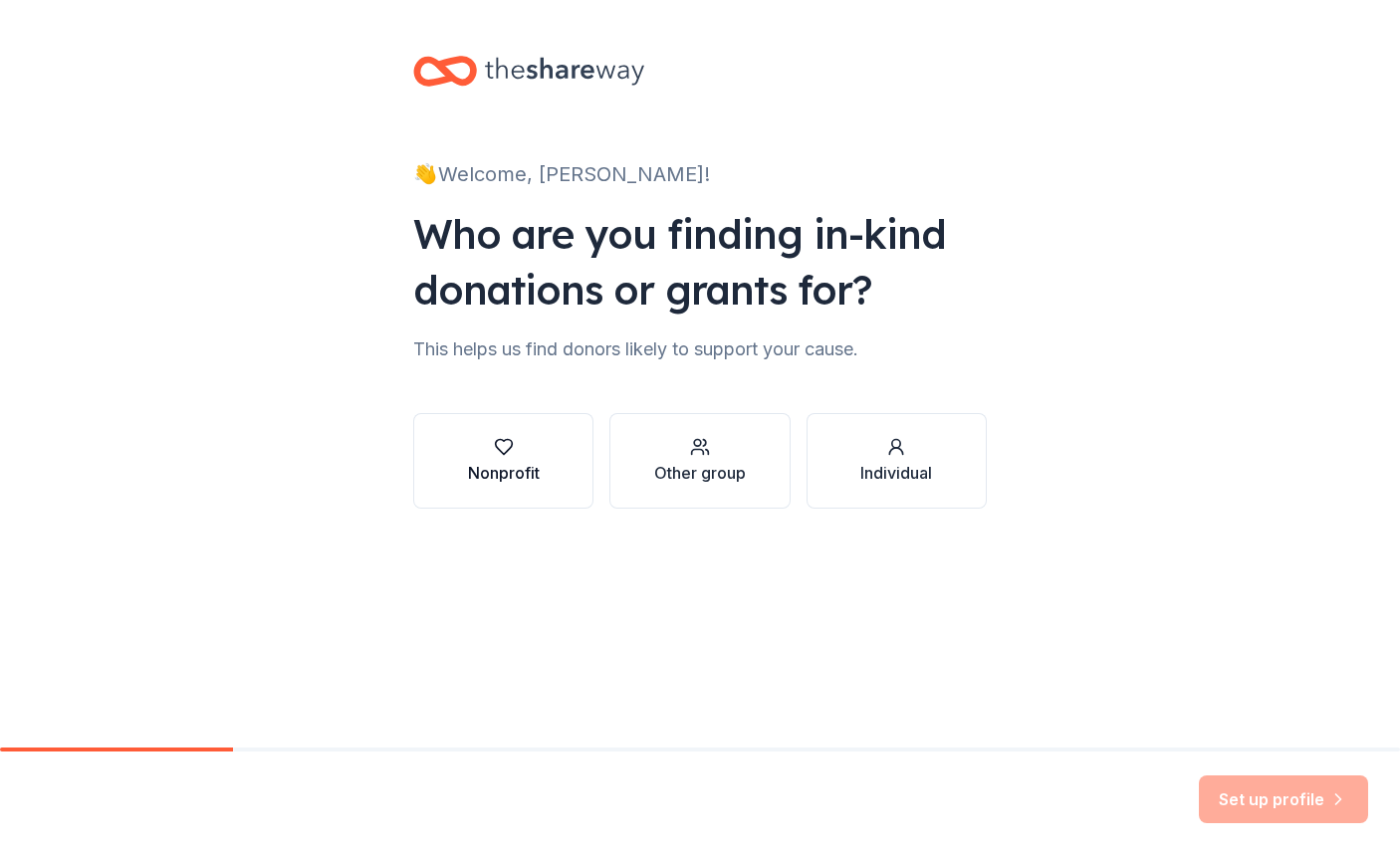 click on "Nonprofit" at bounding box center [503, 461] 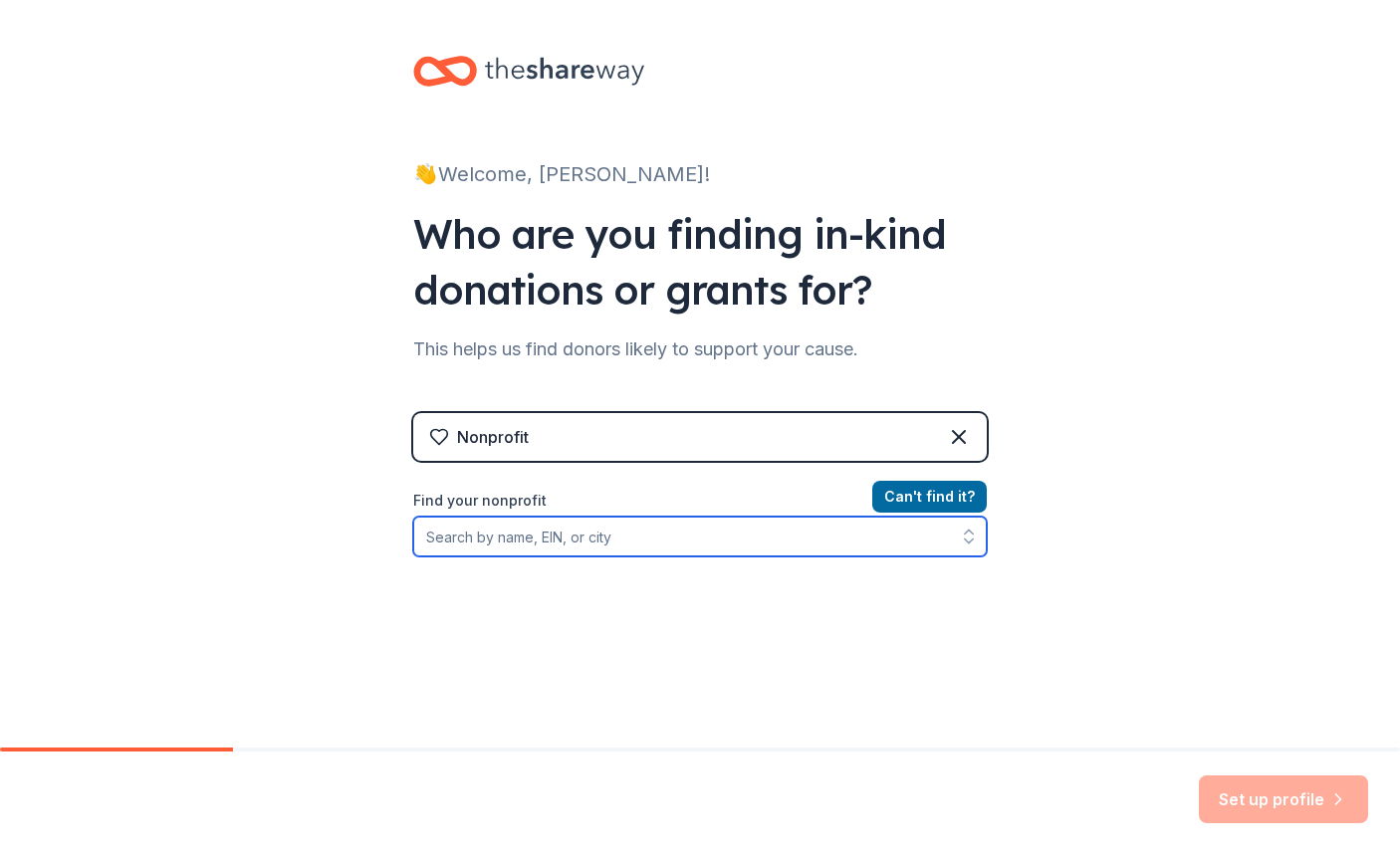 click on "Find your nonprofit" at bounding box center (700, 536) 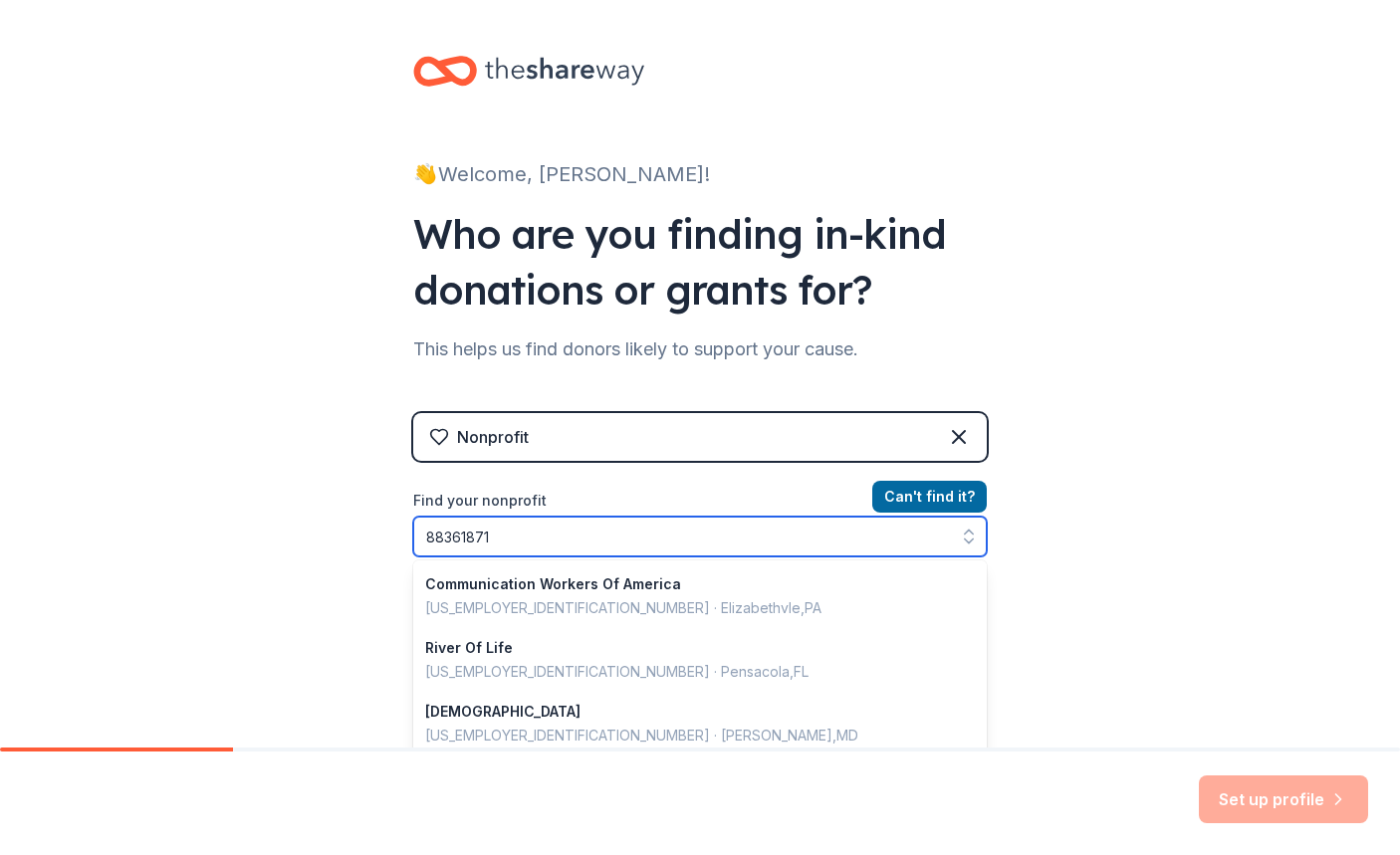 type on "883618712" 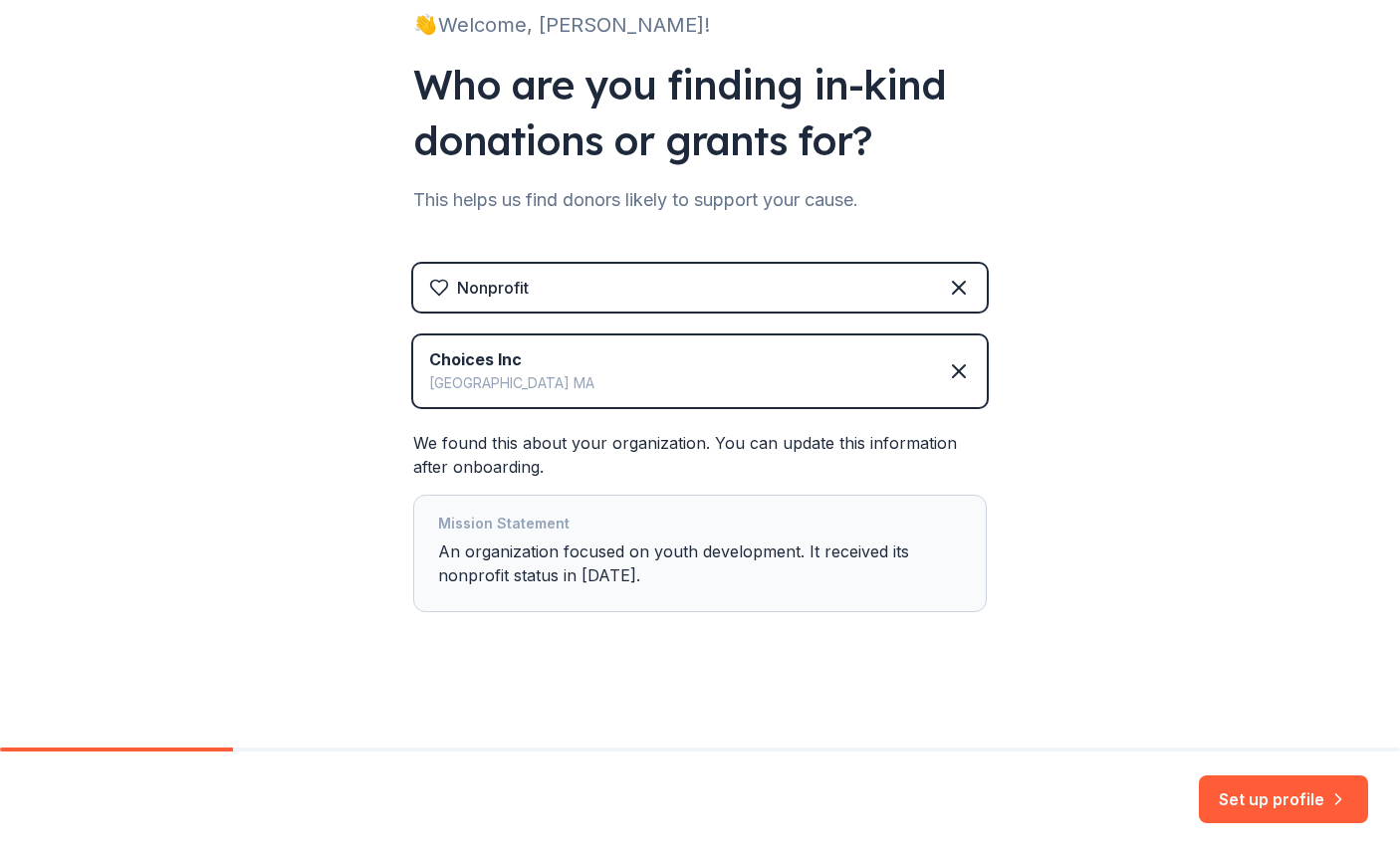 scroll, scrollTop: 149, scrollLeft: 0, axis: vertical 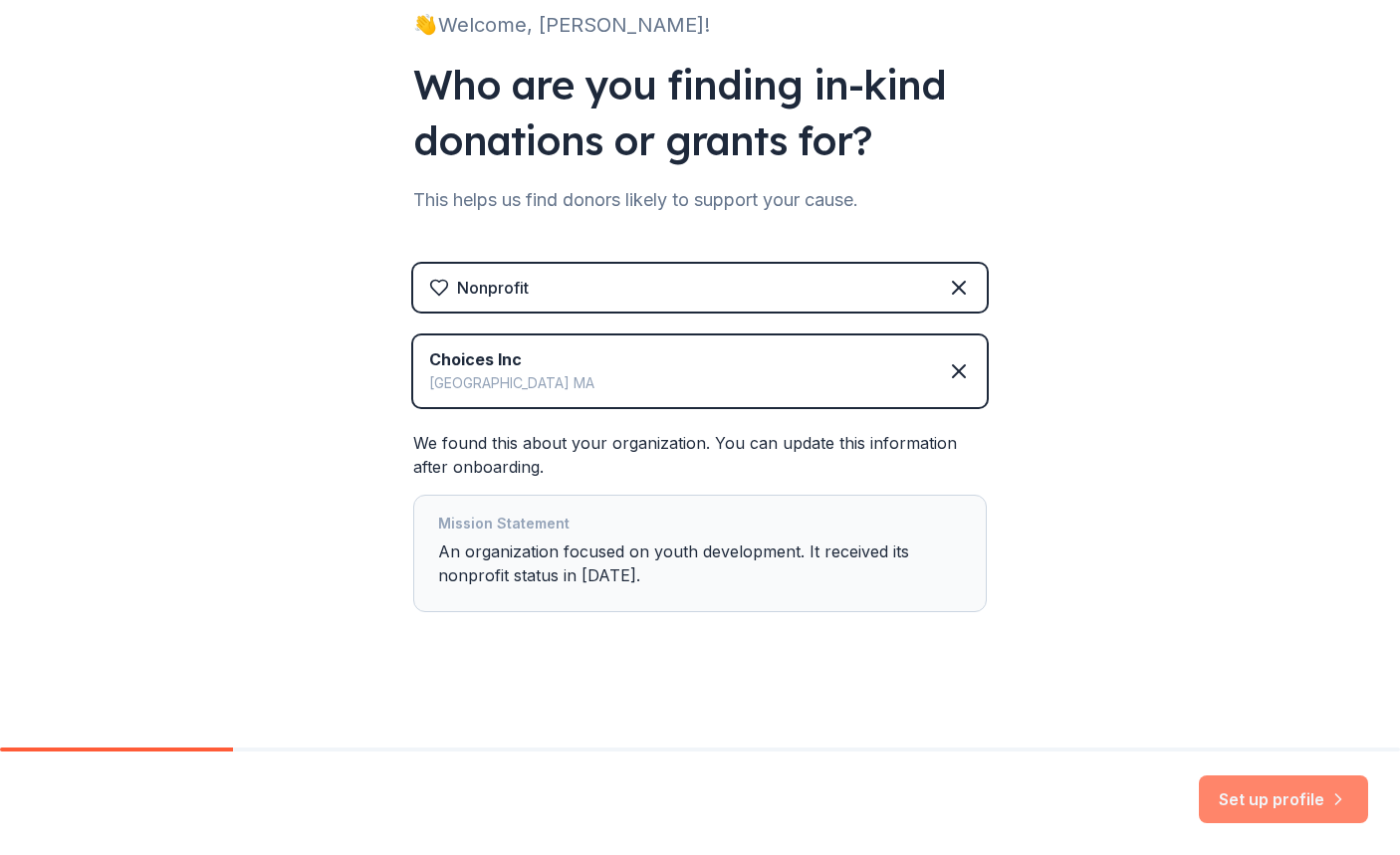 click on "Set up profile" at bounding box center [1283, 799] 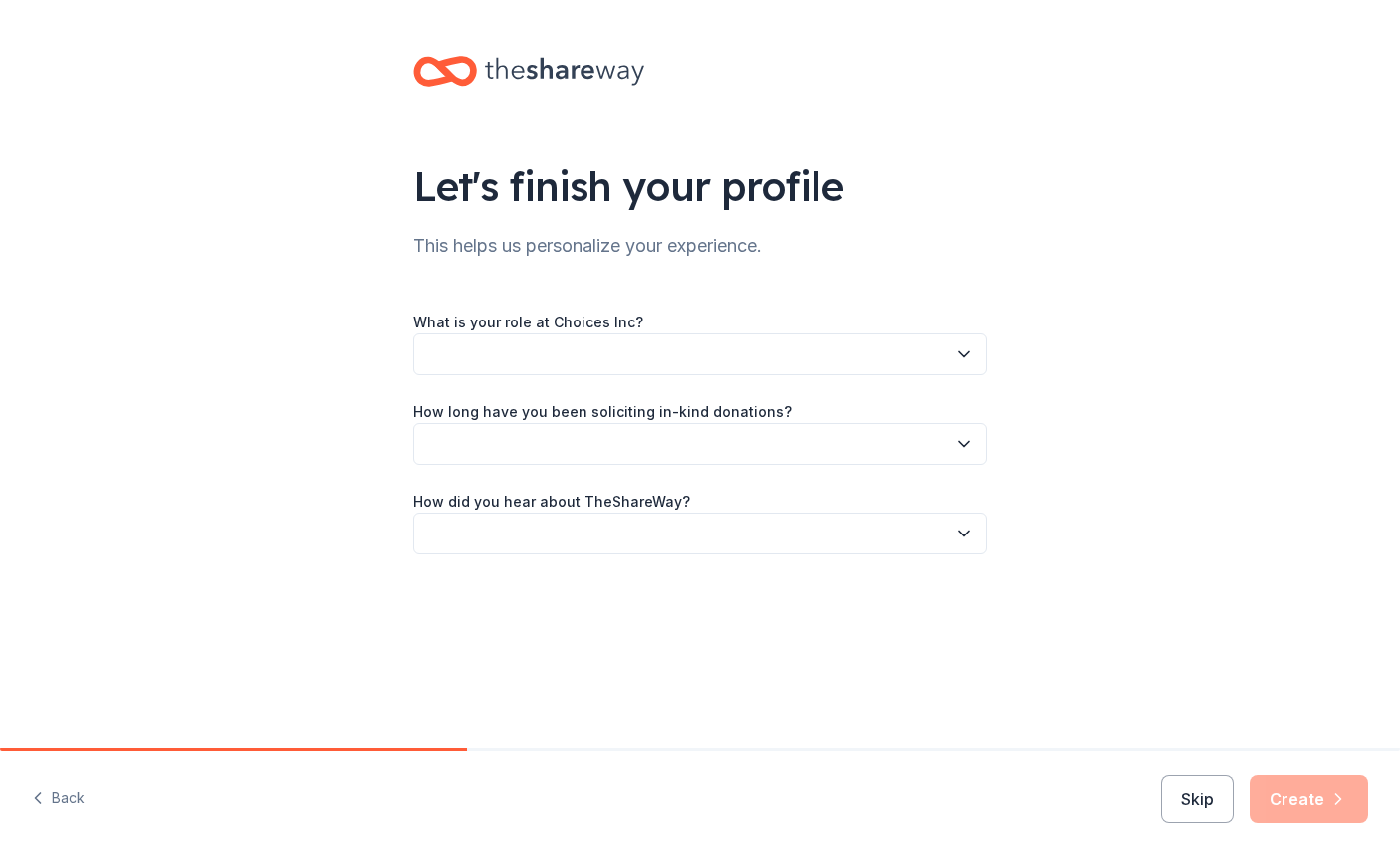 click at bounding box center (700, 354) 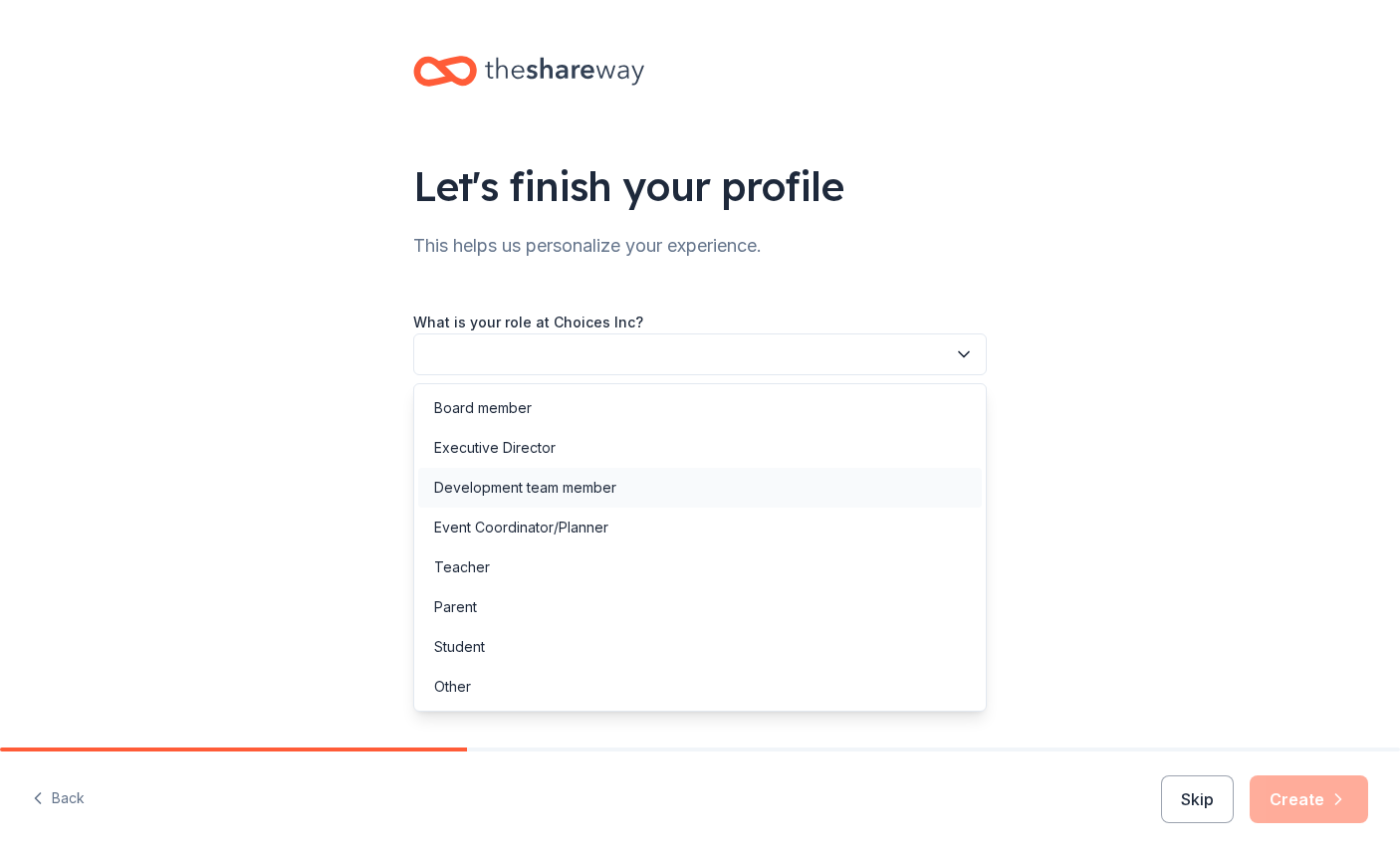 click on "Development team member" at bounding box center [700, 488] 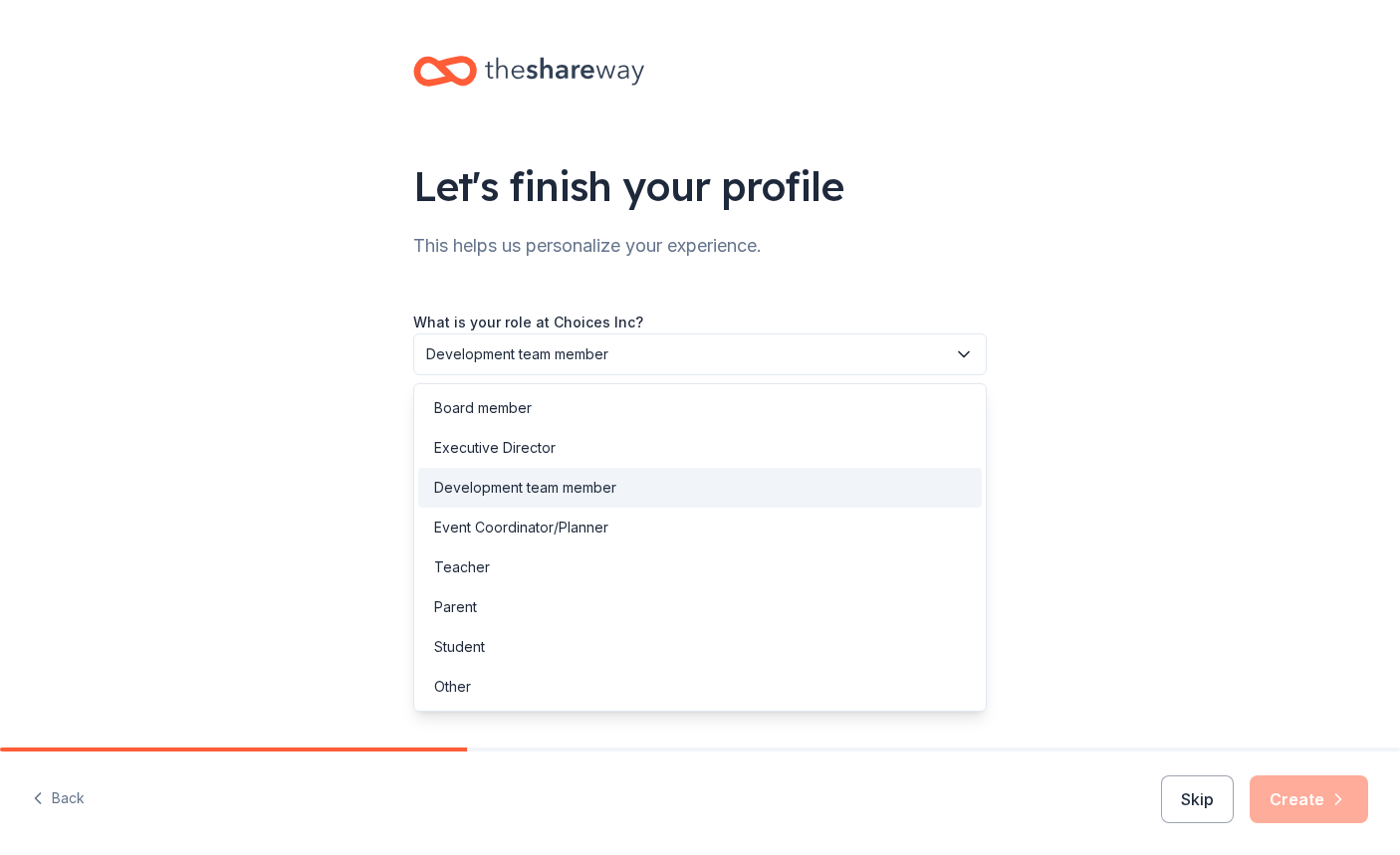 click on "Development team member" at bounding box center [686, 354] 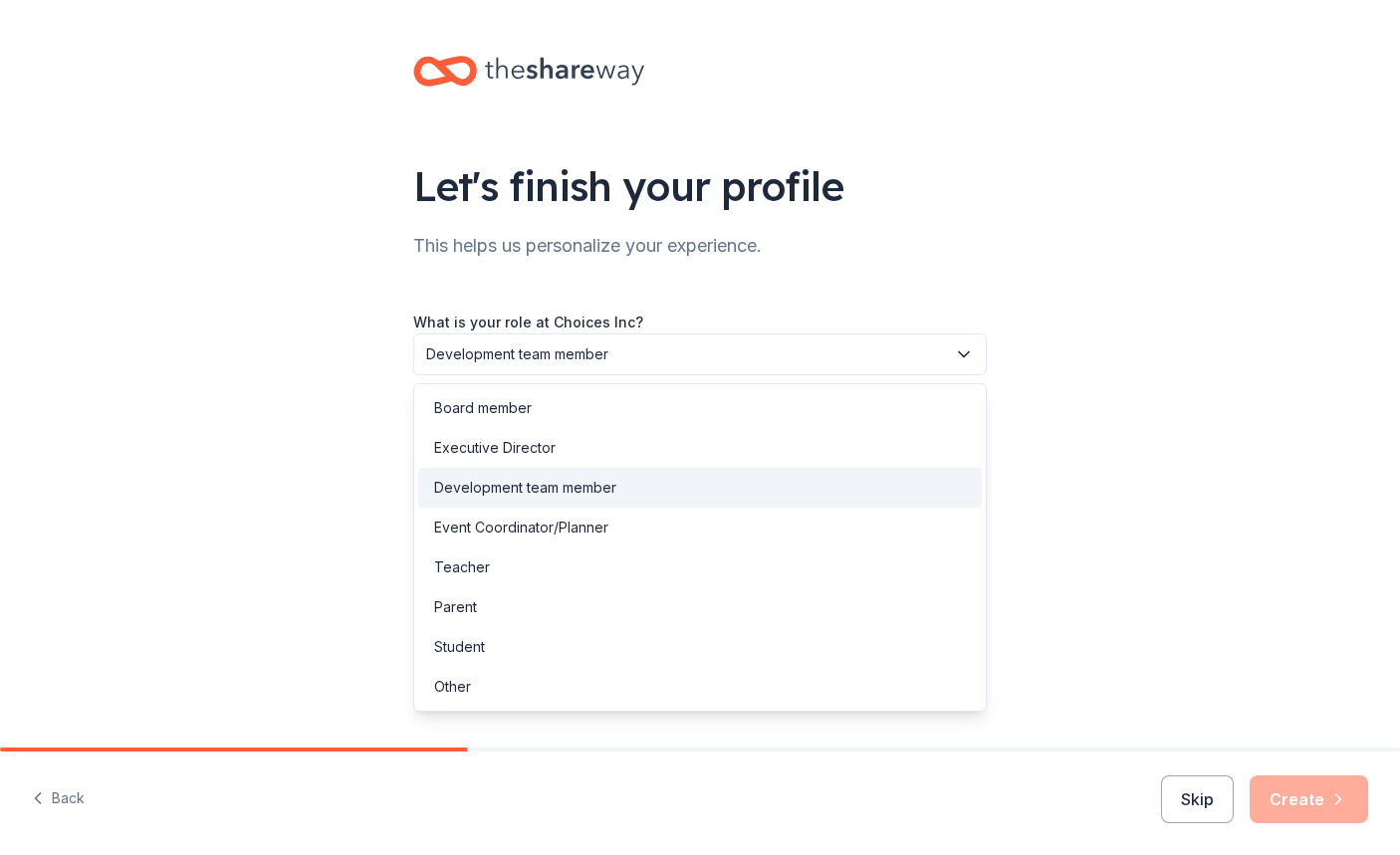 click on "Let's finish your profile This helps us personalize your experience. What is your role at Choices Inc? Development team member How long have you been soliciting in-kind donations? How did you hear about TheShareWay?" at bounding box center (700, 324) 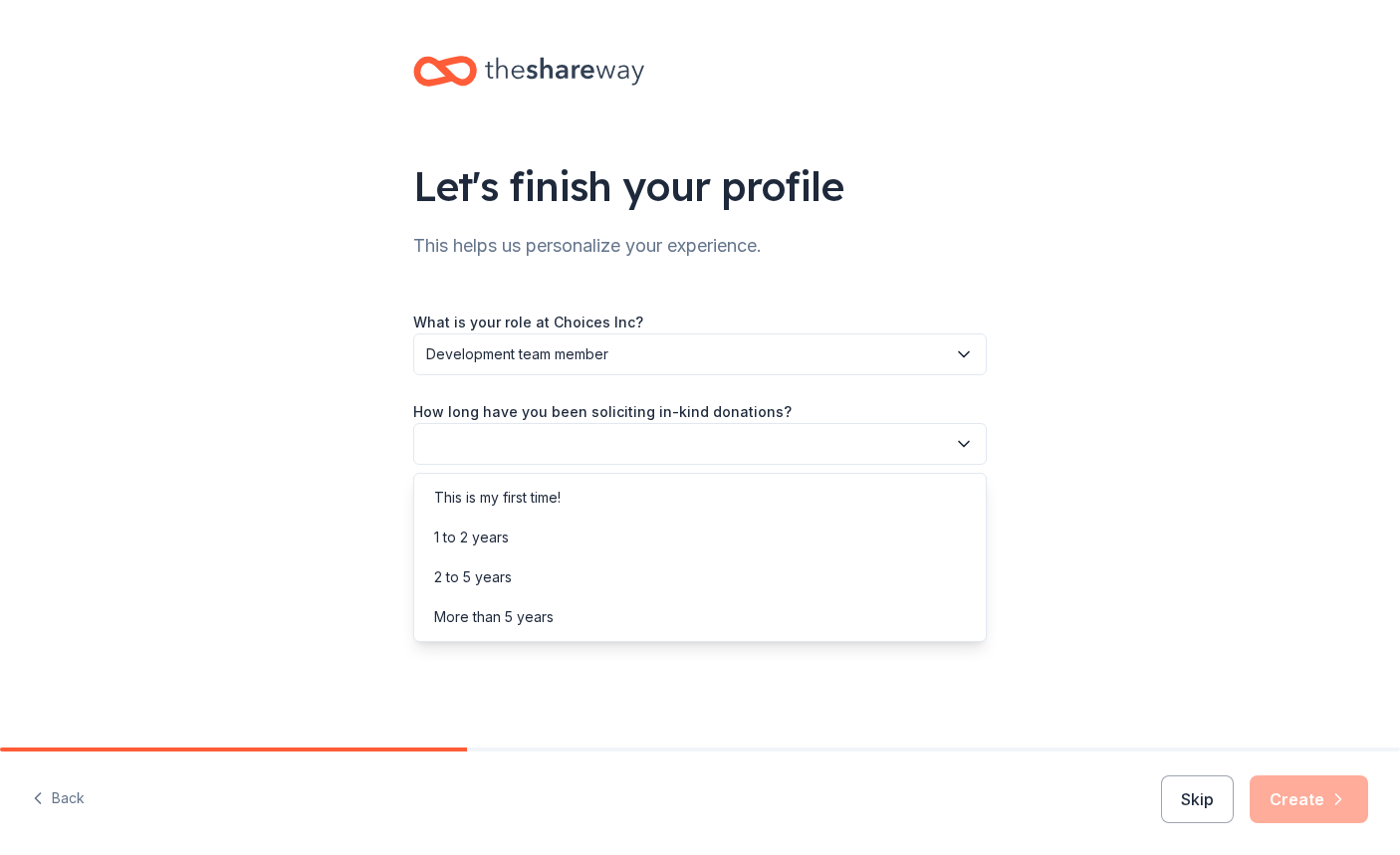 click at bounding box center (700, 444) 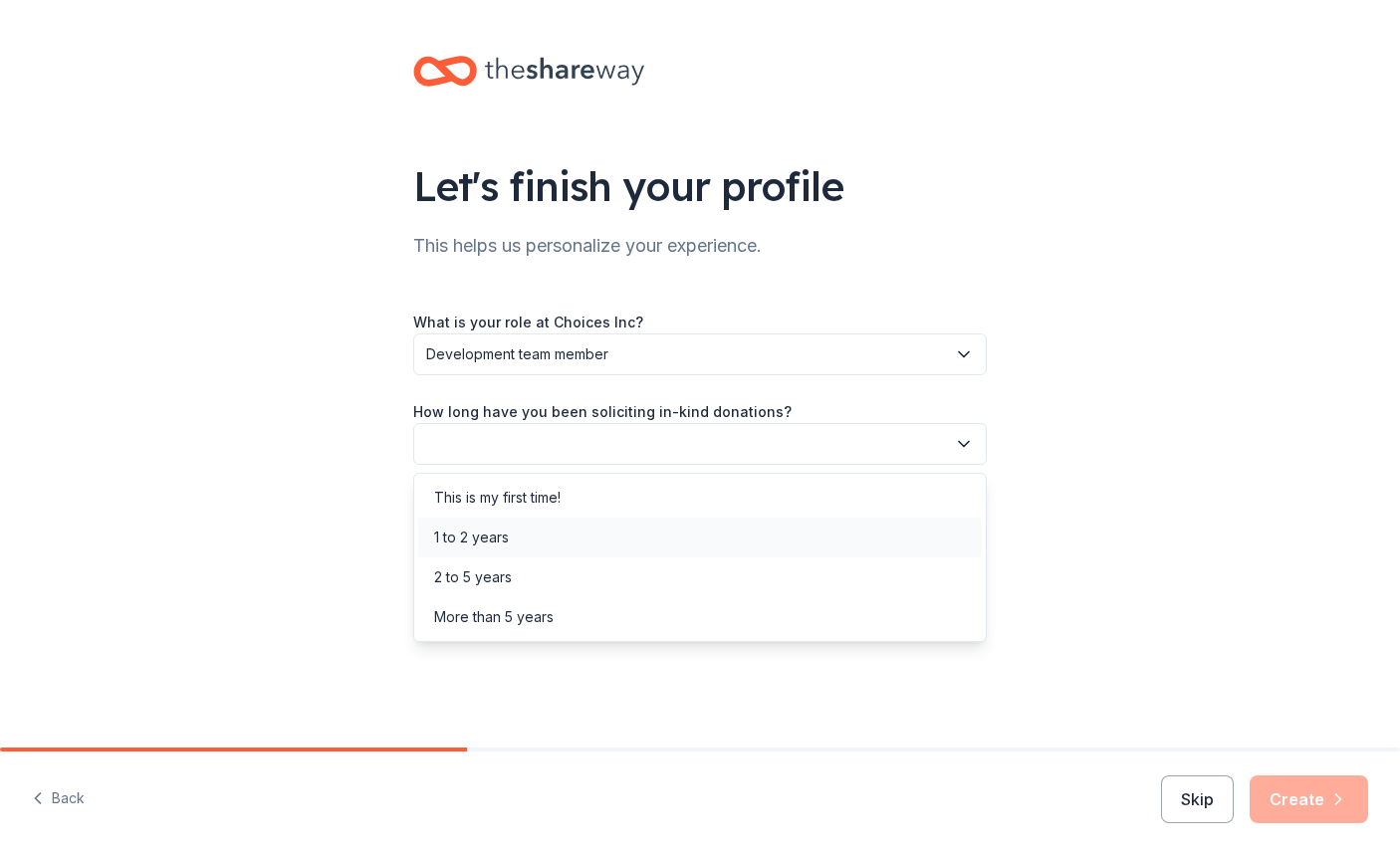 click on "1 to 2 years" at bounding box center [700, 537] 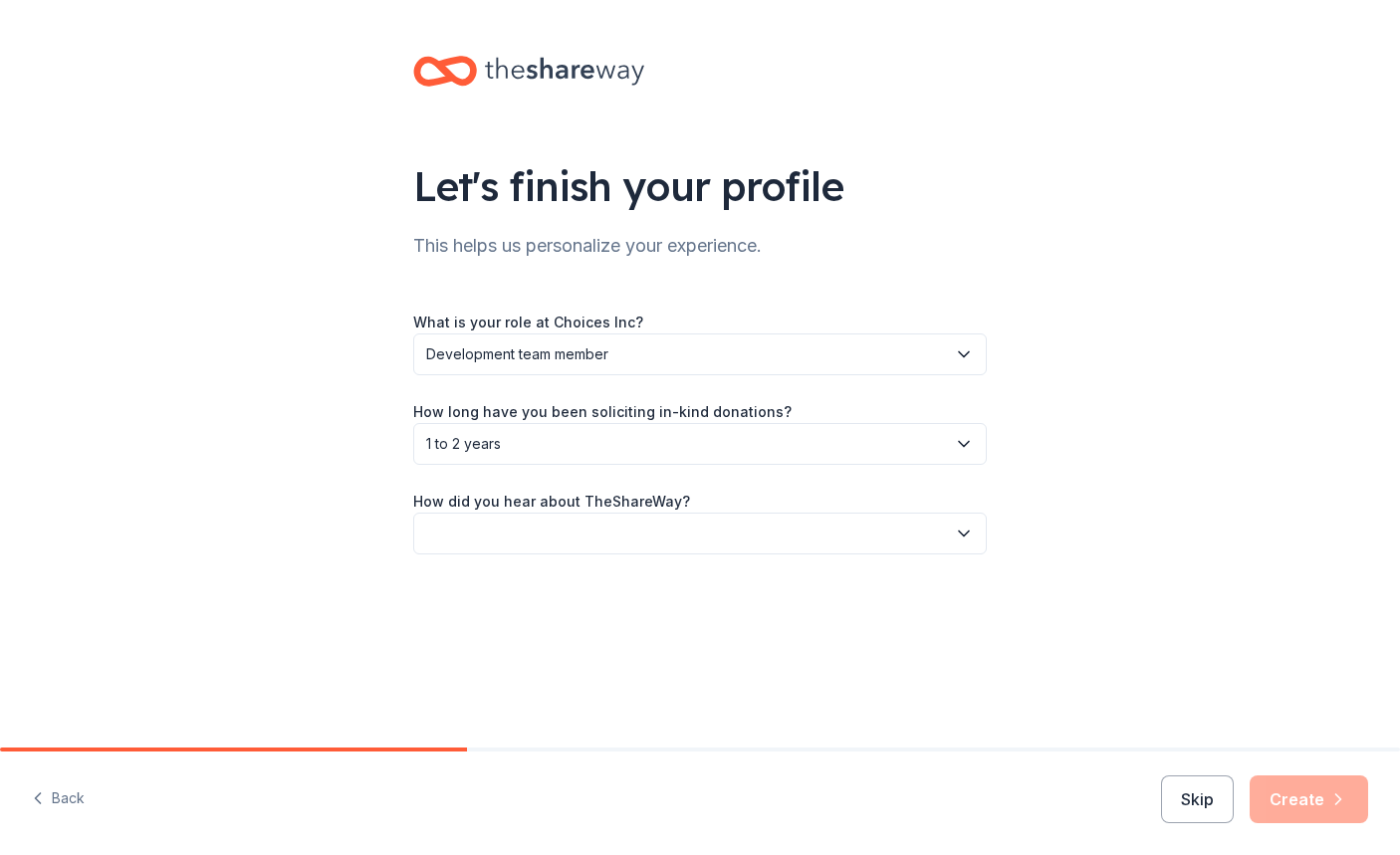 click on "1 to 2 years" at bounding box center [686, 444] 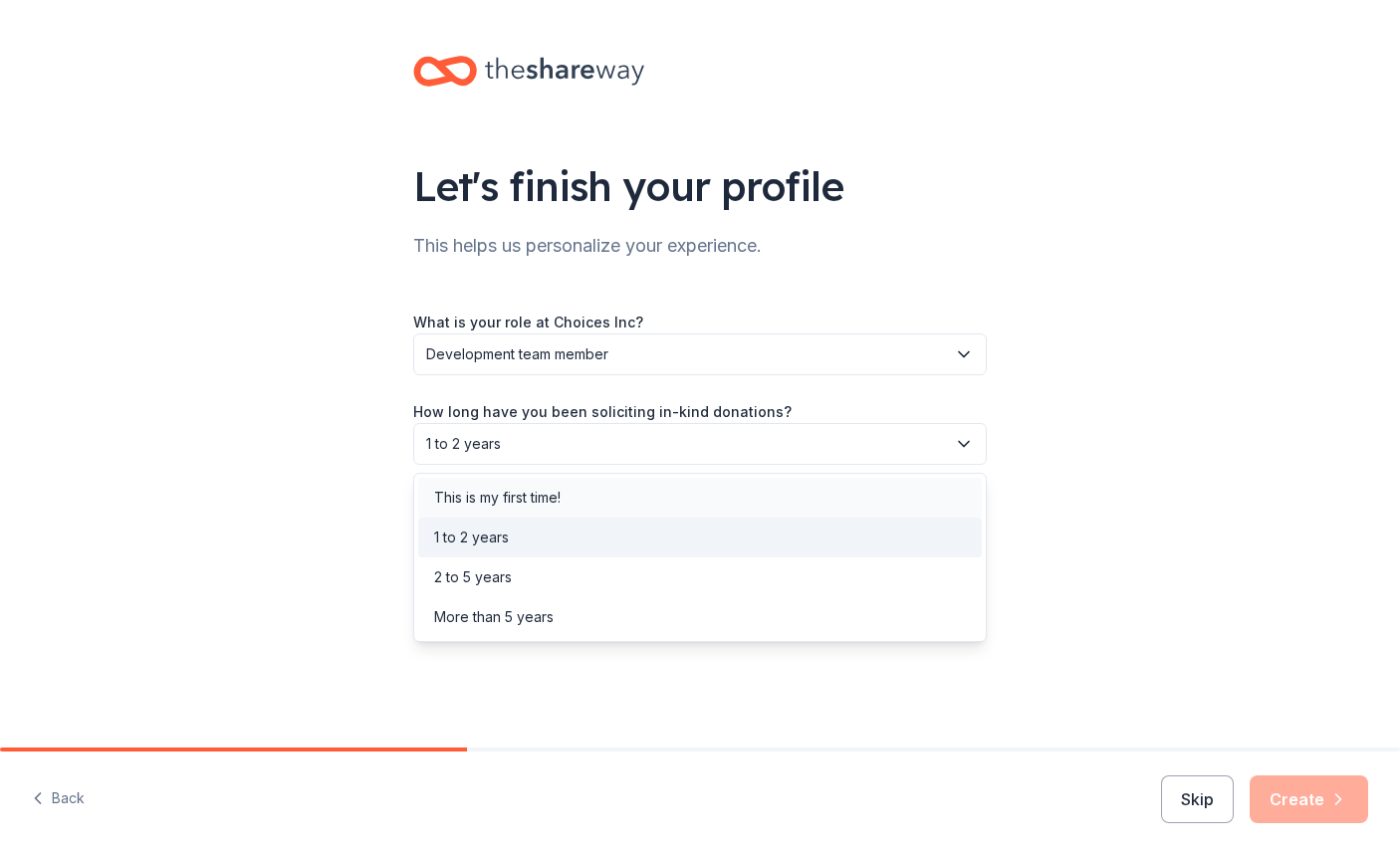 click on "This is my first time!" at bounding box center [700, 498] 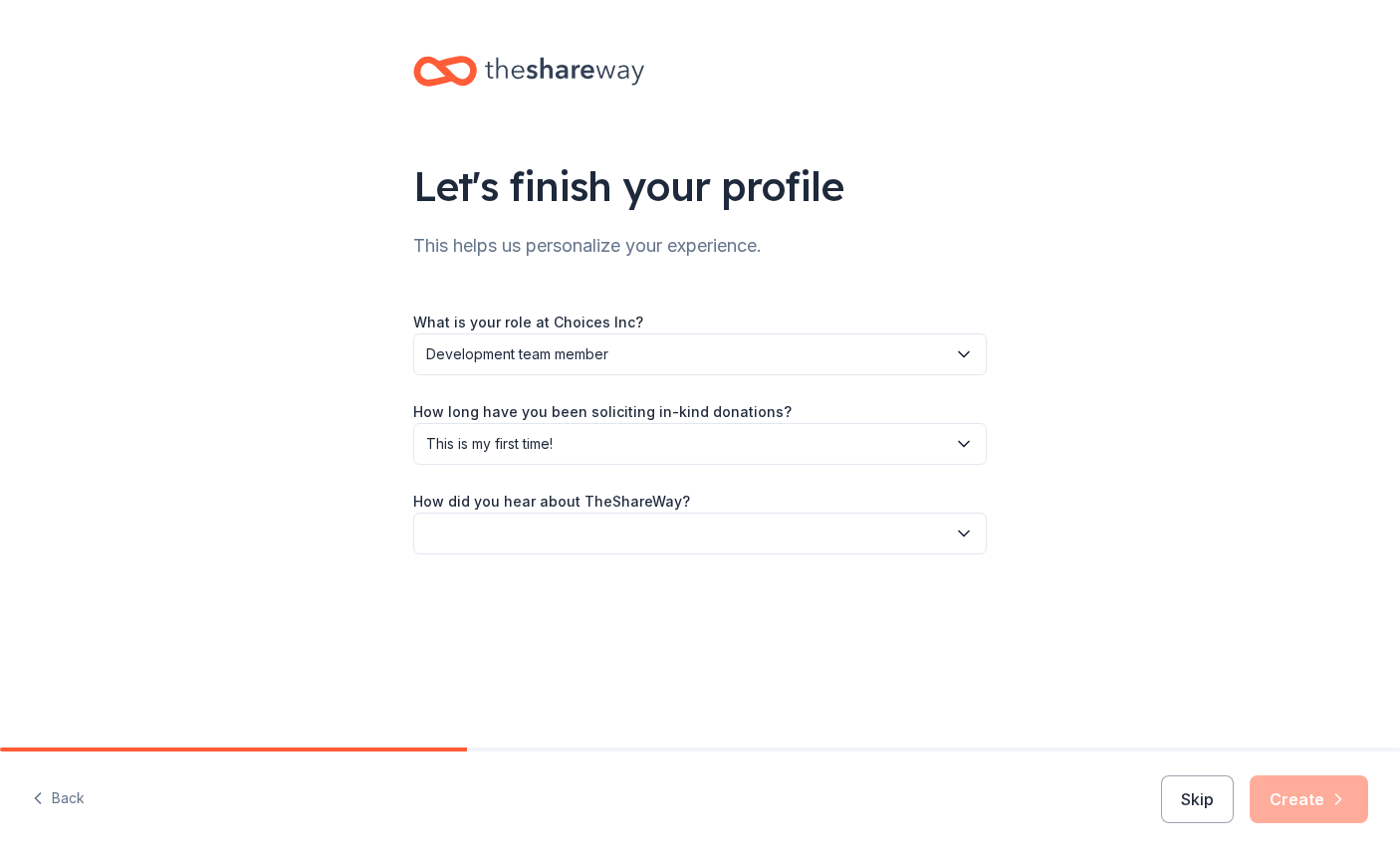 click at bounding box center (700, 534) 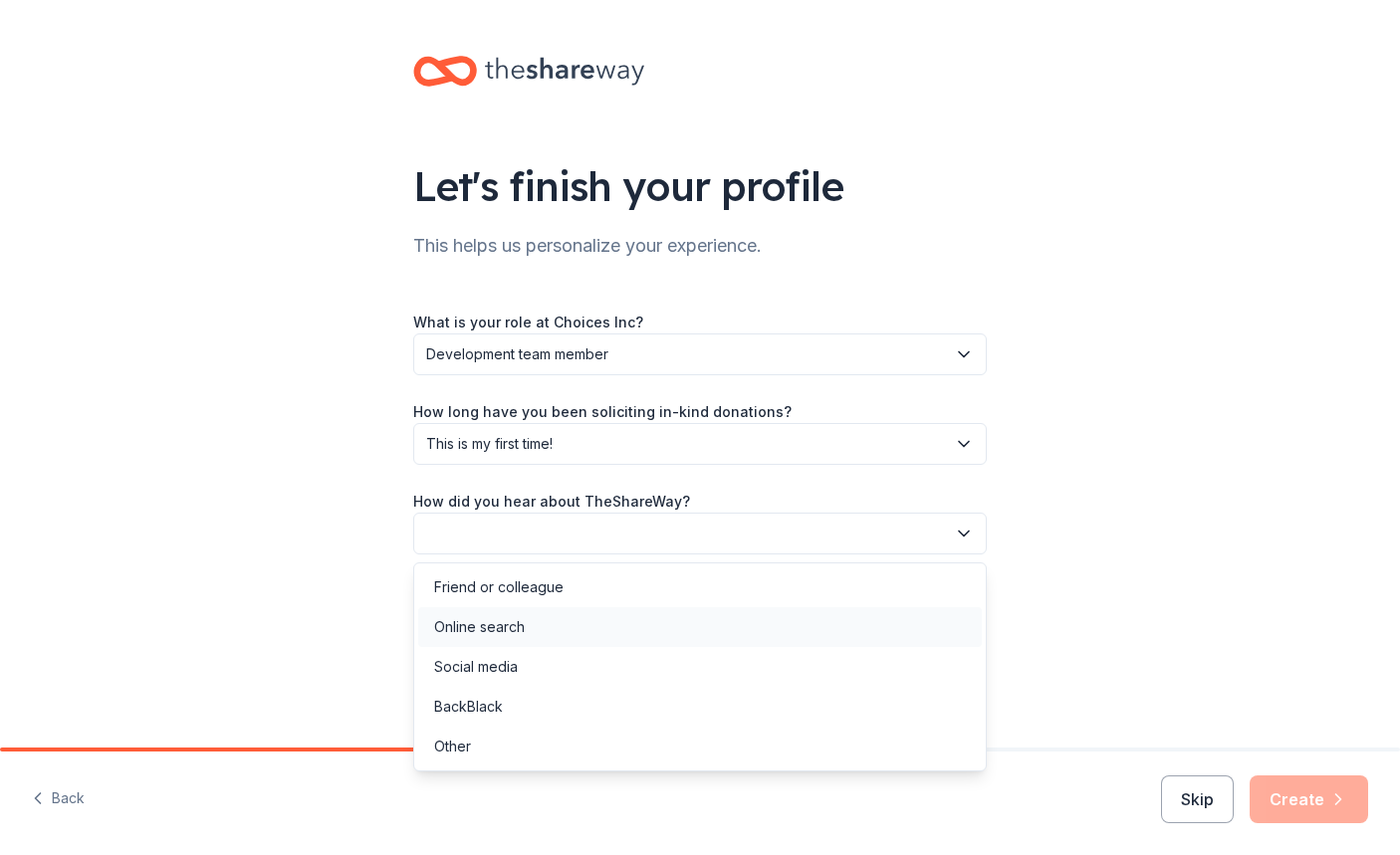 click on "Online search" at bounding box center (700, 627) 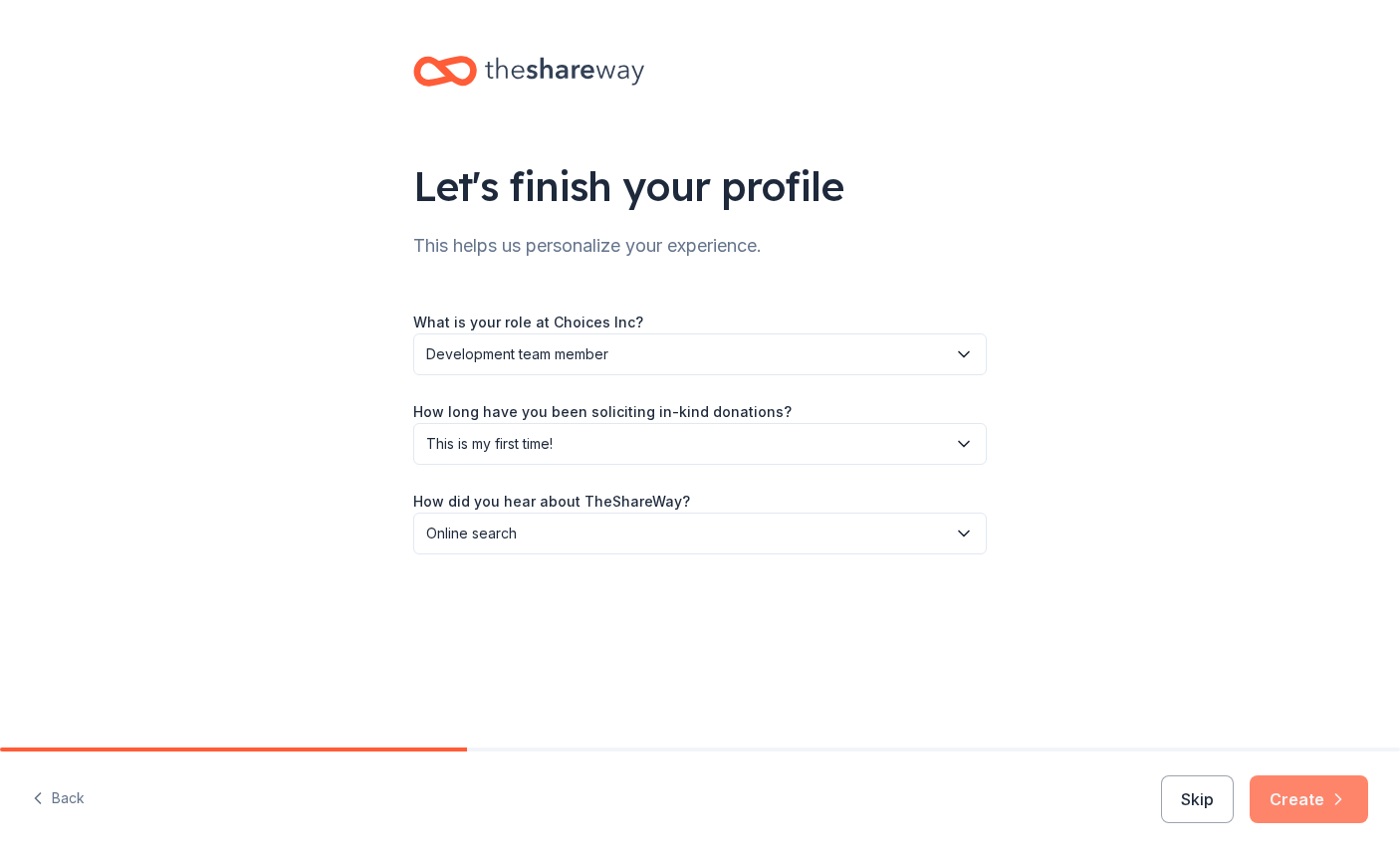 click 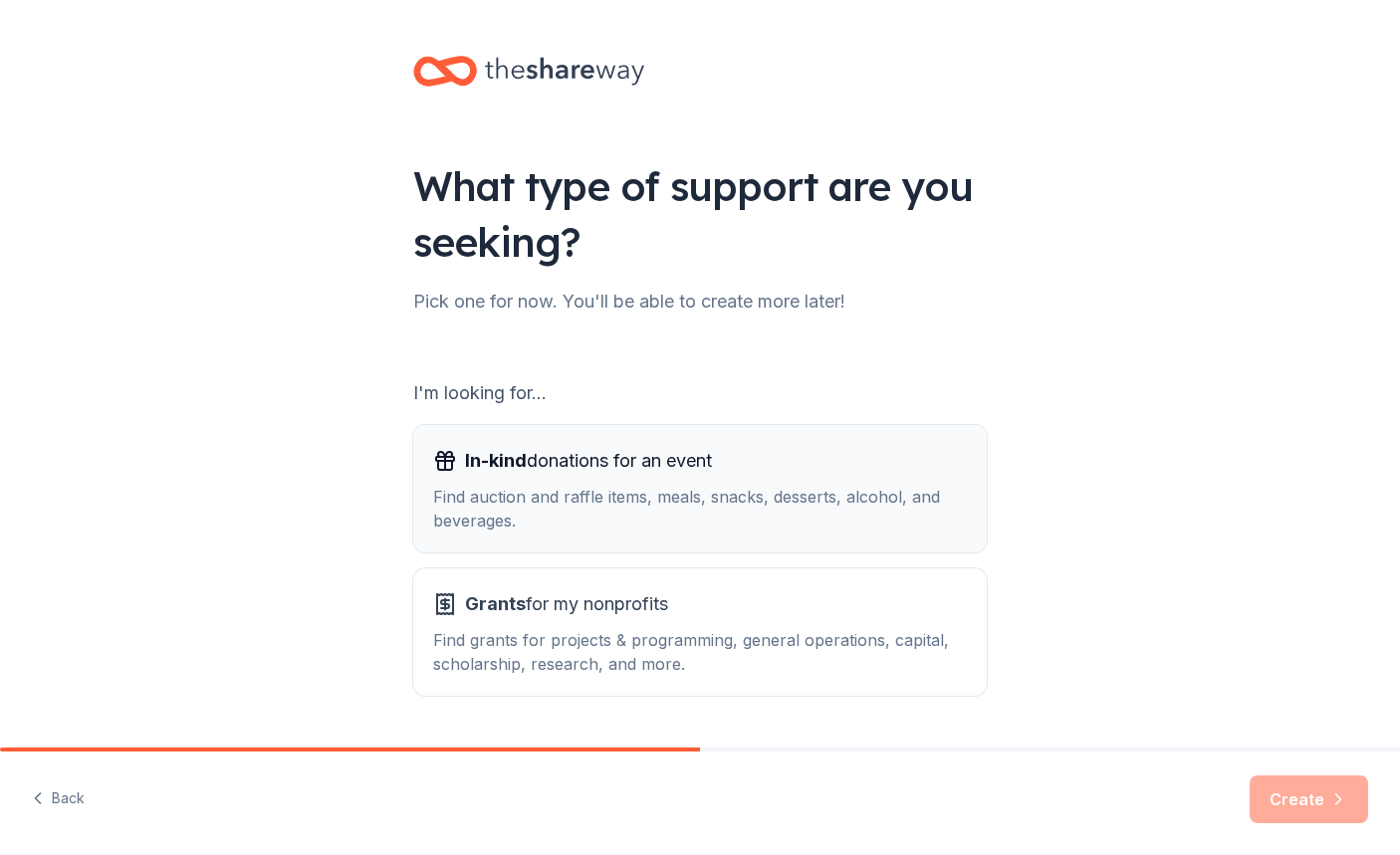 click on "Find auction and raffle items, meals, snacks, desserts, alcohol, and beverages." at bounding box center (700, 509) 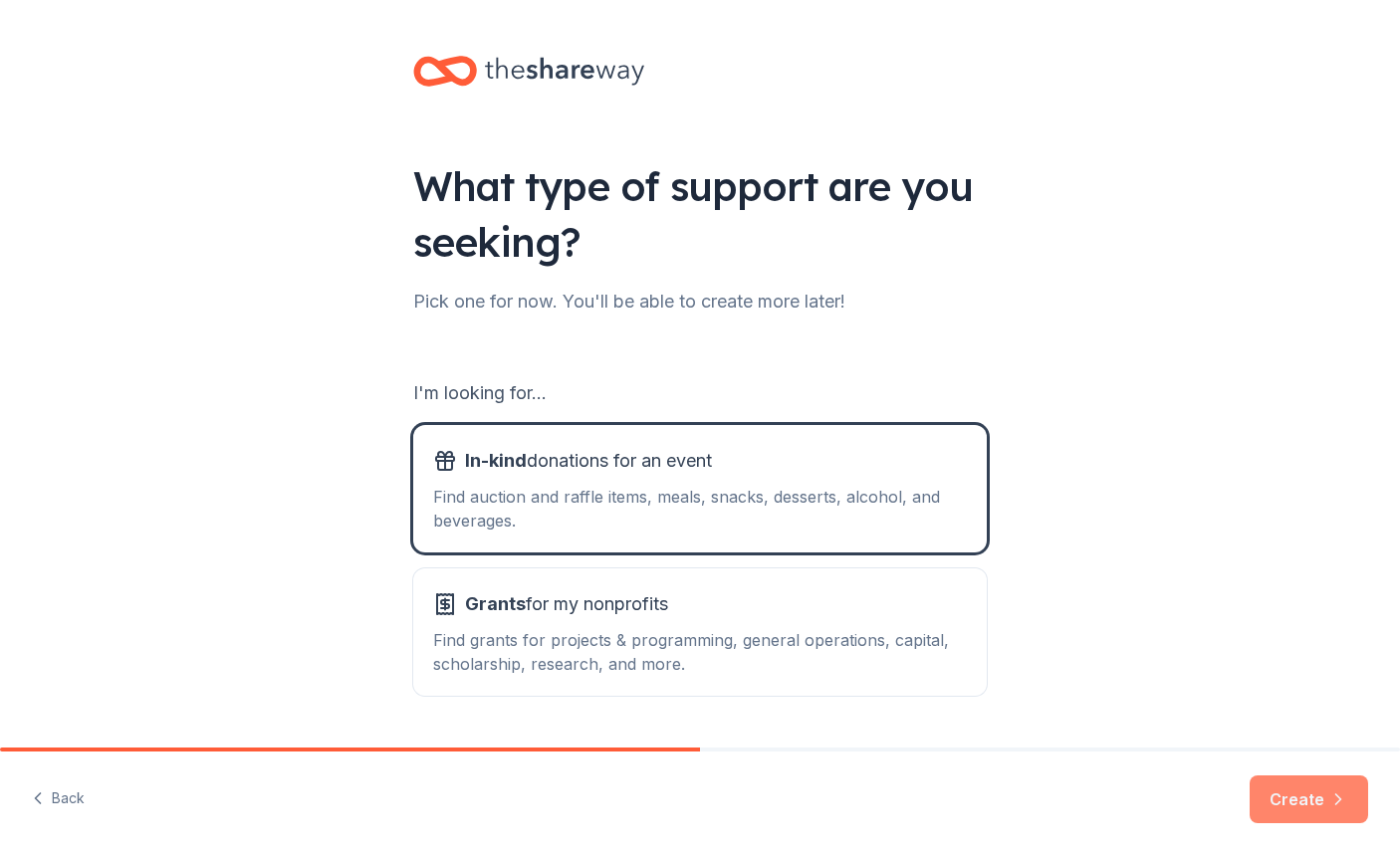 click on "Create" at bounding box center [1308, 799] 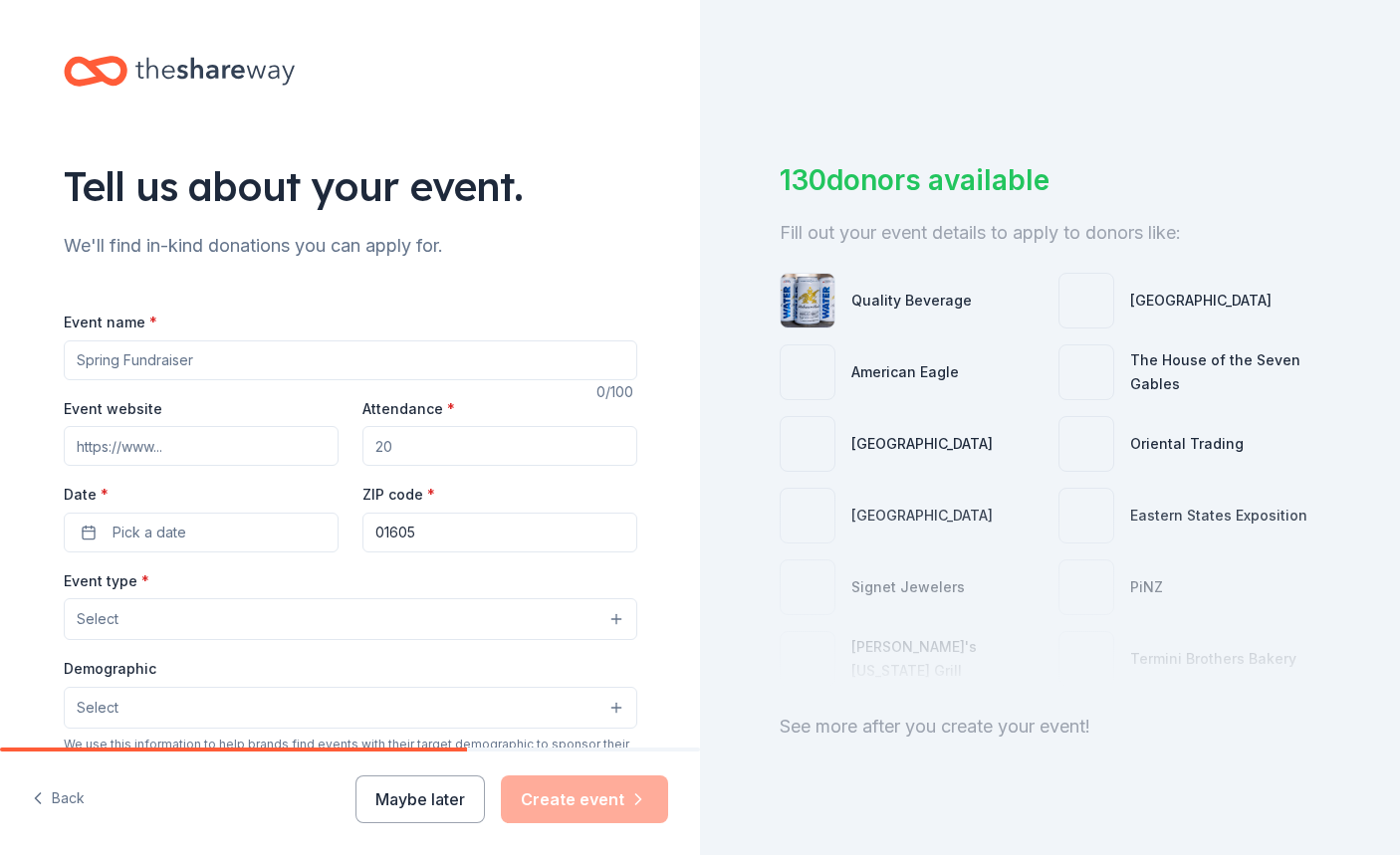 scroll, scrollTop: 0, scrollLeft: 0, axis: both 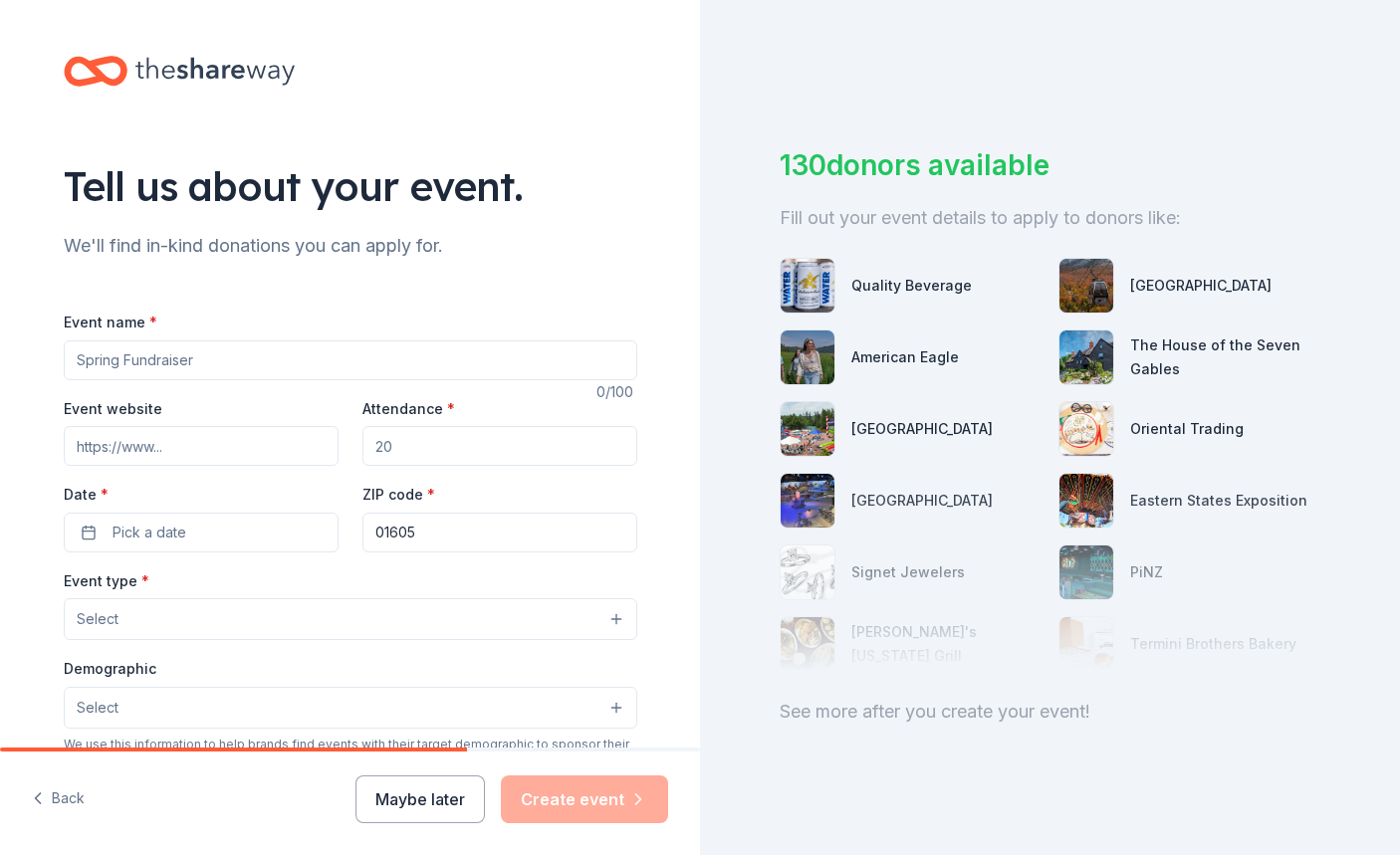 click on "Attendance *" at bounding box center (500, 446) 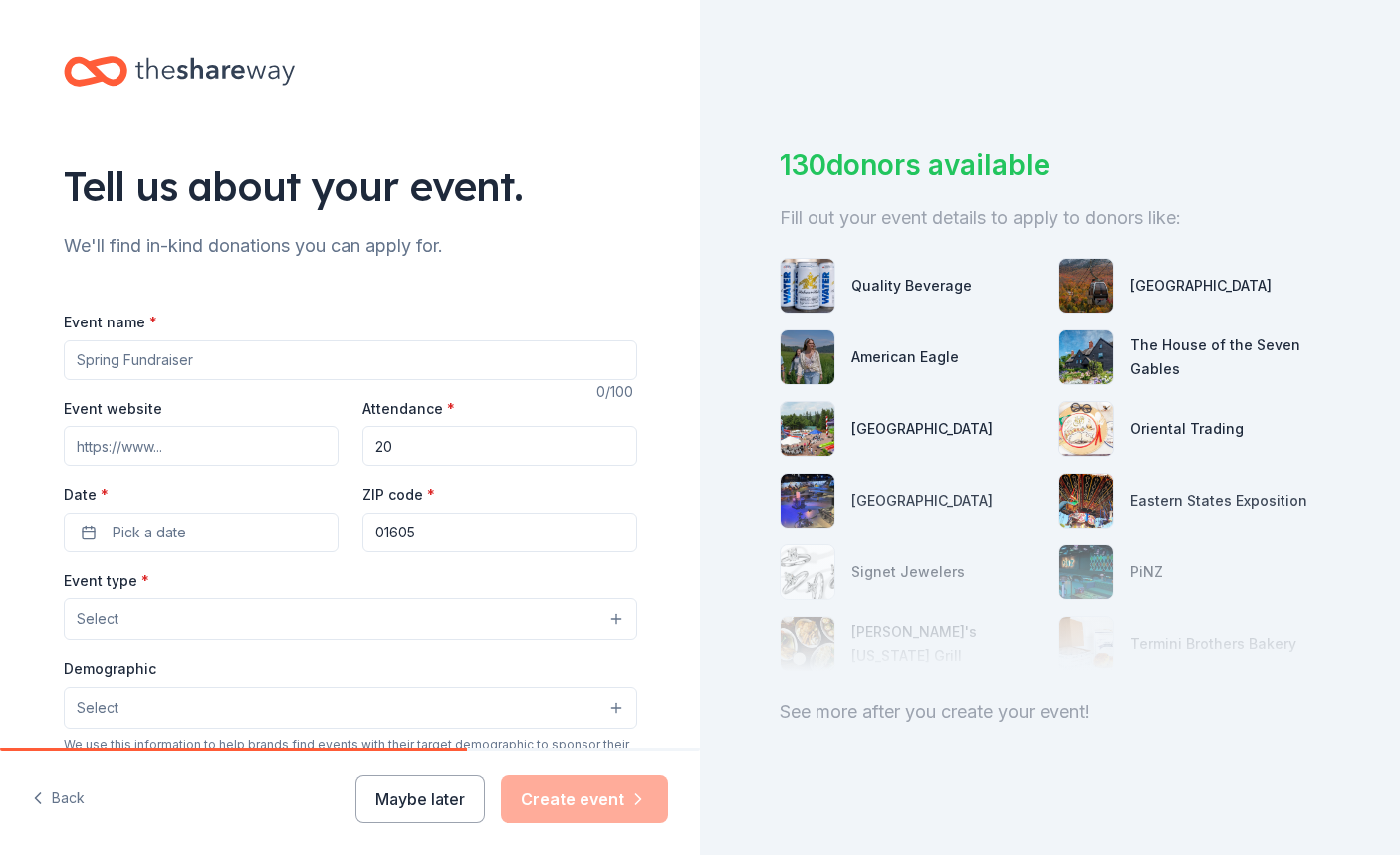 type on "20" 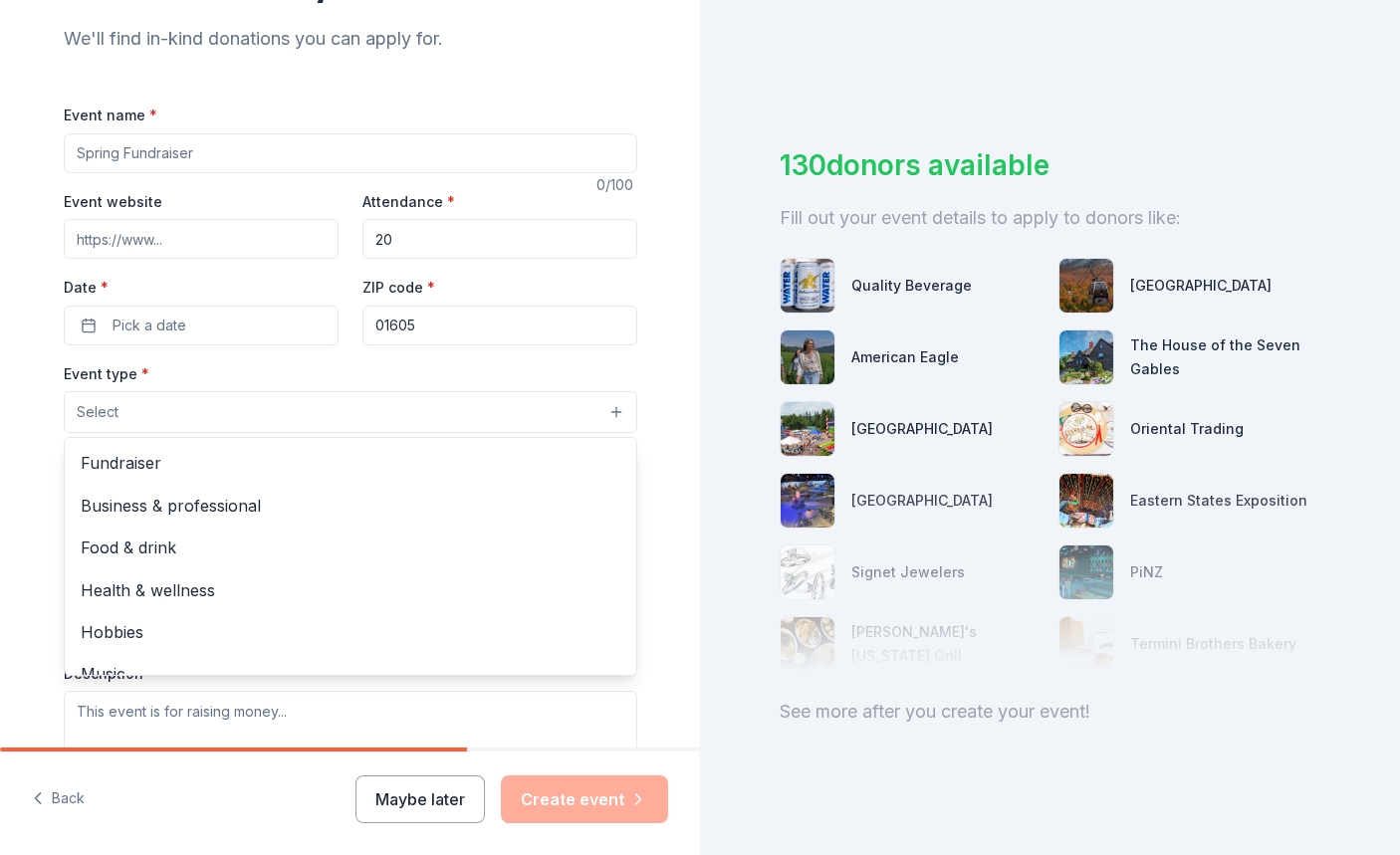 scroll, scrollTop: 214, scrollLeft: 0, axis: vertical 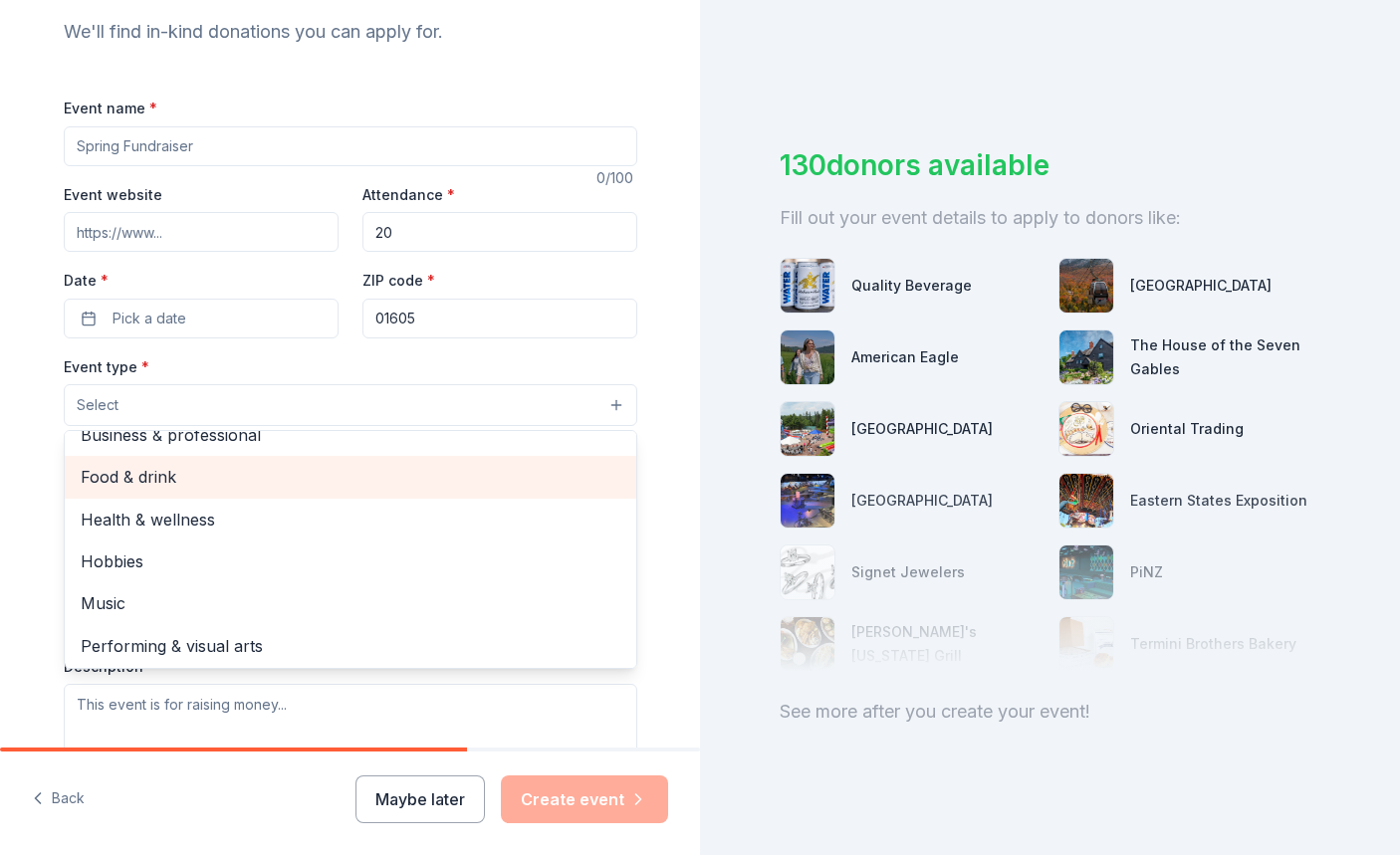 click on "Food & drink" at bounding box center [350, 477] 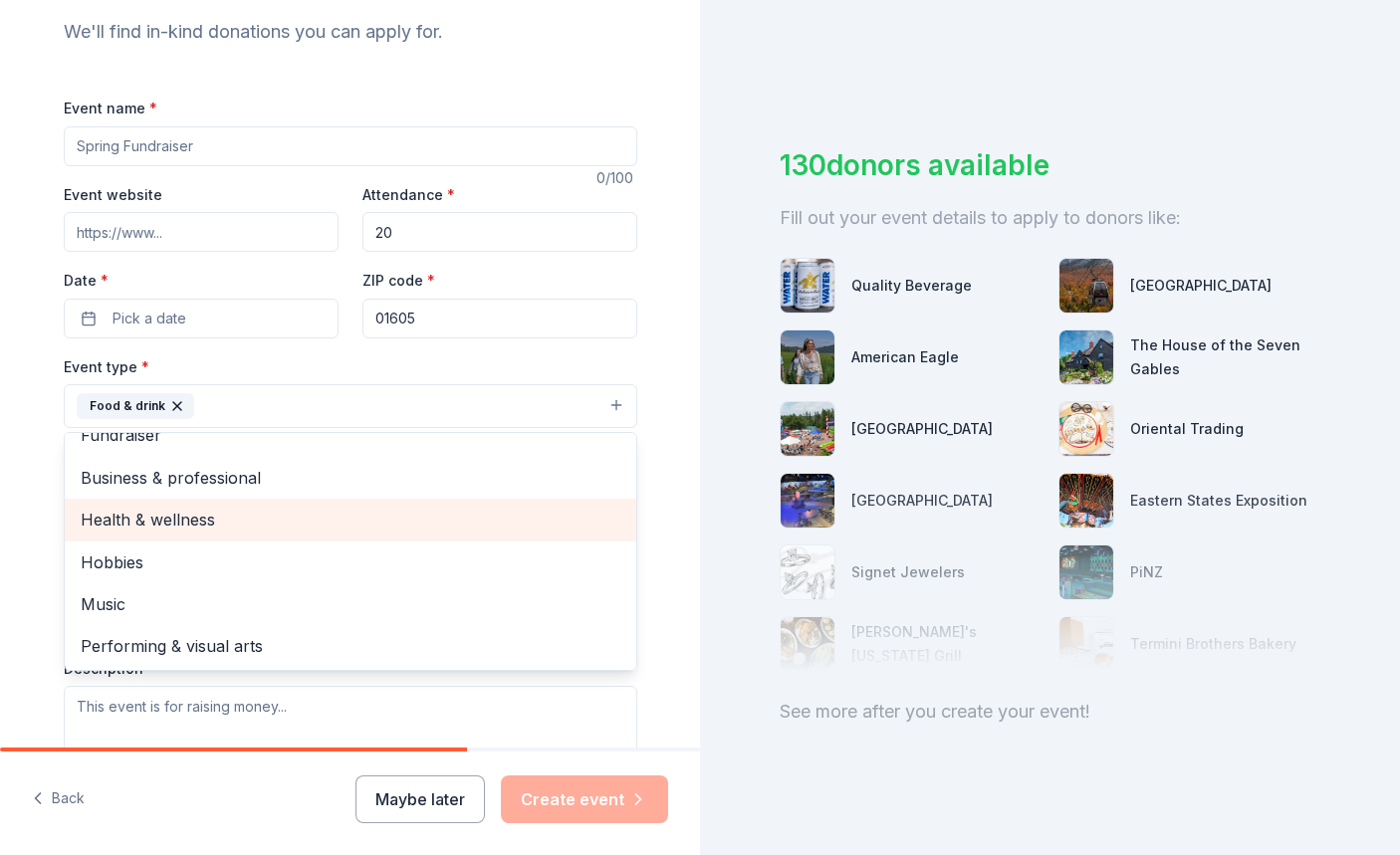 scroll, scrollTop: 22, scrollLeft: 0, axis: vertical 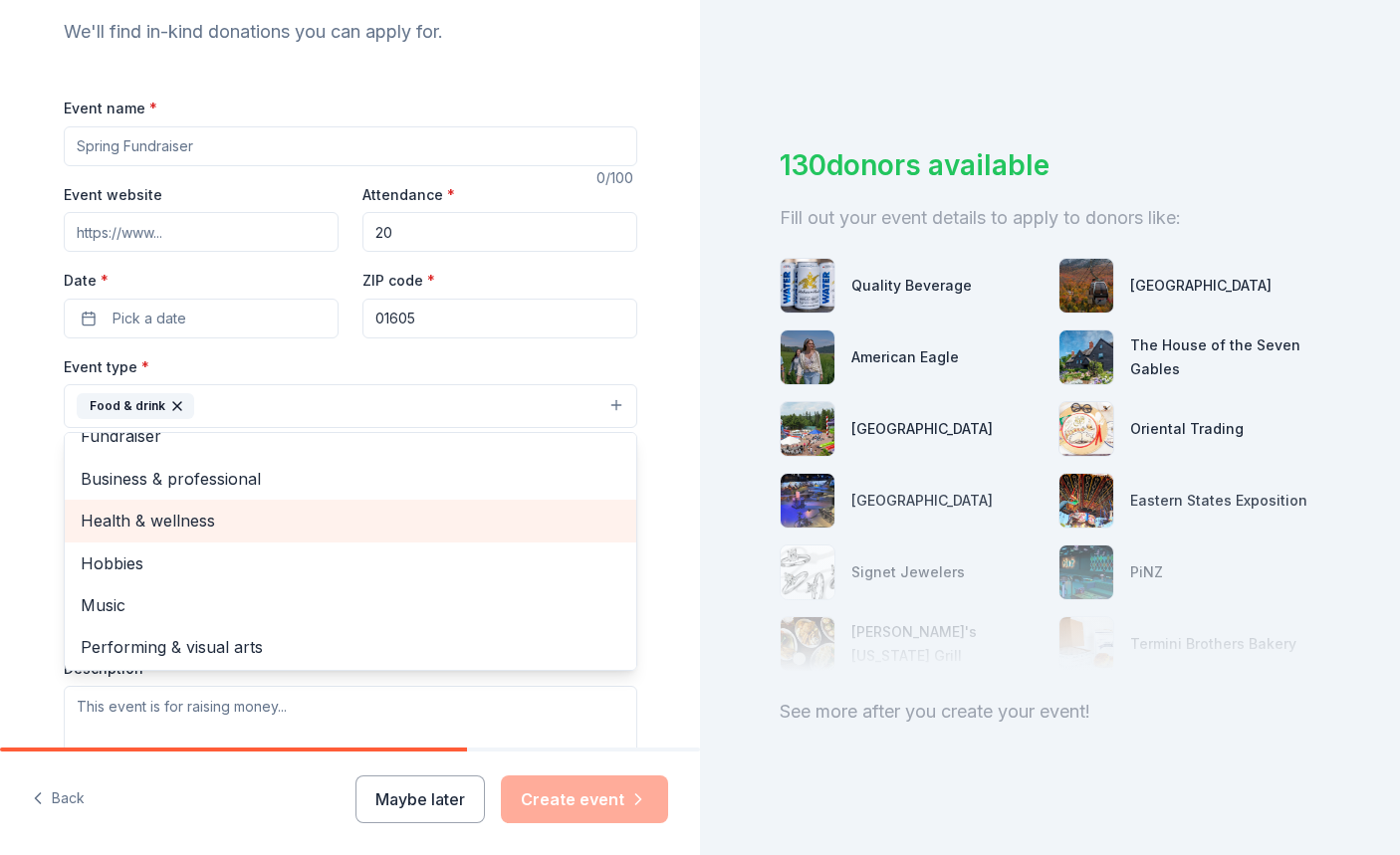 click on "Health & wellness" at bounding box center [350, 521] 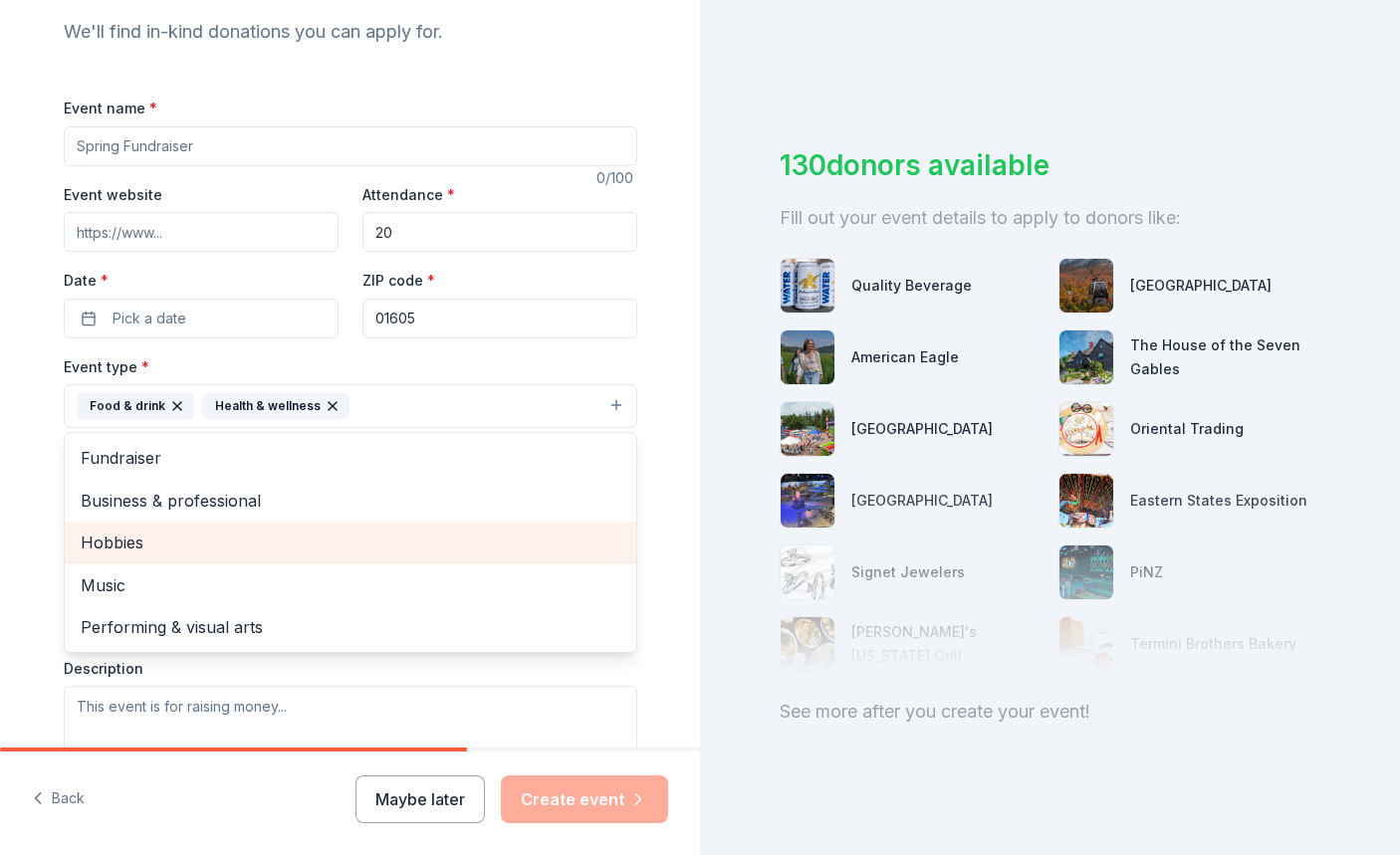 scroll, scrollTop: 0, scrollLeft: 0, axis: both 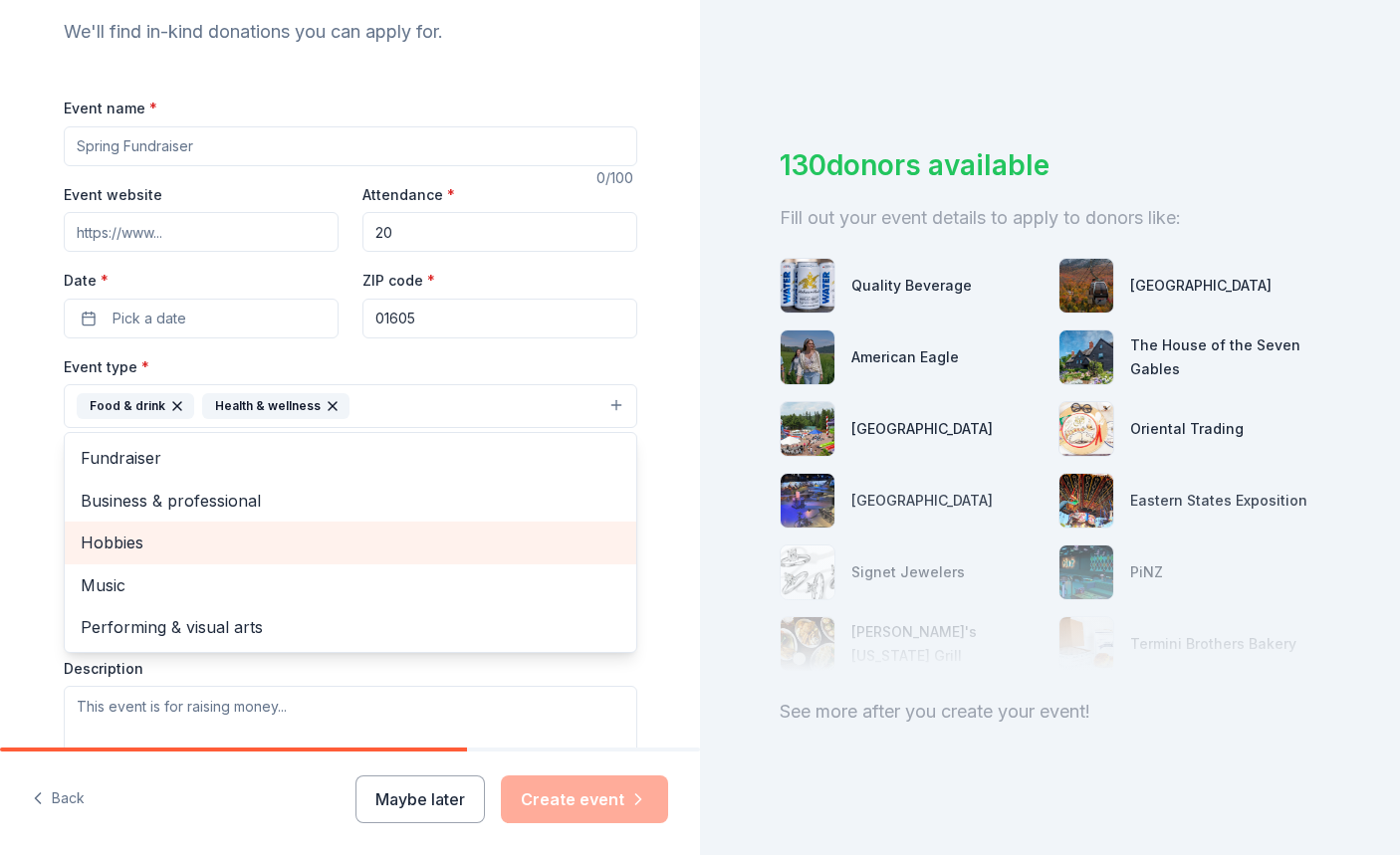 click on "Hobbies" at bounding box center [350, 542] 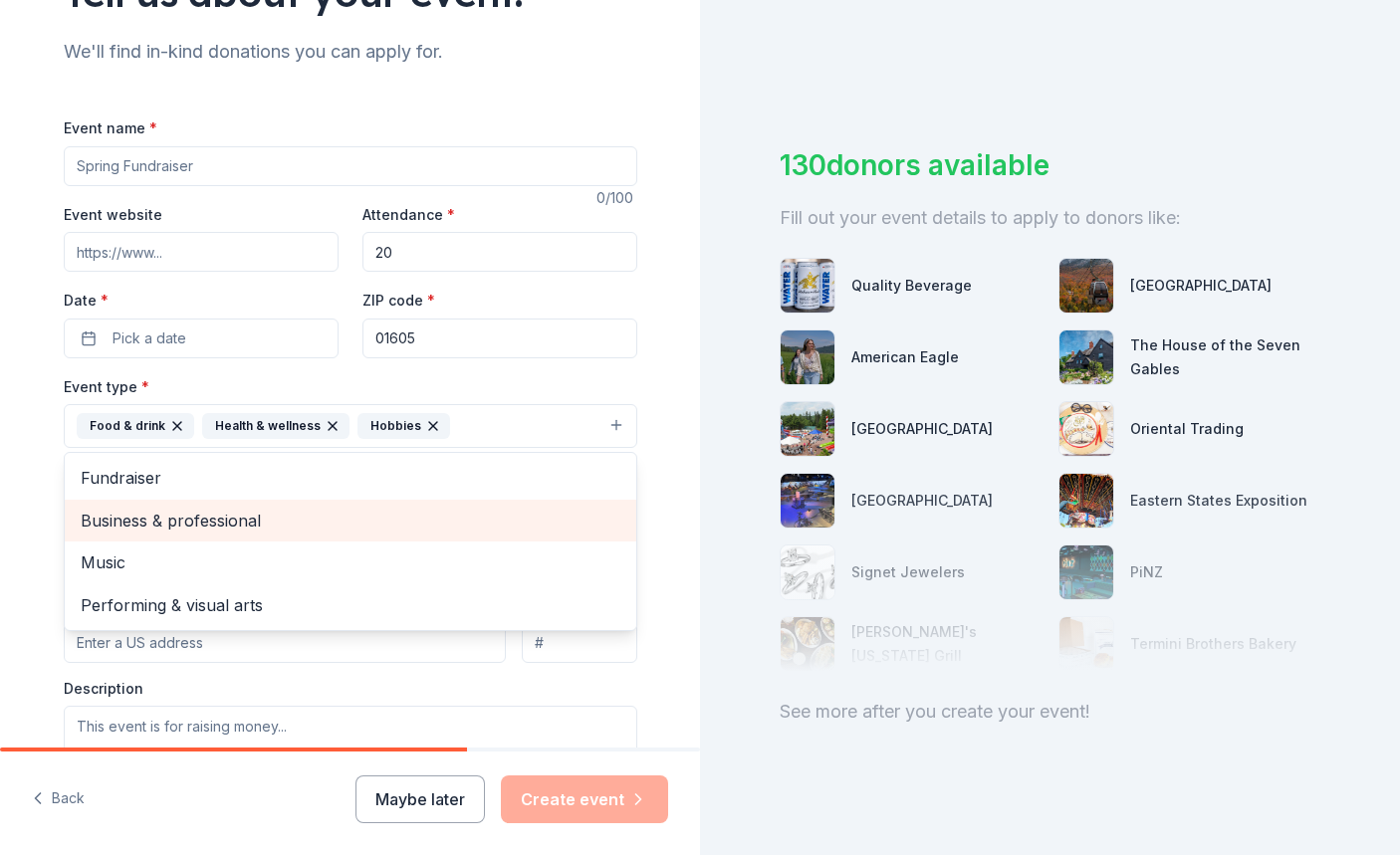 scroll, scrollTop: 227, scrollLeft: 0, axis: vertical 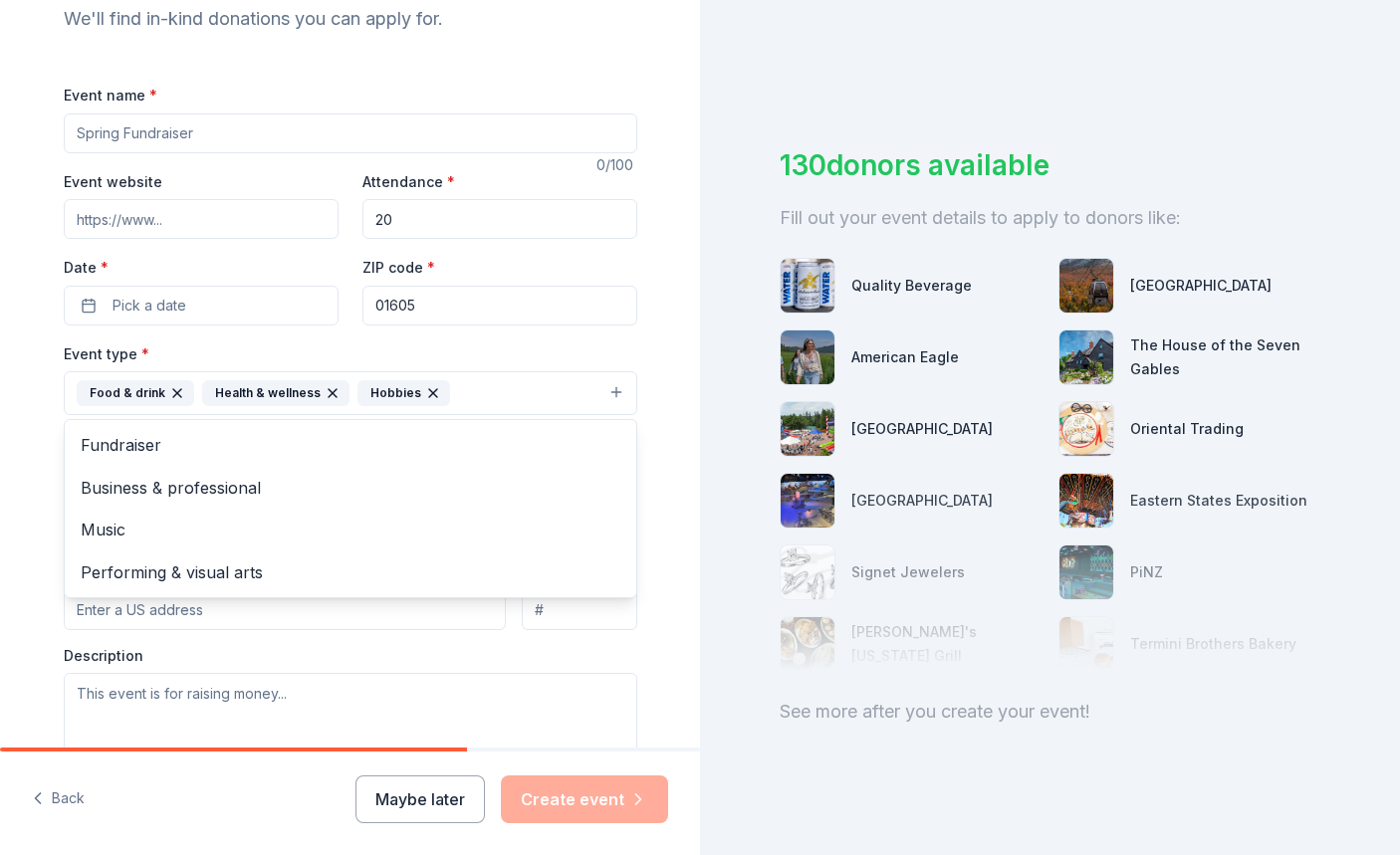 click on "Tell us about your event. We'll find in-kind donations you can apply for. Event name * 0 /100 Event website Attendance * 20 Date * Pick a date ZIP code * 01605 Event type * Food & drink Health & wellness Hobbies Fundraiser Business & professional Music Performing & visual arts Demographic Select We use this information to help brands find events with their target demographic to sponsor their products. Mailing address Apt/unit Description What are you looking for? * Auction & raffle Meals Snacks Desserts Alcohol Beverages Send me reminders Email me reminders of donor application deadlines Recurring event" at bounding box center [350, 436] 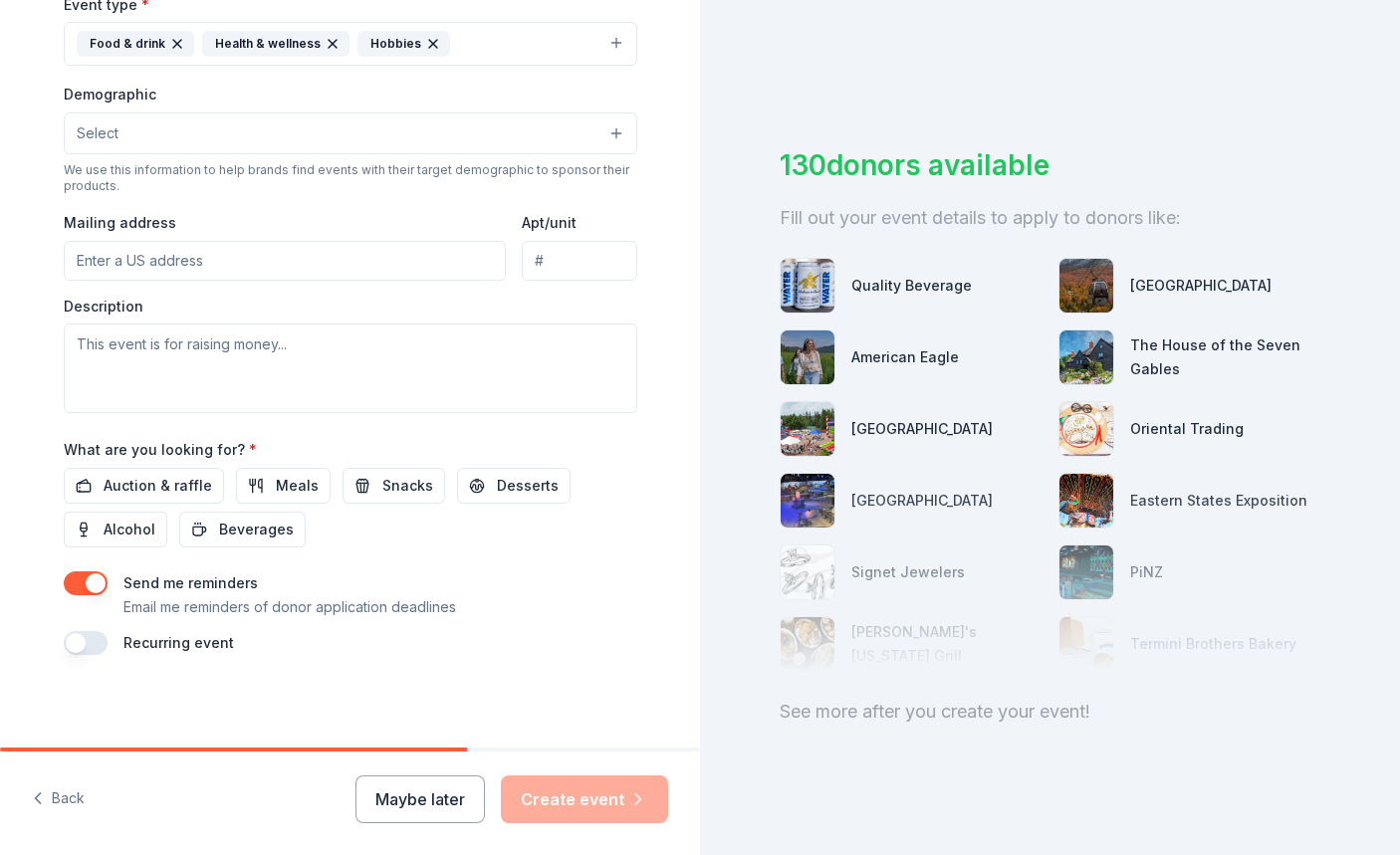 scroll, scrollTop: 574, scrollLeft: 0, axis: vertical 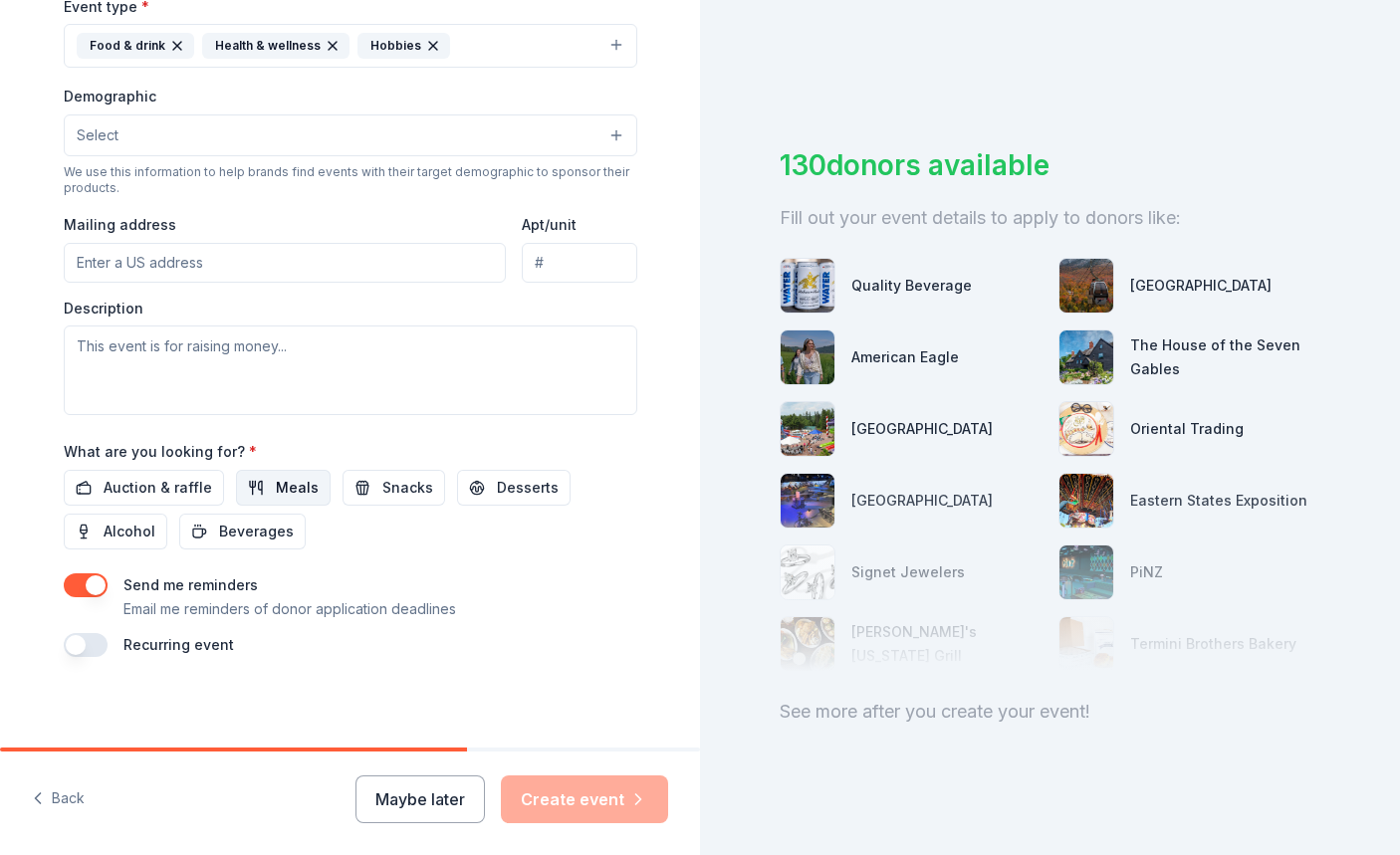 click on "Meals" at bounding box center [297, 488] 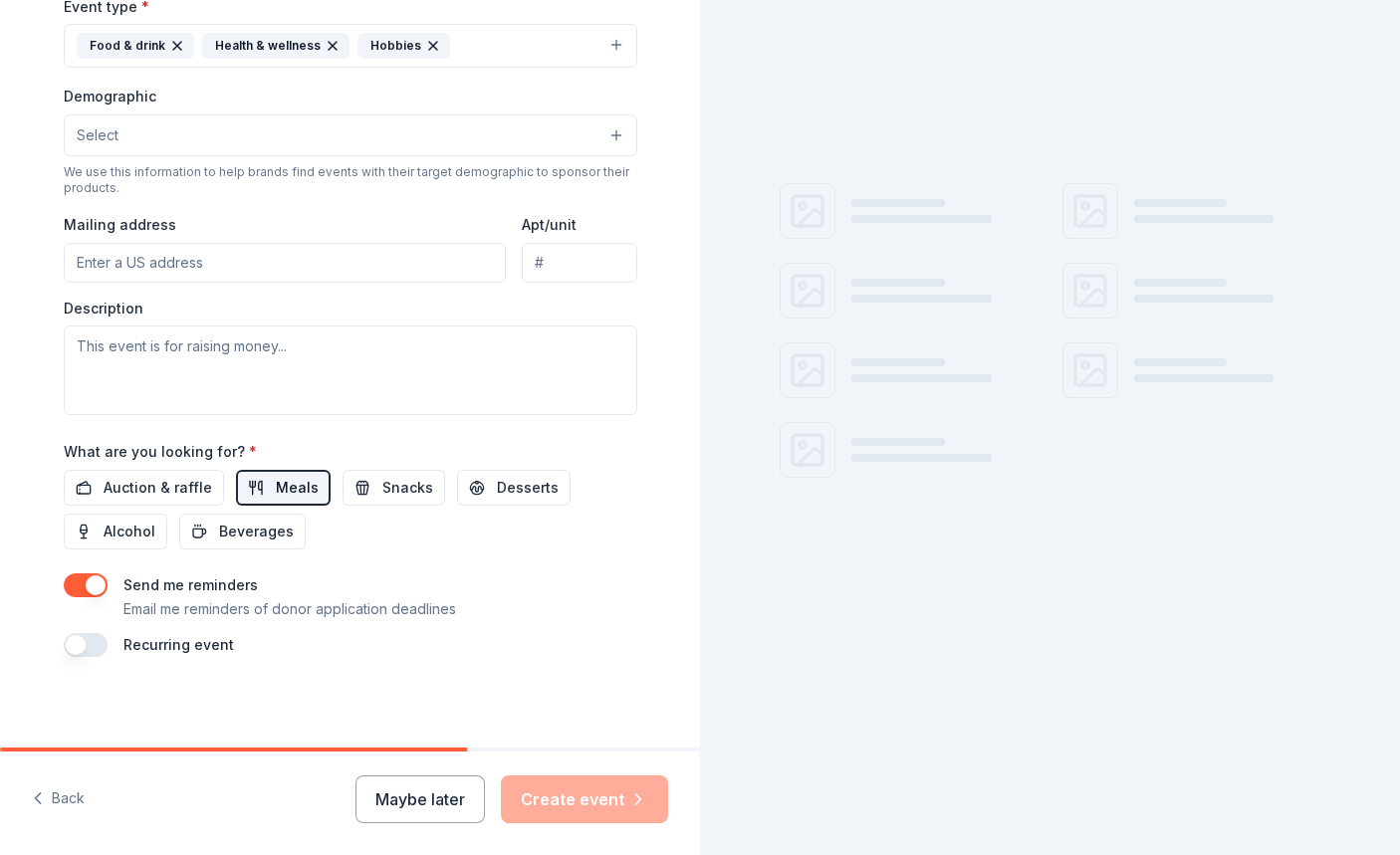 scroll, scrollTop: 0, scrollLeft: 0, axis: both 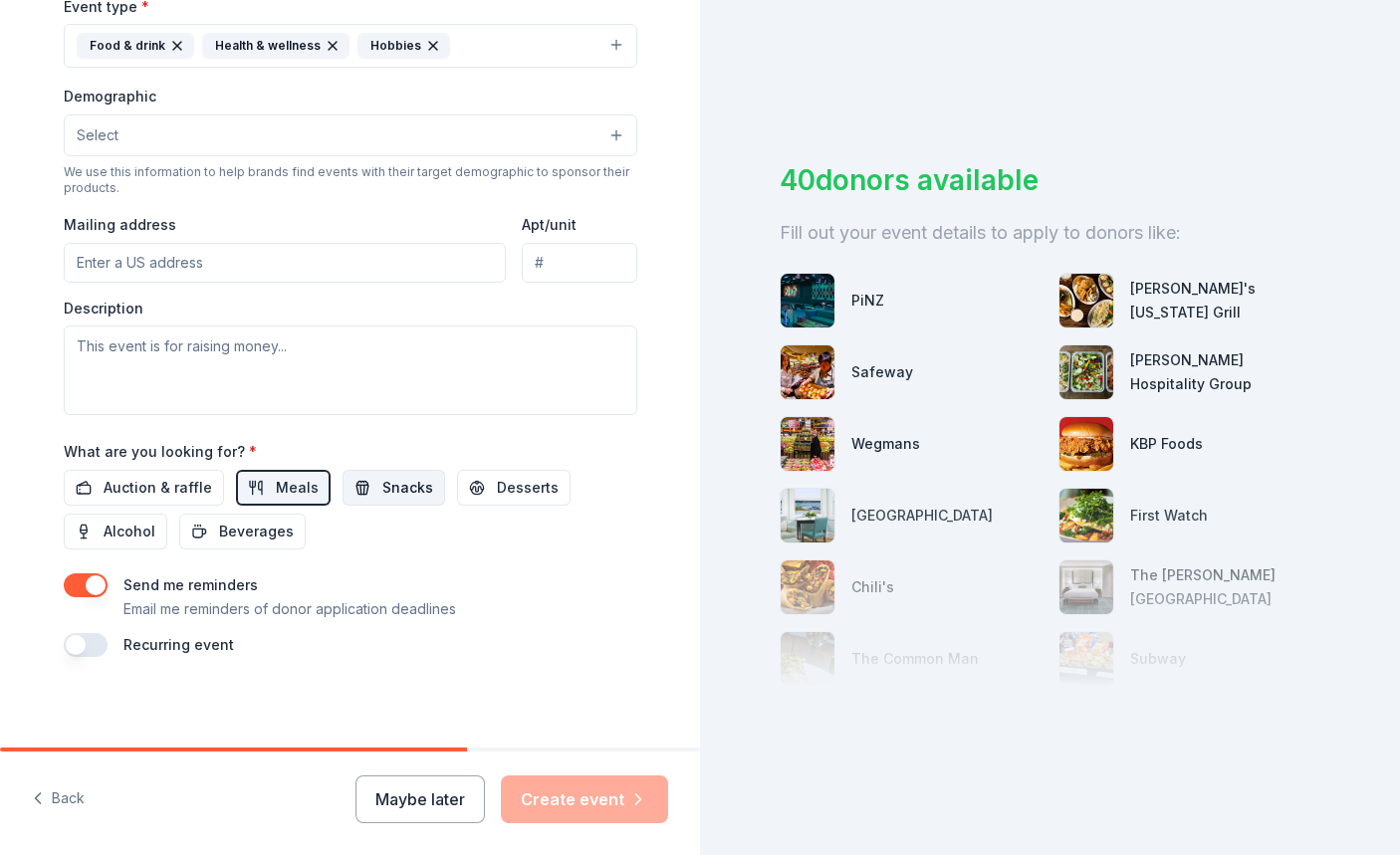 click on "Snacks" at bounding box center [393, 488] 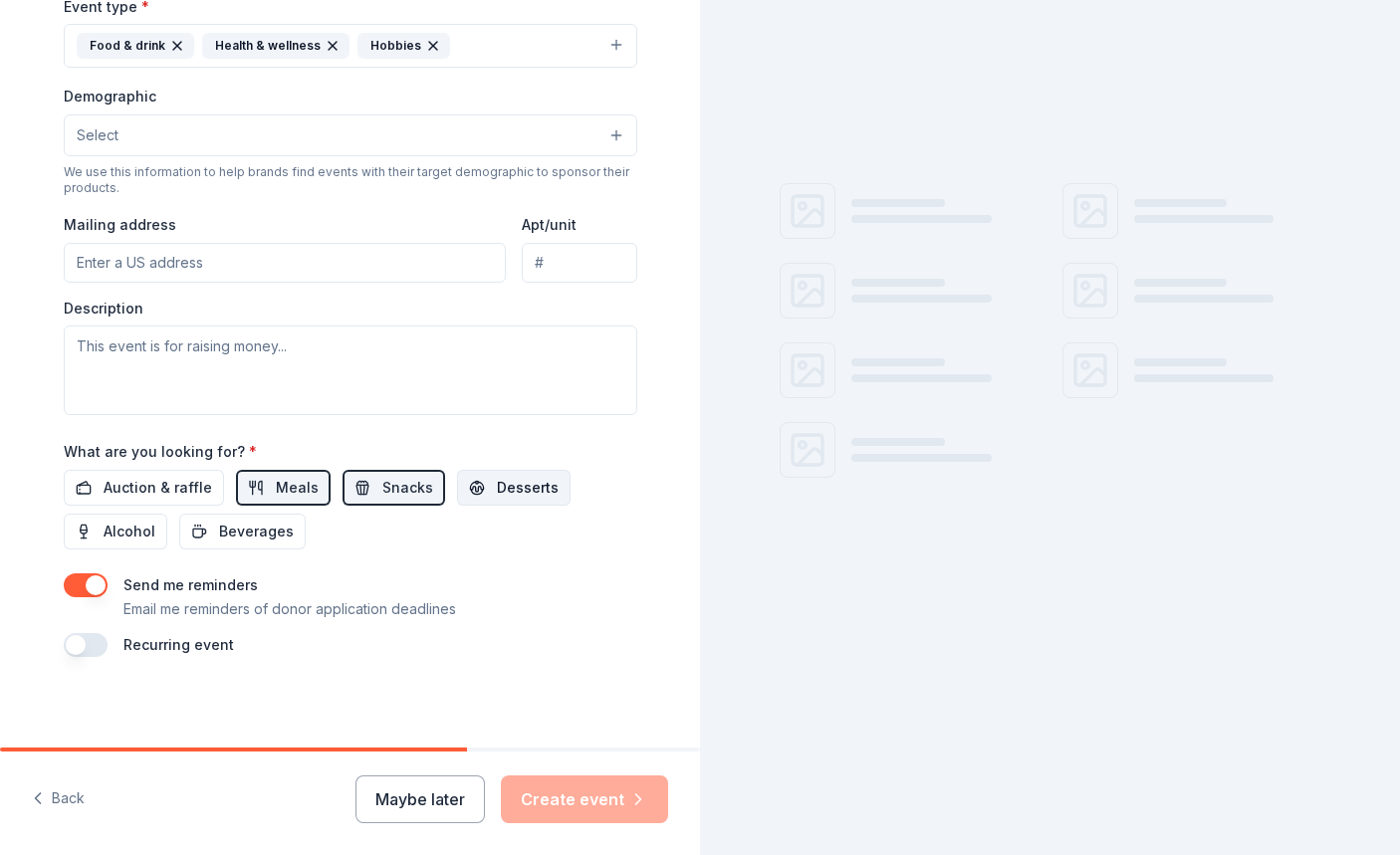 click on "Desserts" at bounding box center (528, 488) 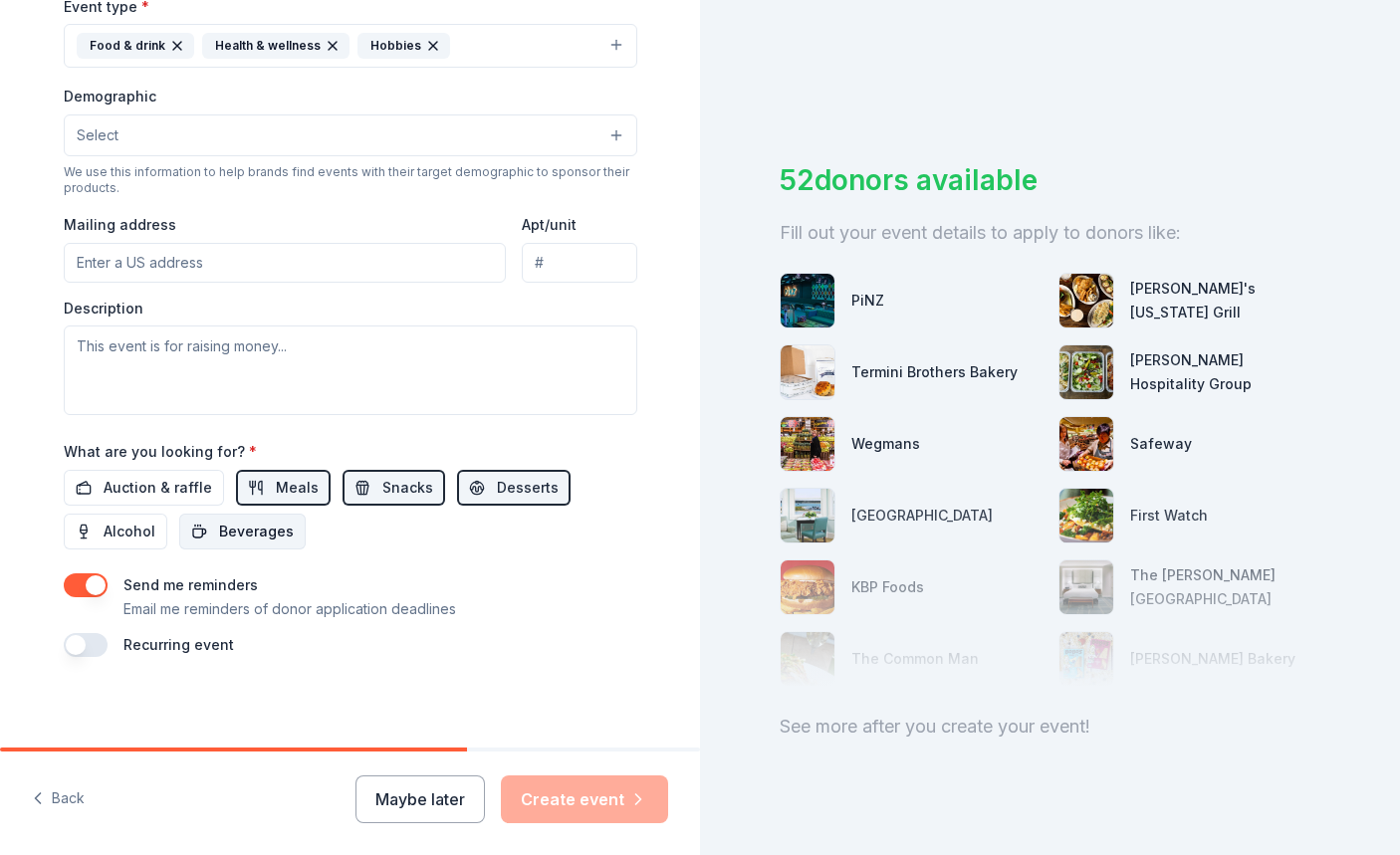 click on "Beverages" at bounding box center [256, 532] 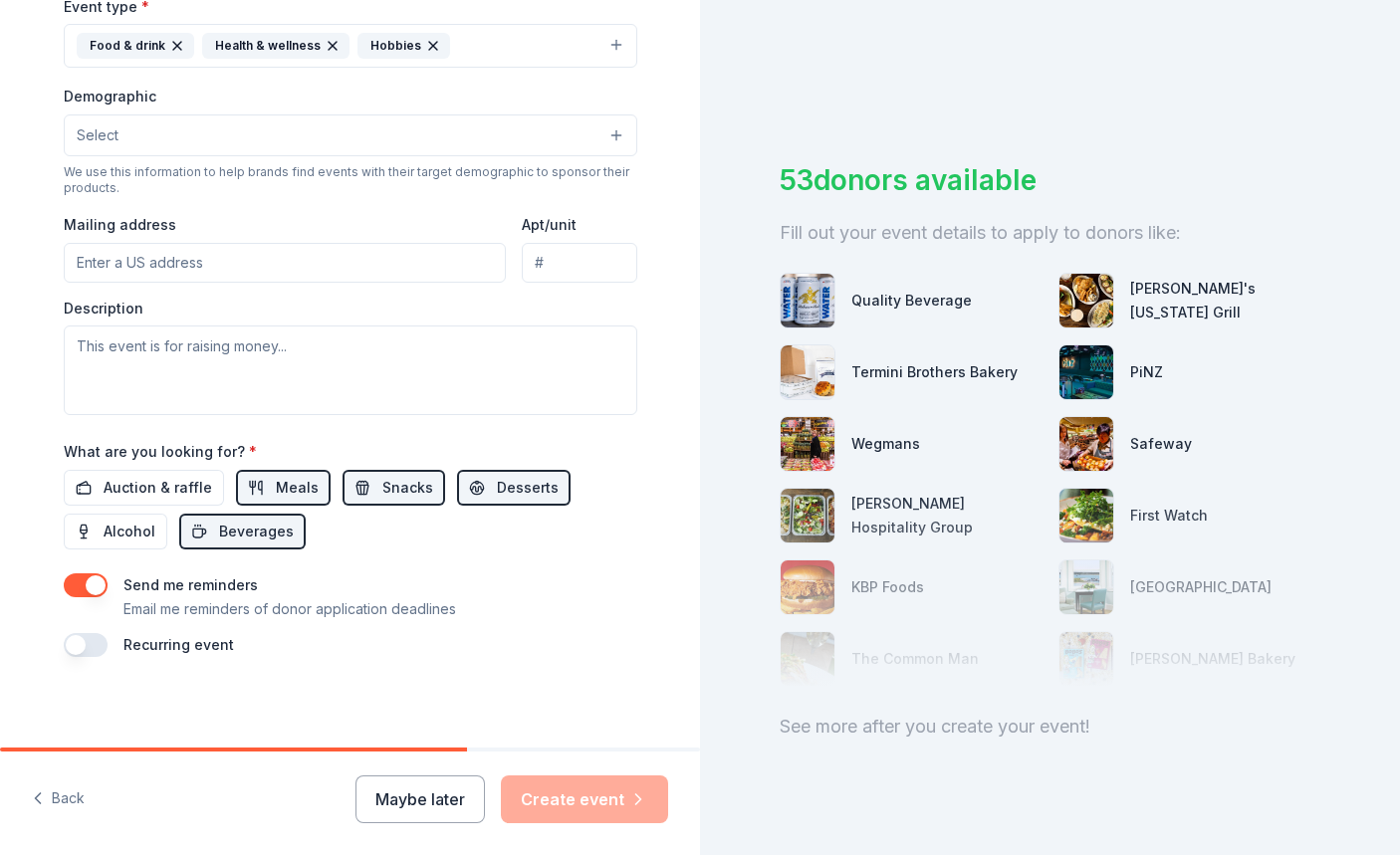 click at bounding box center [86, 645] 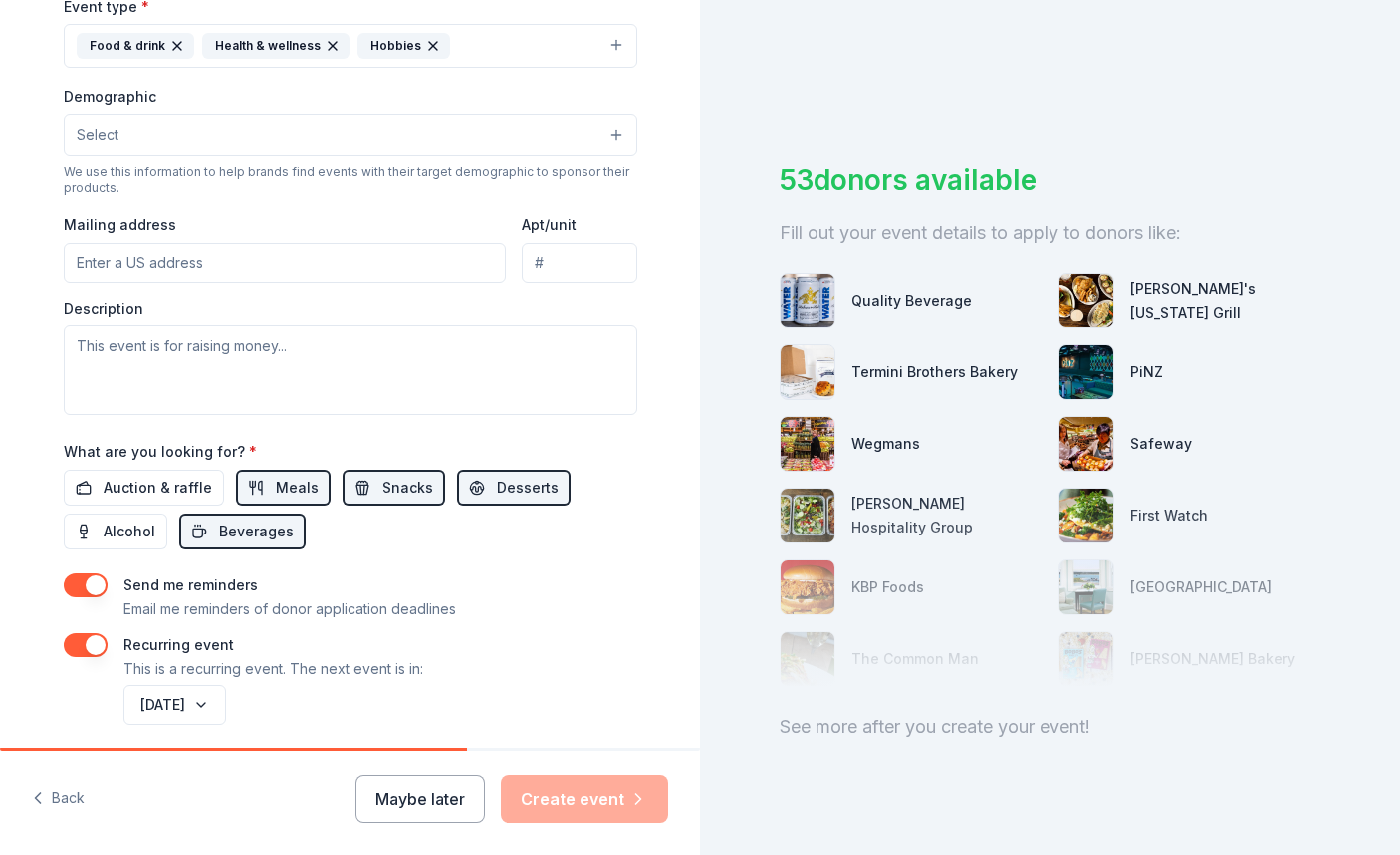 click at bounding box center [86, 585] 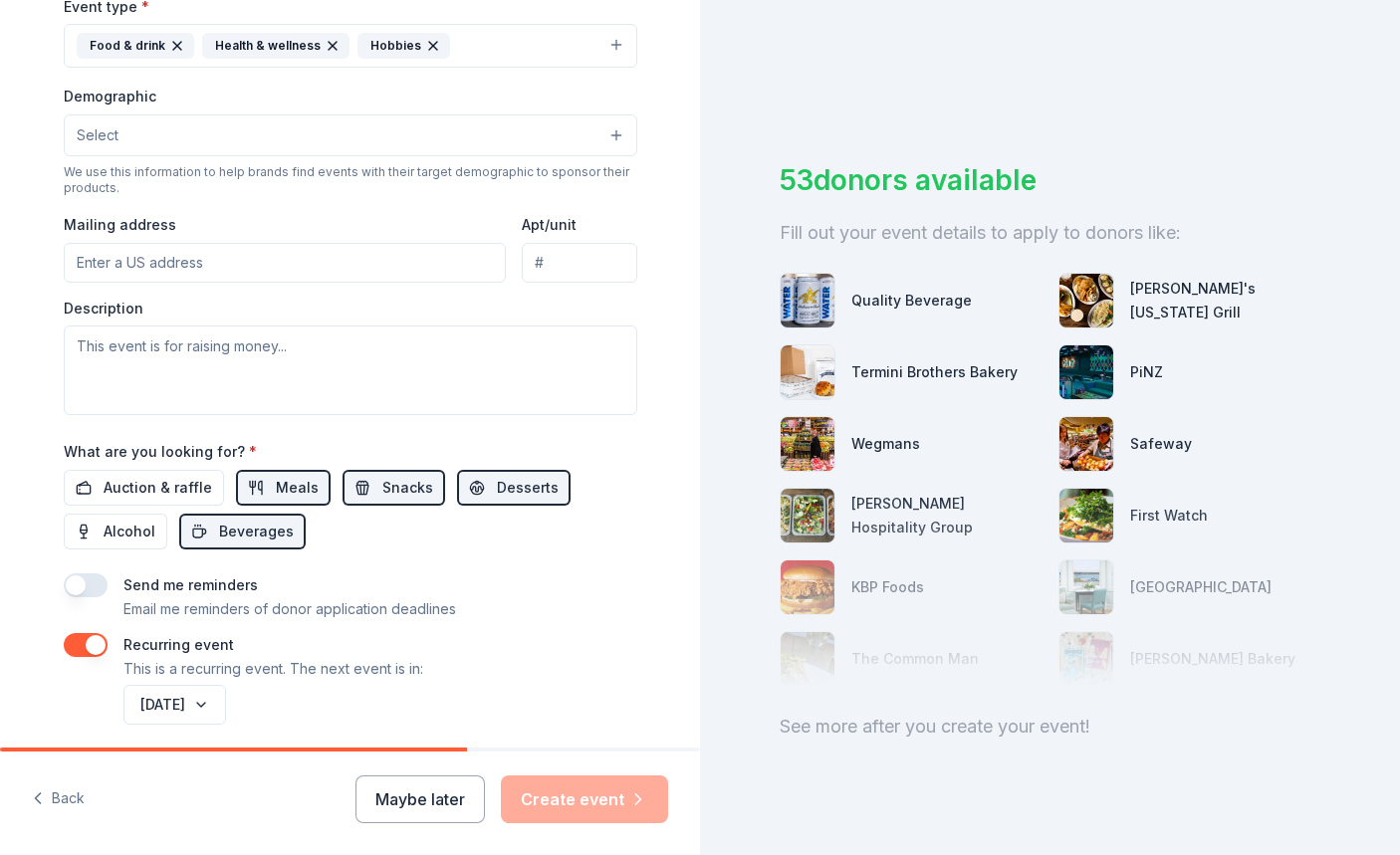 click at bounding box center [86, 585] 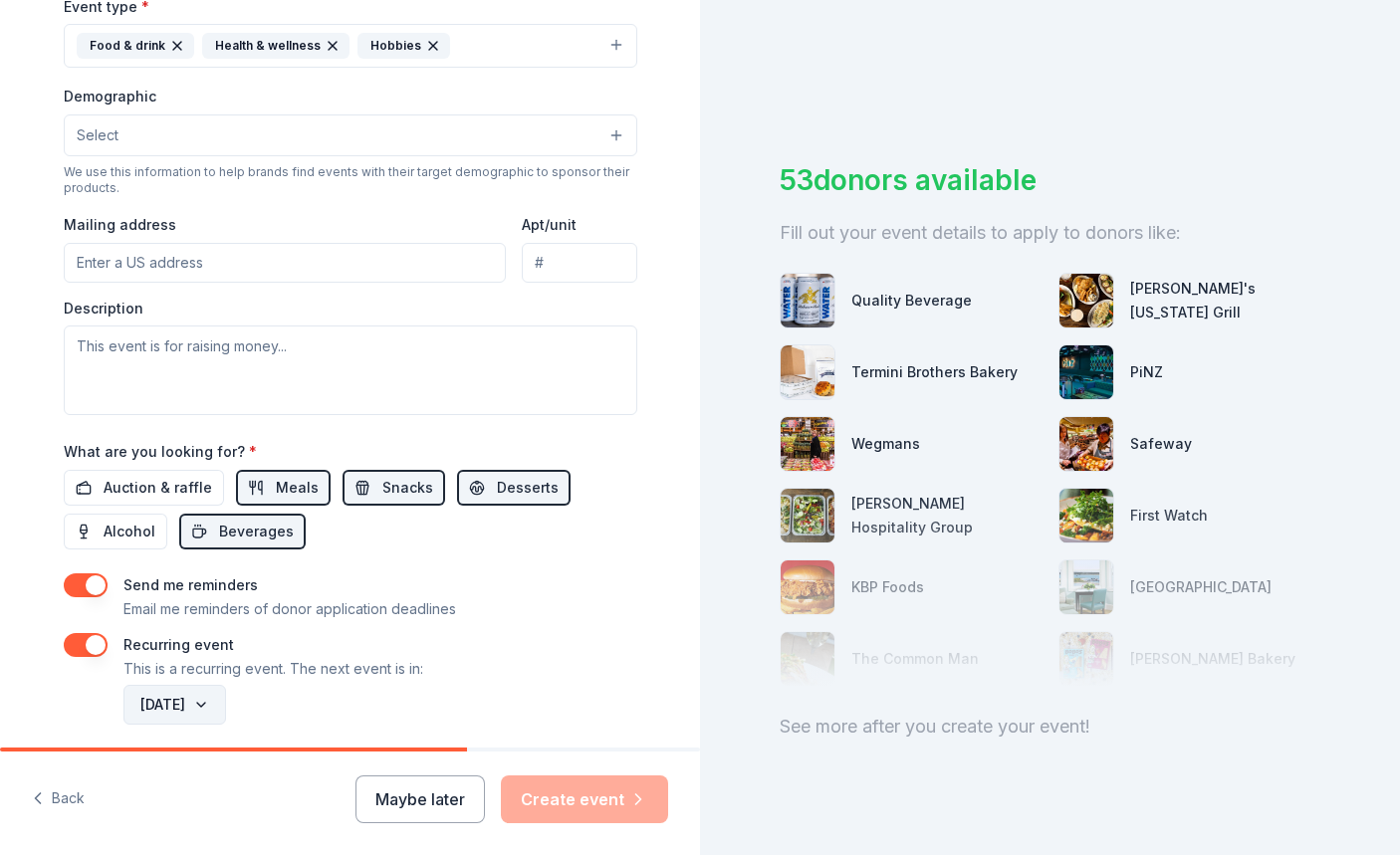 click on "July 2026" at bounding box center [174, 705] 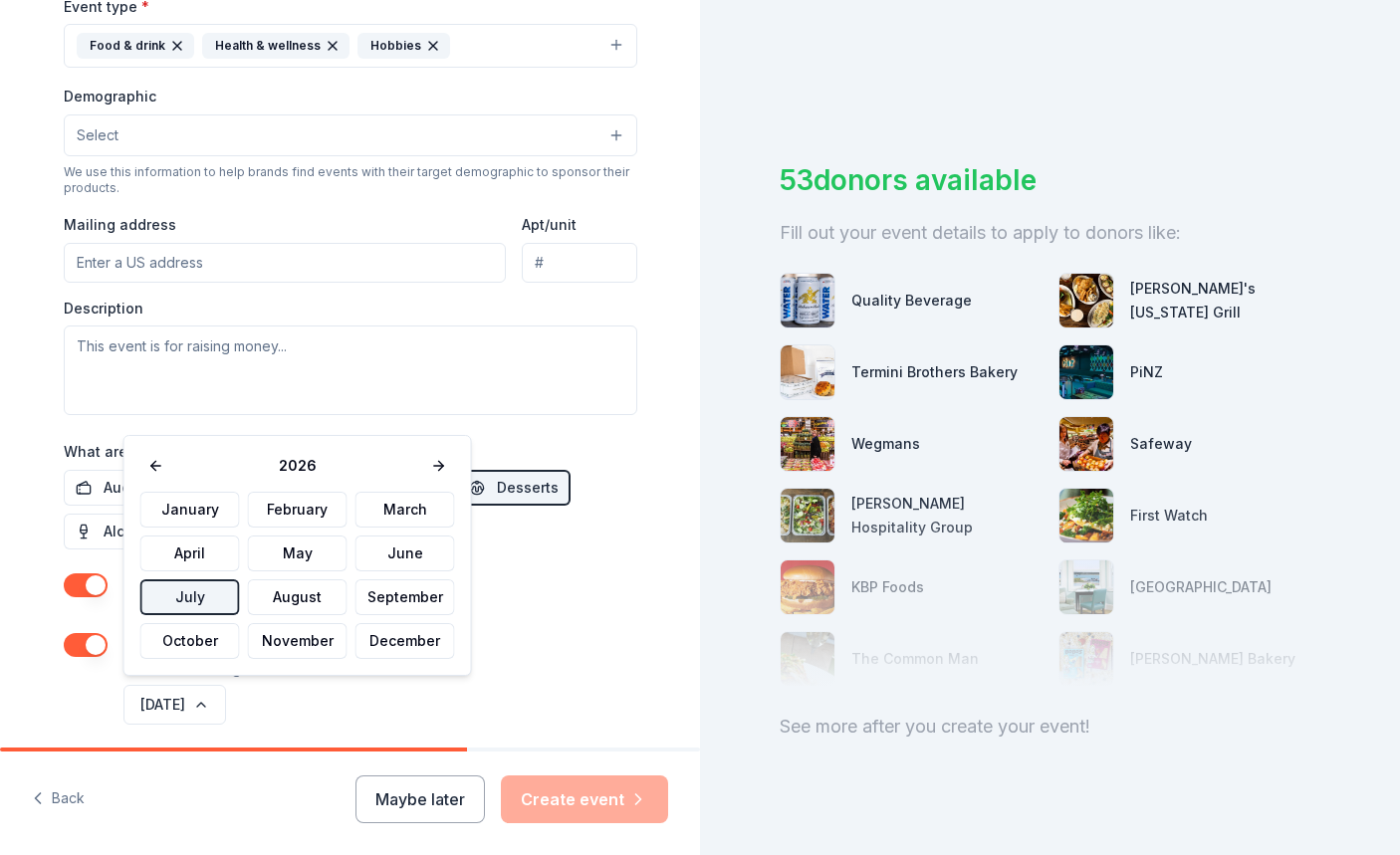 click on "July" at bounding box center (190, 597) 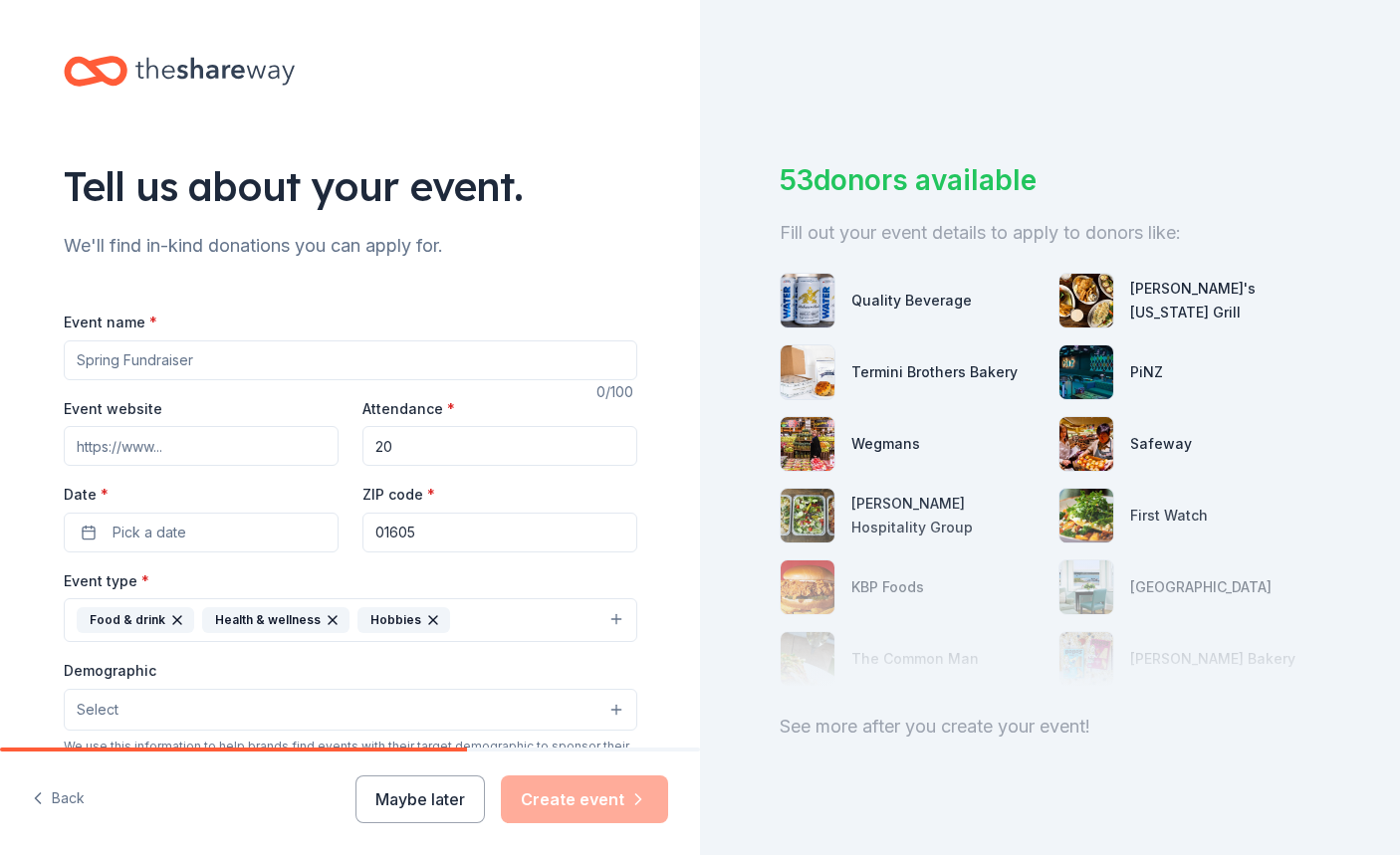 scroll, scrollTop: 0, scrollLeft: 0, axis: both 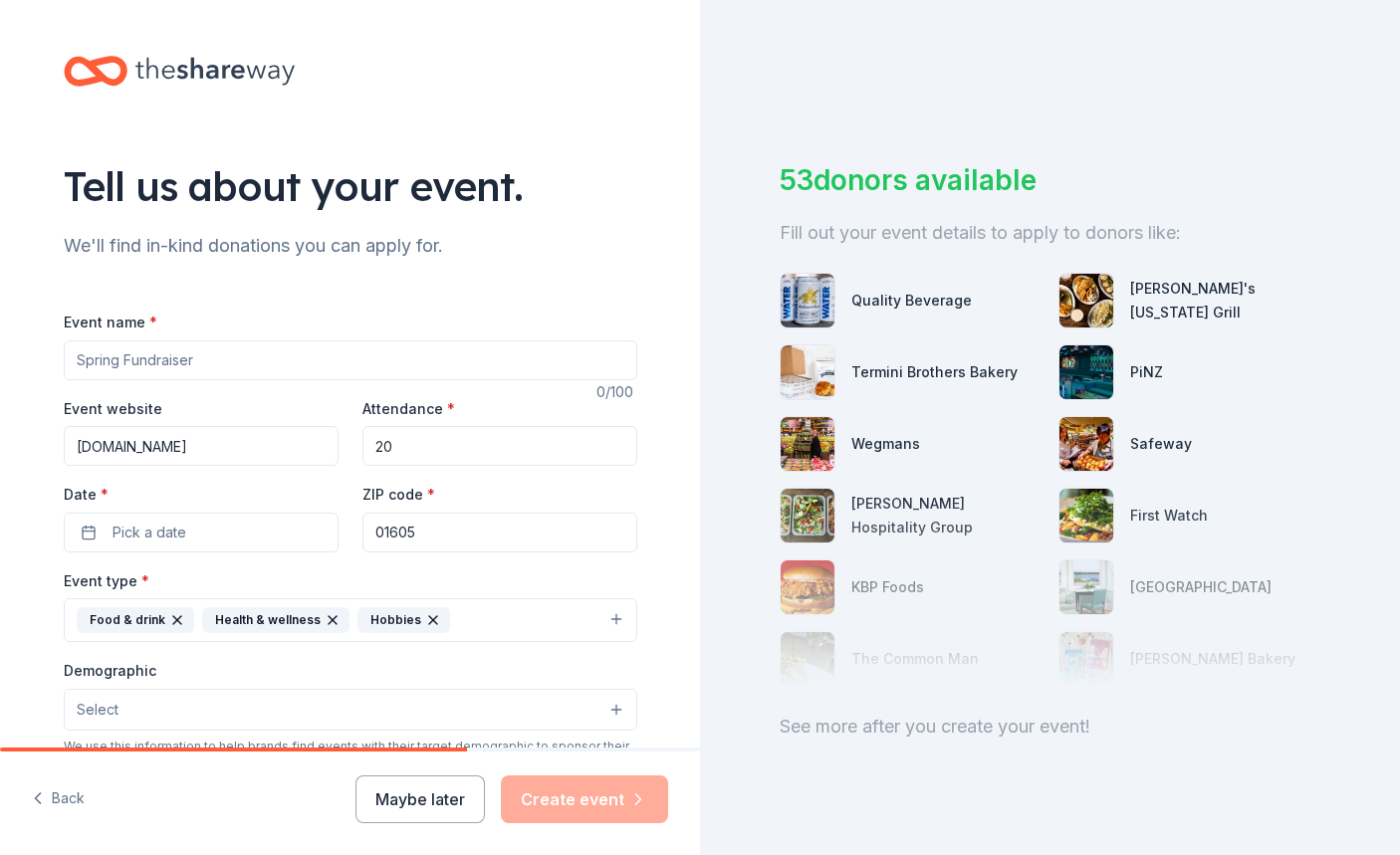 click on "20" at bounding box center [500, 446] 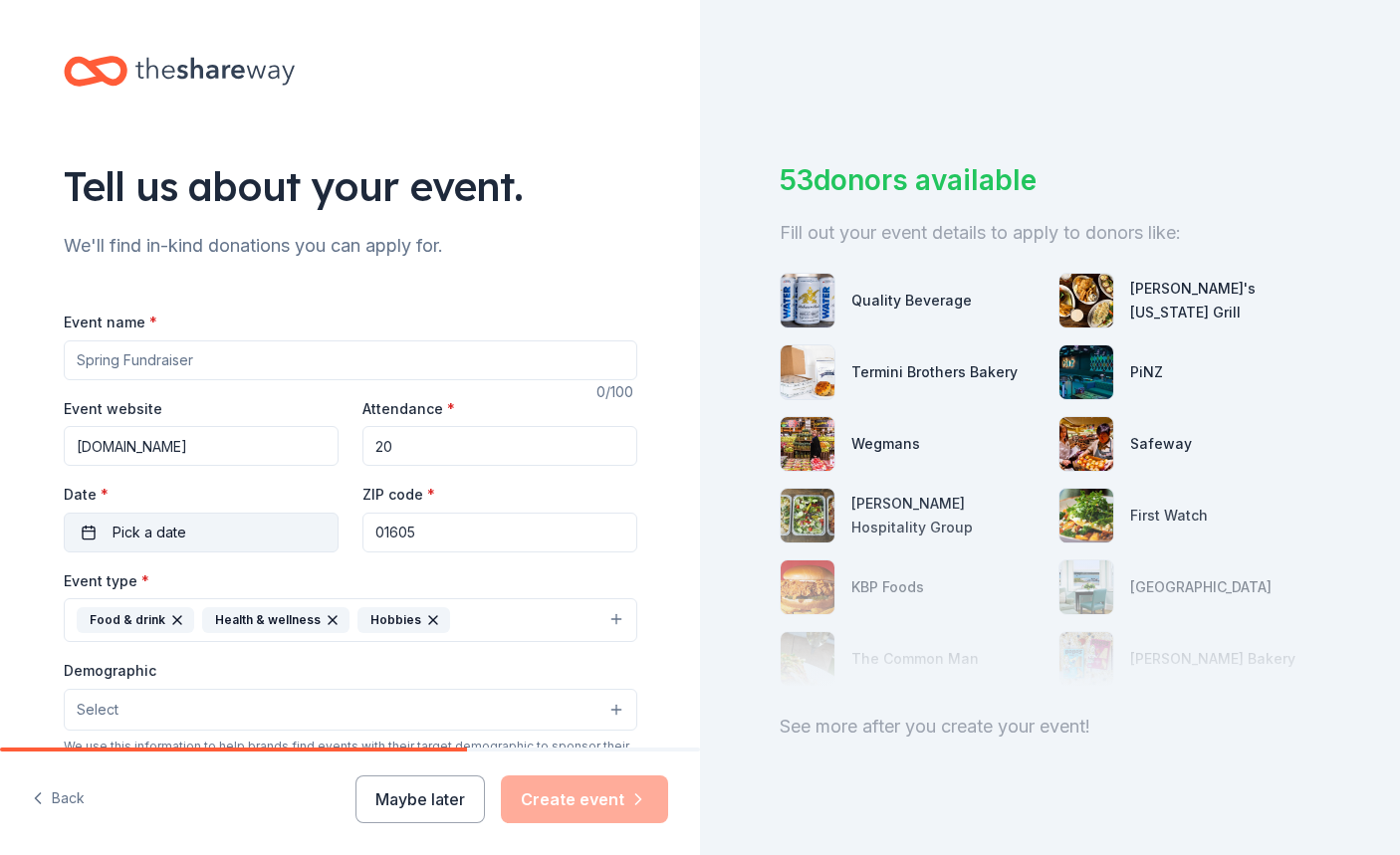 type on "www.4choices.org" 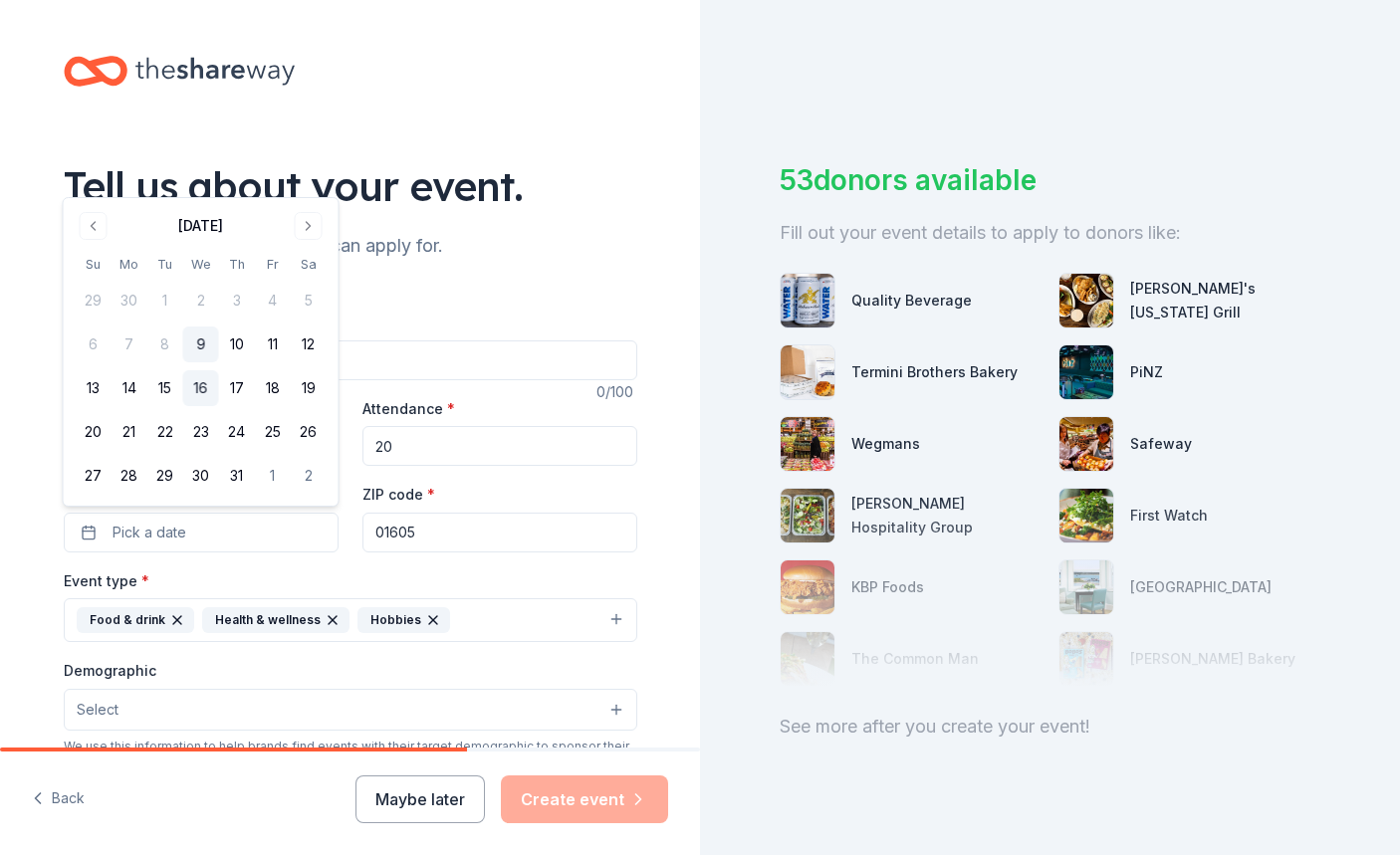 click on "16" at bounding box center [201, 388] 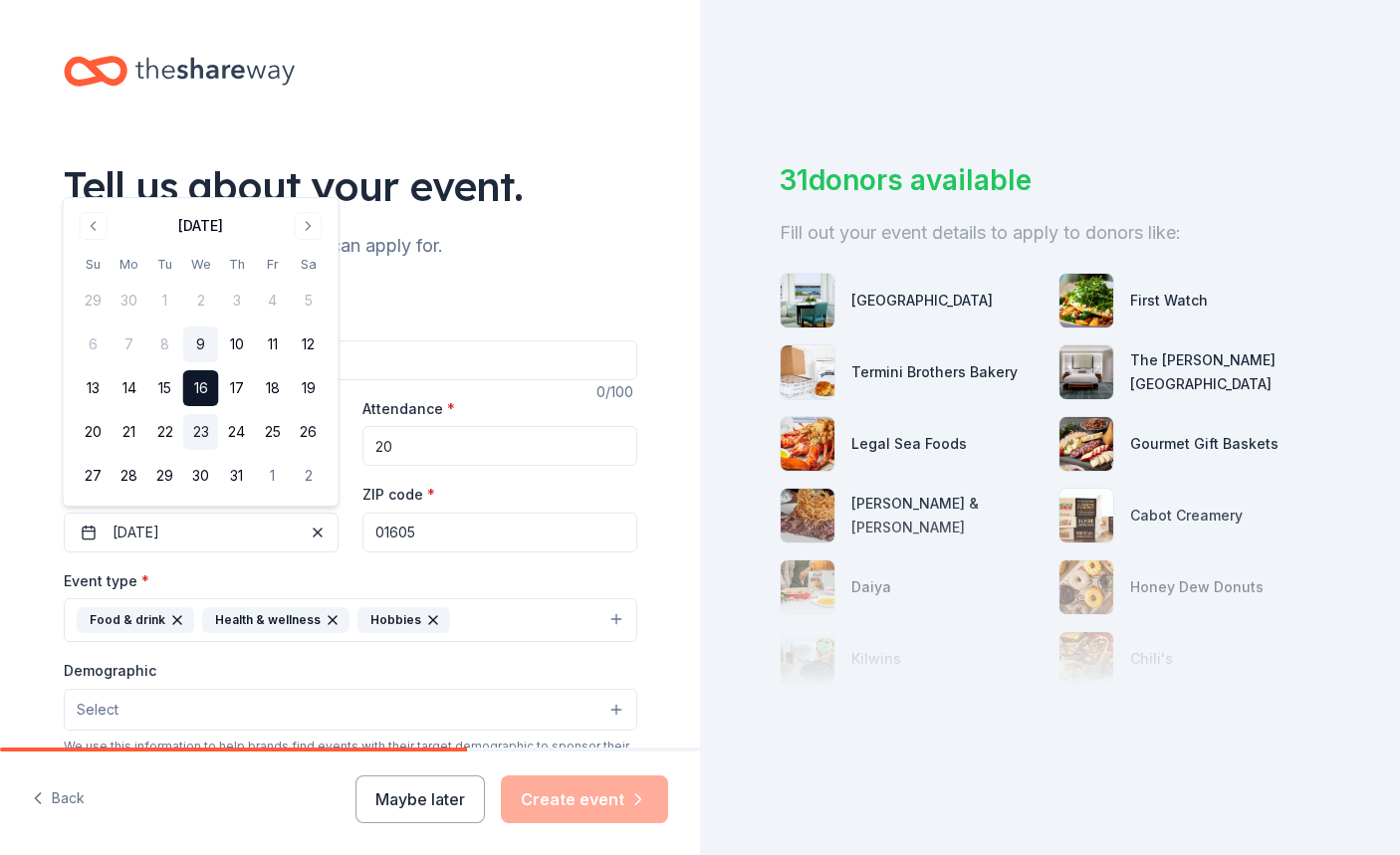 click on "23" at bounding box center [201, 432] 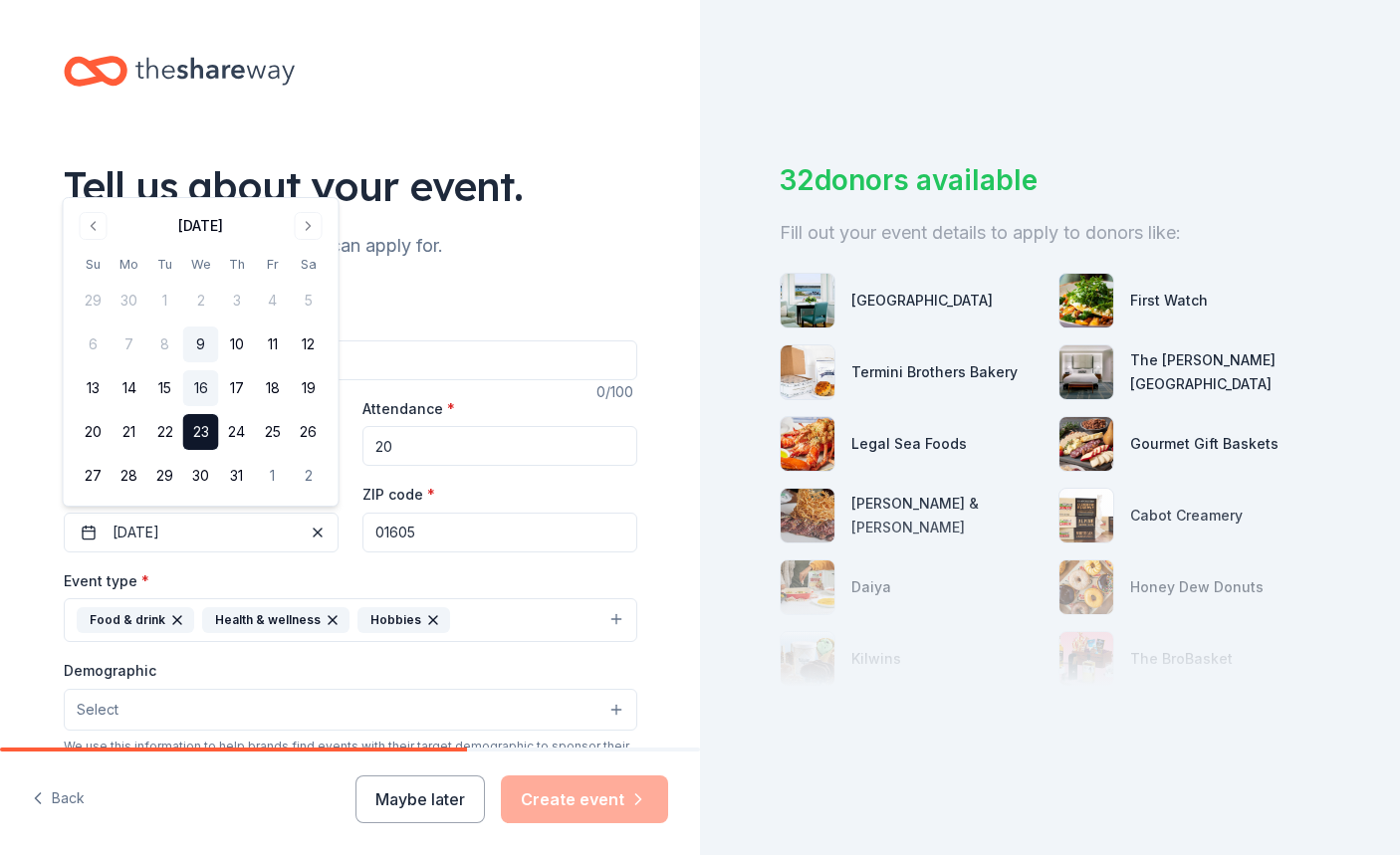 click on "16" at bounding box center (201, 388) 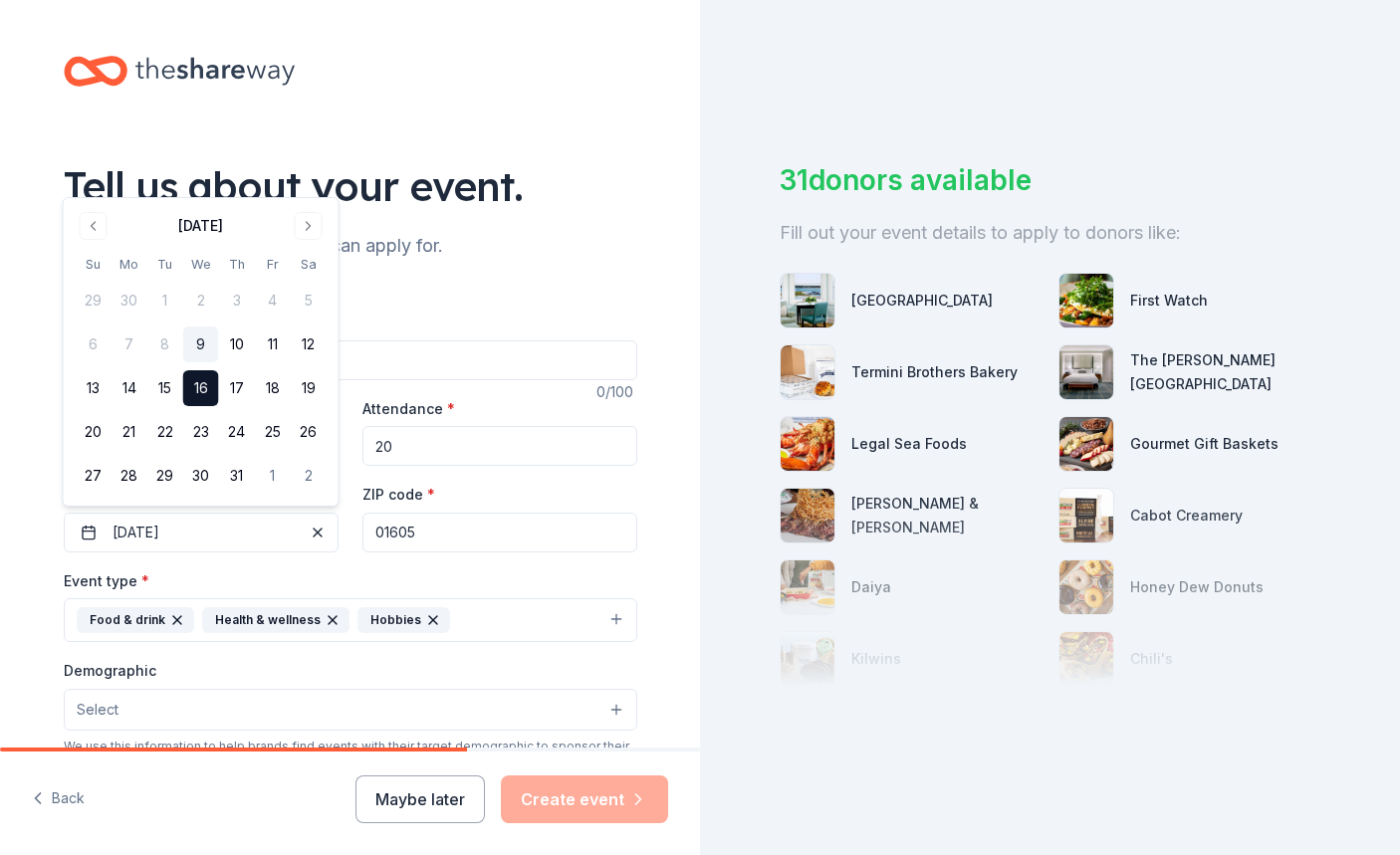 click on "Event name *" at bounding box center (350, 344) 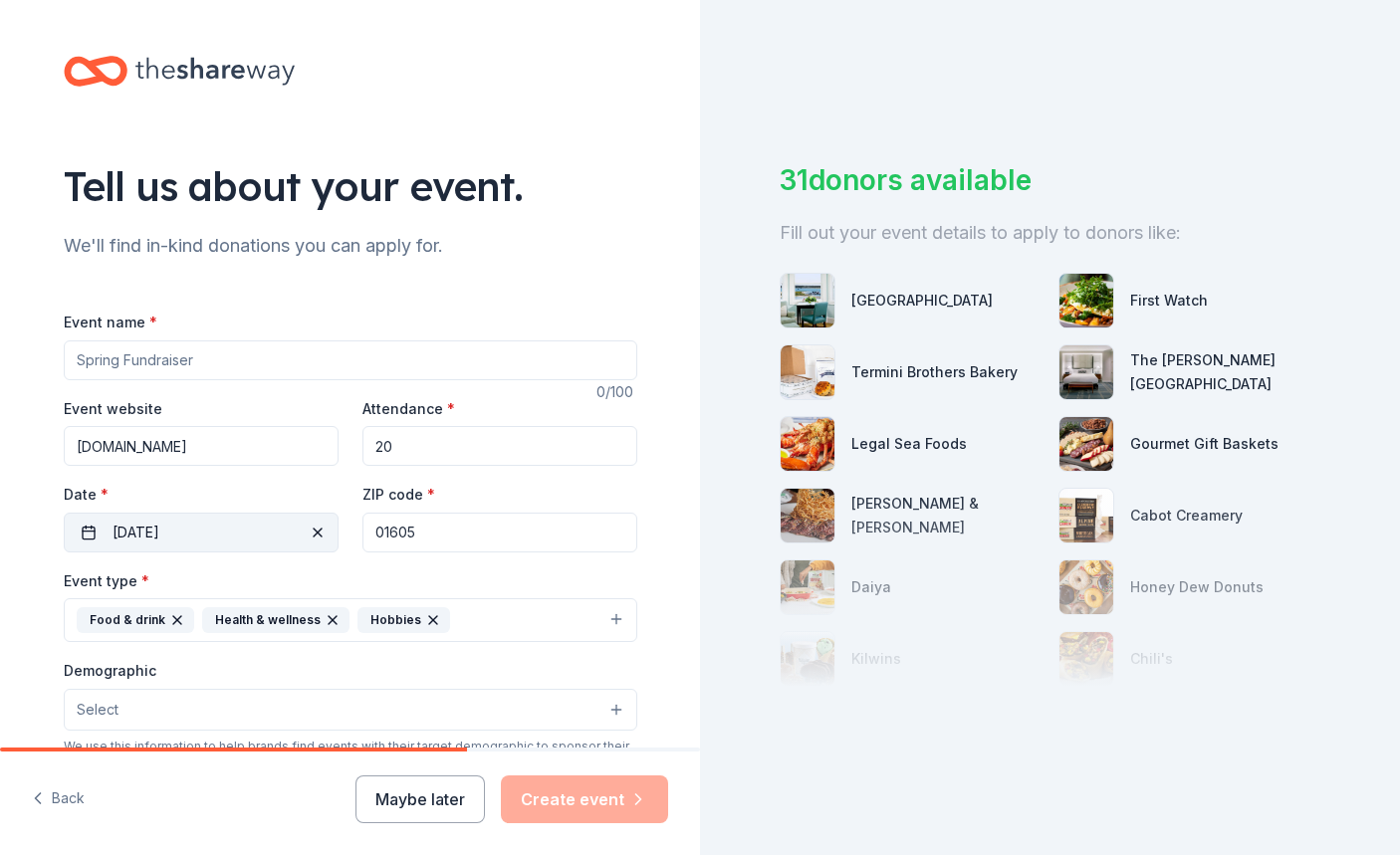 click on "07/16/2025" at bounding box center (201, 533) 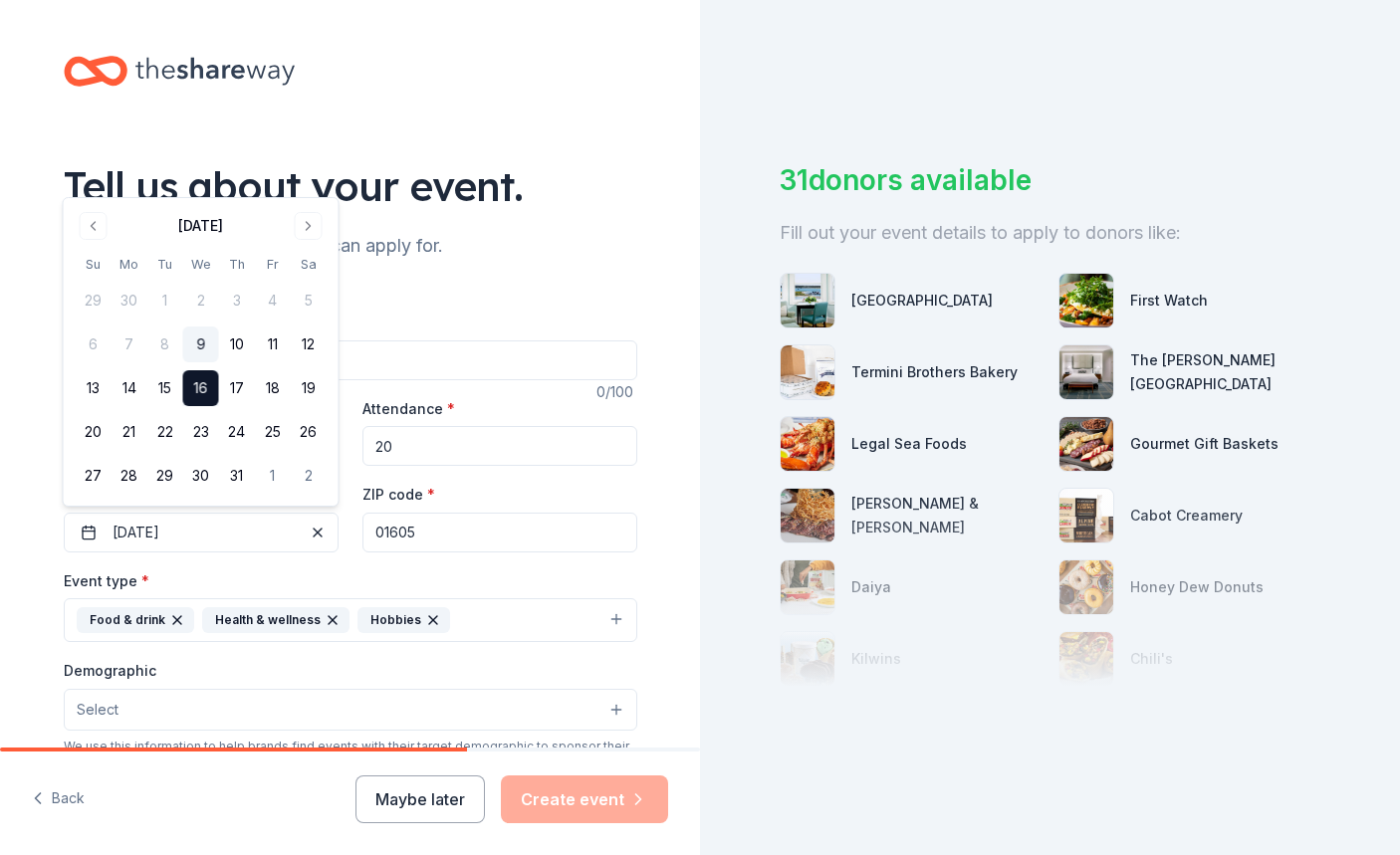 click on "Event type * Food & drink Health & wellness Hobbies" at bounding box center [350, 605] 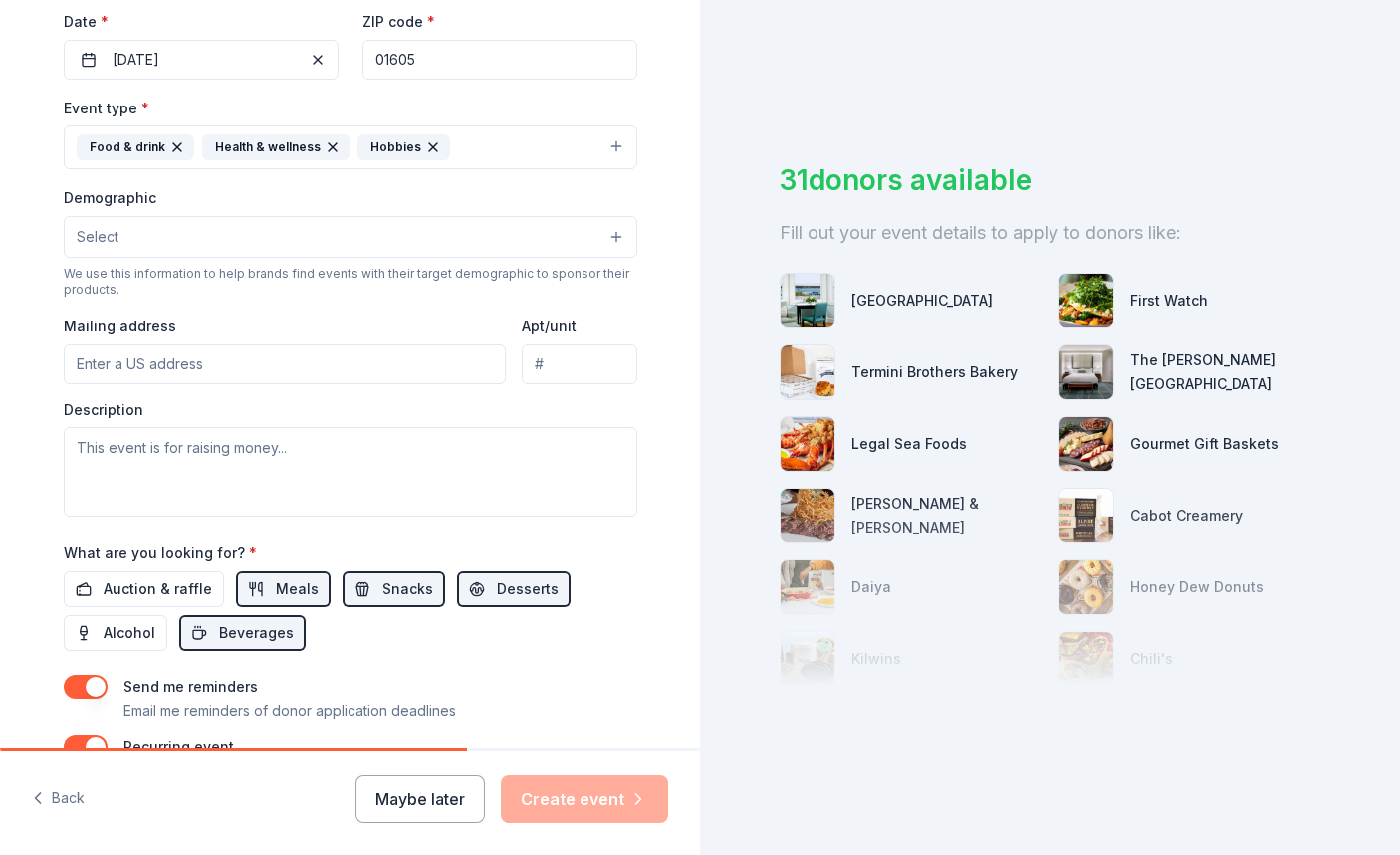 scroll, scrollTop: 474, scrollLeft: 0, axis: vertical 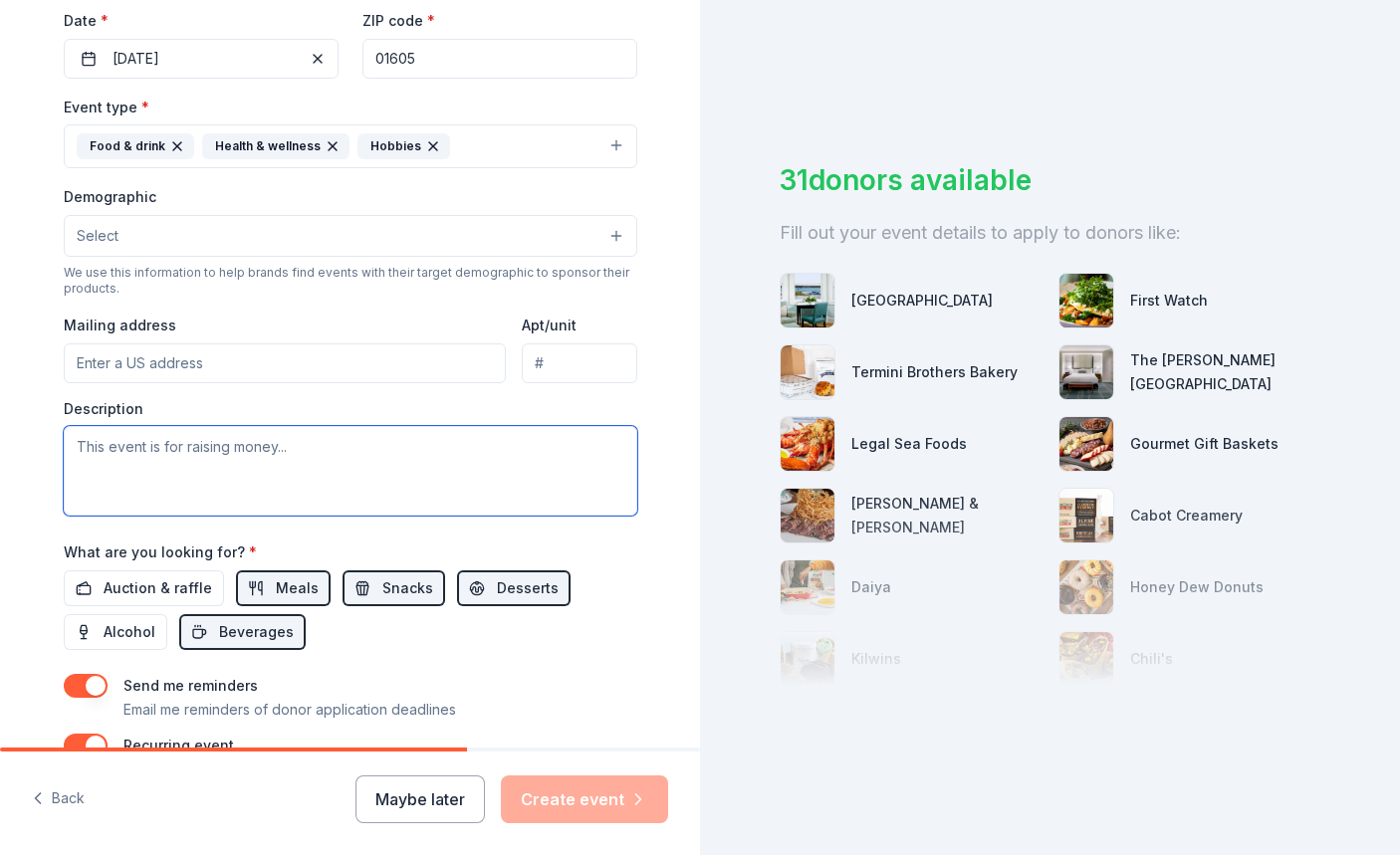 click at bounding box center [350, 471] 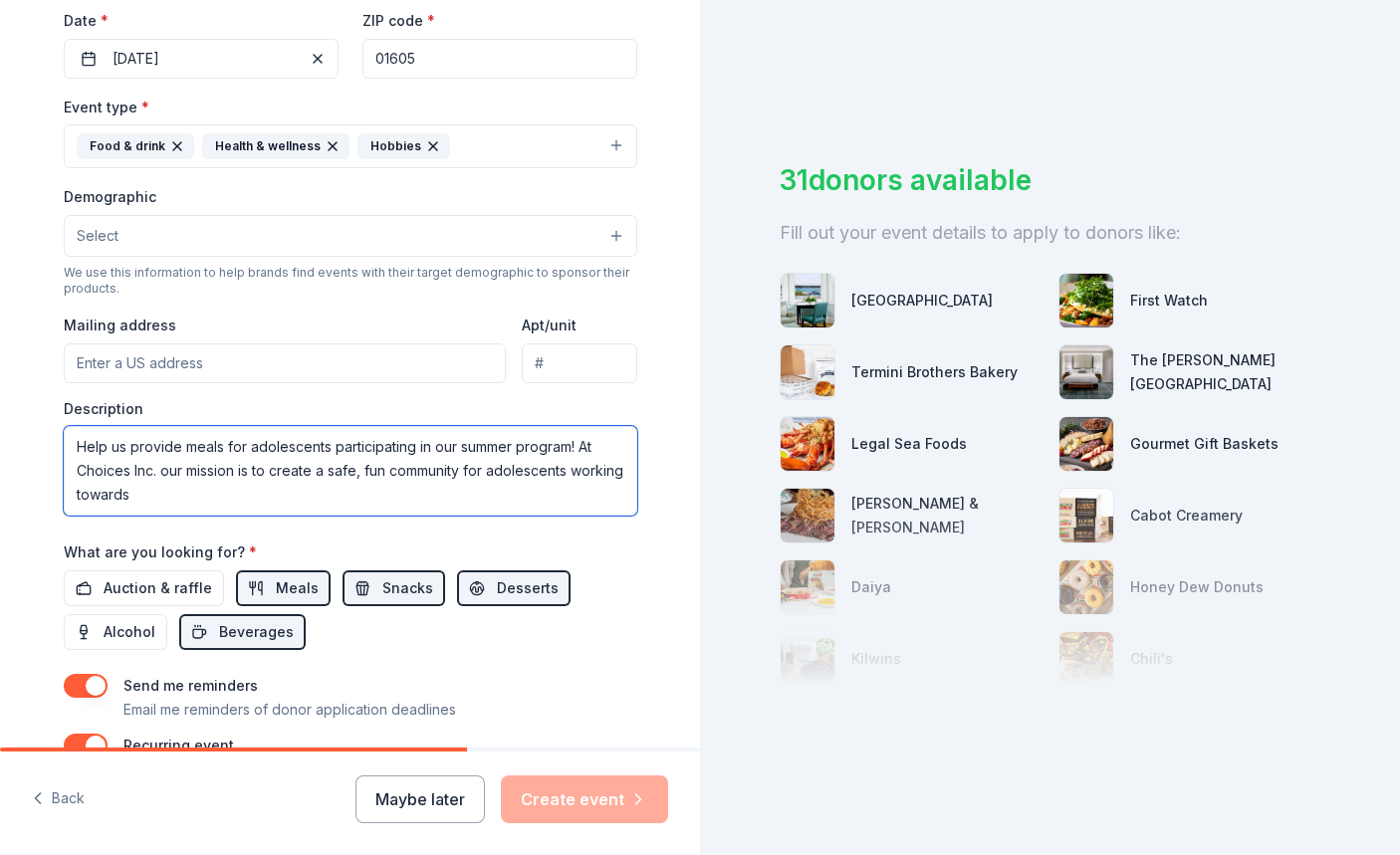 click on "Help us provide meals for adolescents participating in our summer program! At Choices Inc. our mission is to create a safe, fun community for adolescents working towards" at bounding box center (350, 471) 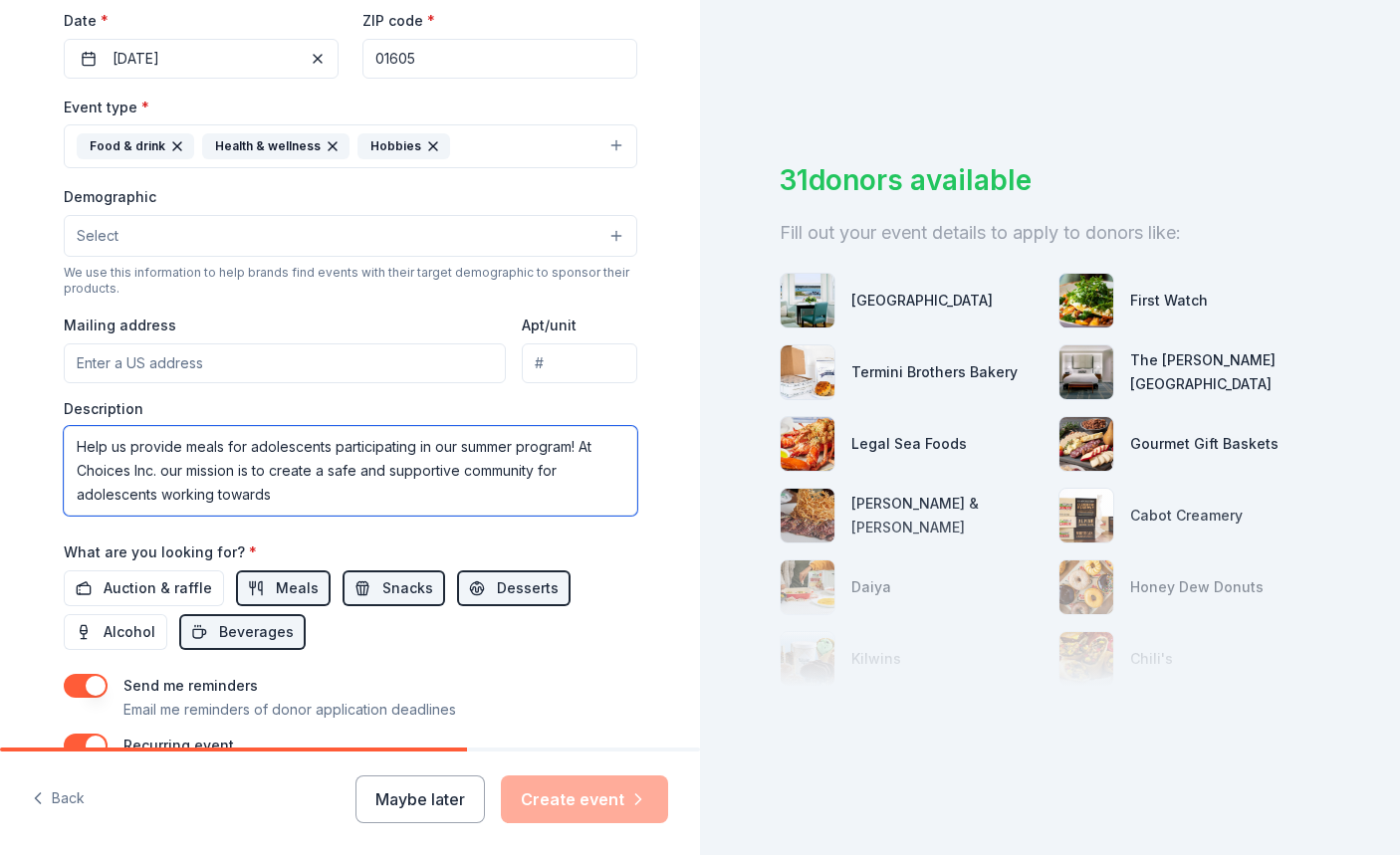 drag, startPoint x: 292, startPoint y: 491, endPoint x: 161, endPoint y: 495, distance: 131.06105 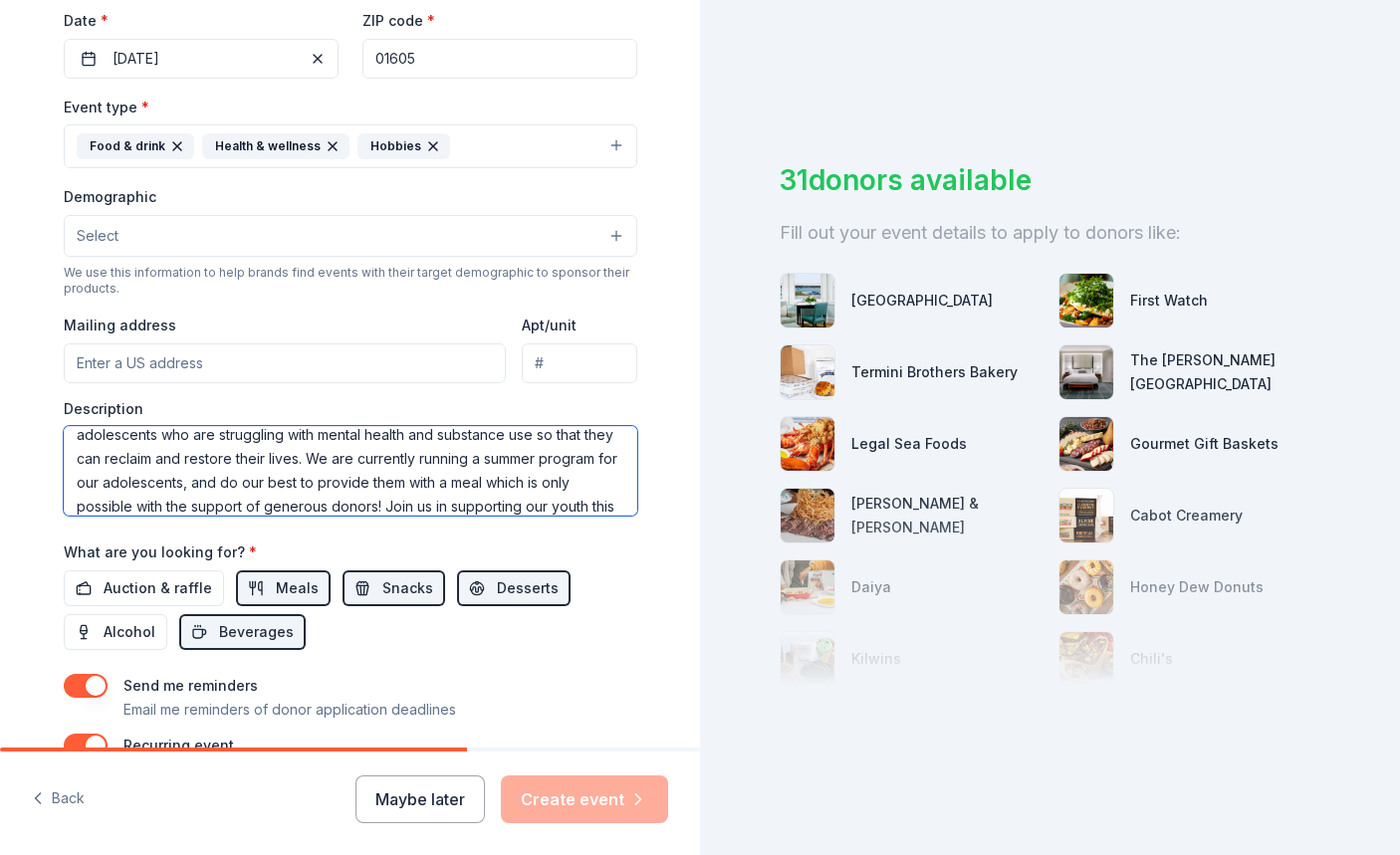 scroll, scrollTop: 96, scrollLeft: 0, axis: vertical 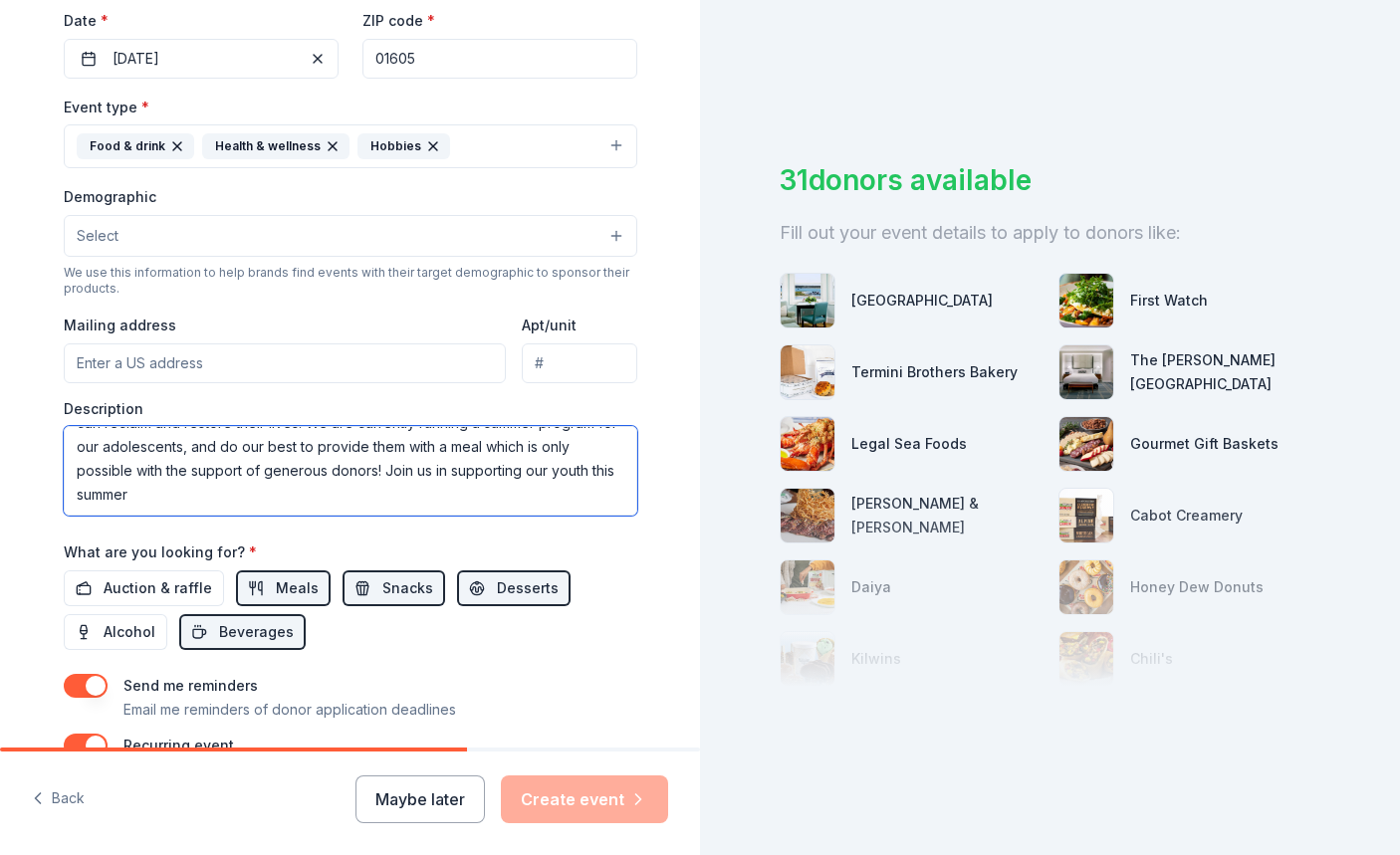 click on "Help us provide meals for adolescents participating in our summer program! At Choices Inc. our mission is to create a safe and supportive community for adolescents who are struggling with mental health and substance use so that they can reclaim and restore their lives. We are currently running a summer program for our adolescents, and do our best to provide them with a meal which is only possible with the support of generous donors! Join us in supporting our youth this summer" at bounding box center (350, 471) 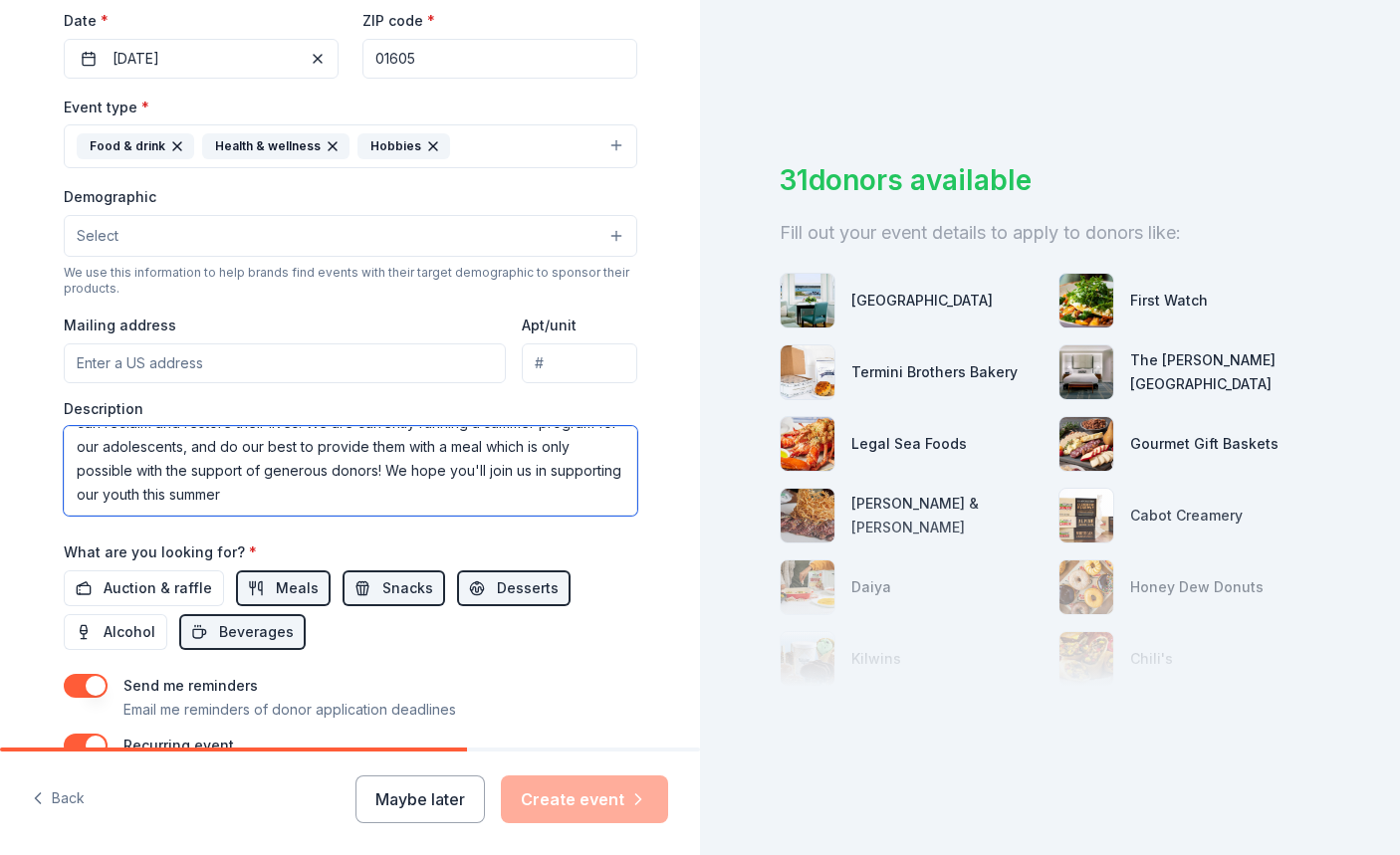 click on "Help us provide meals for adolescents participating in our summer program! At Choices Inc. our mission is to create a safe and supportive community for adolescents who are struggling with mental health and substance use so that they can reclaim and restore their lives. We are currently running a summer program for our adolescents, and do our best to provide them with a meal which is only possible with the support of generous donors! We hope you'll join us in supporting our youth this summer" at bounding box center [350, 471] 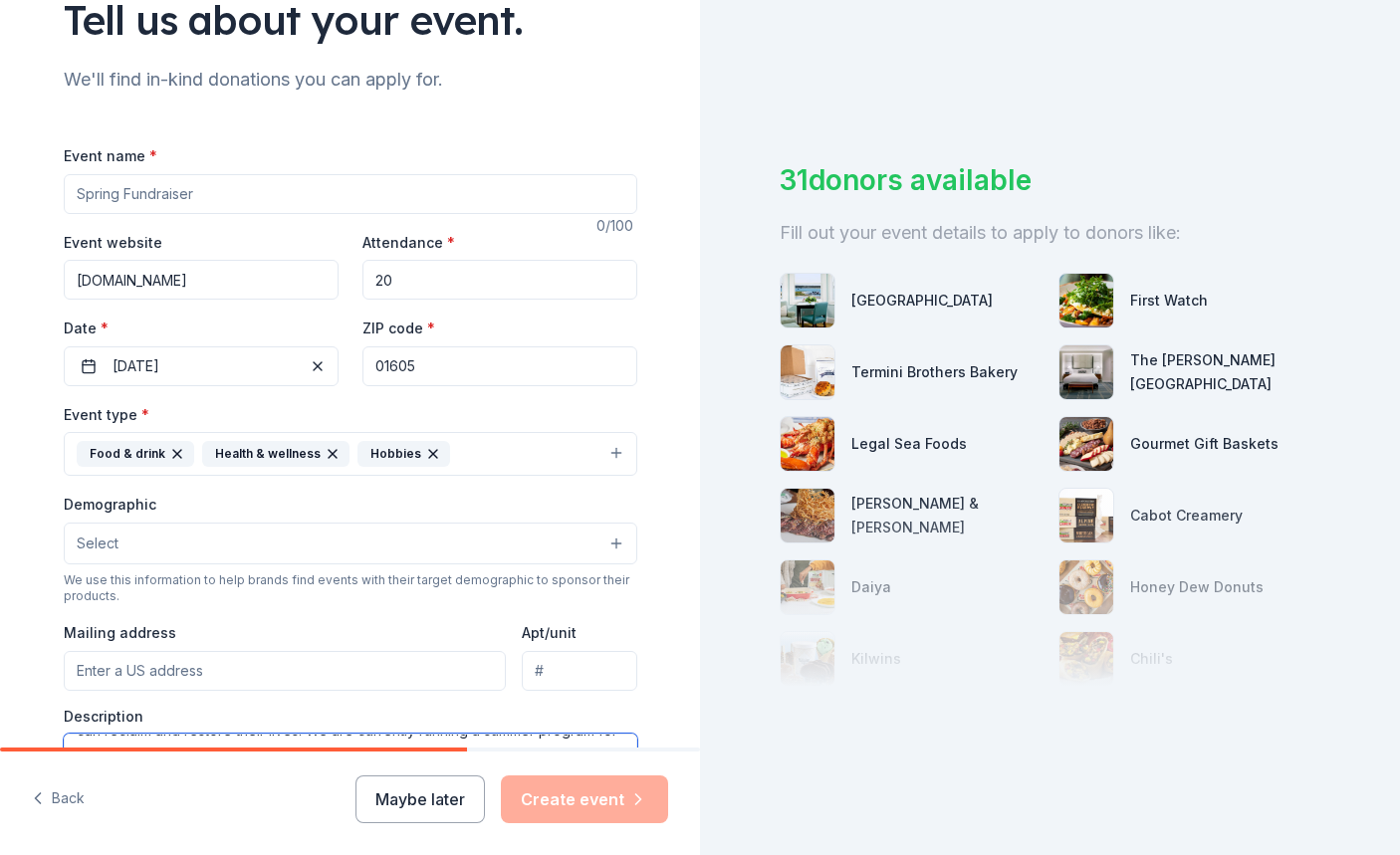 scroll, scrollTop: 193, scrollLeft: 0, axis: vertical 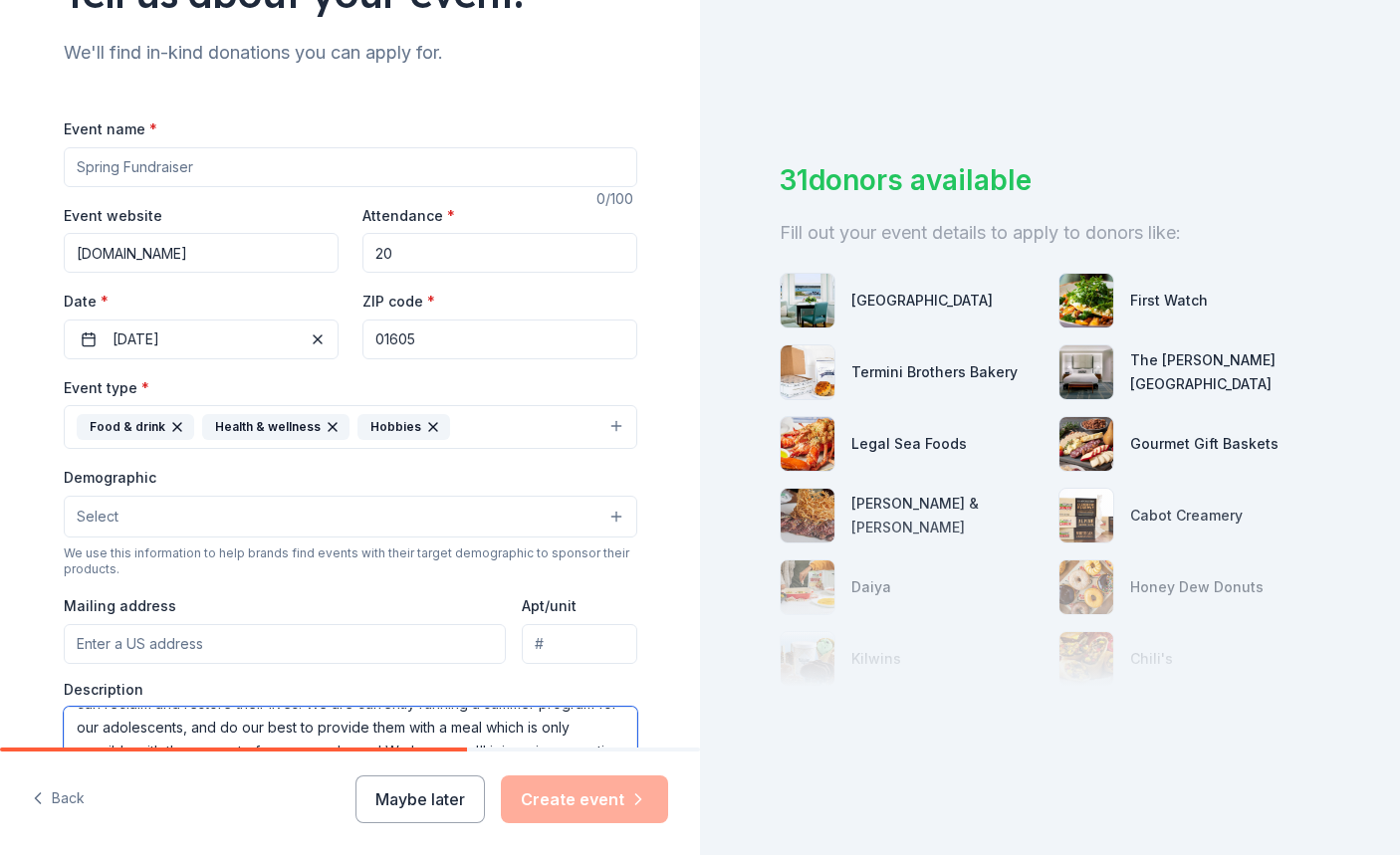 type on "Help us provide meals for adolescents participating in our summer program! At Choices Inc. our mission is to create a safe and supportive community for adolescents who are struggling with mental health and substance use so that they can reclaim and restore their lives. We are currently running a summer program for our adolescents, and do our best to provide them with a meal which is only possible with the support of generous donors! We hope you'll join us in supporting our youth this summer." 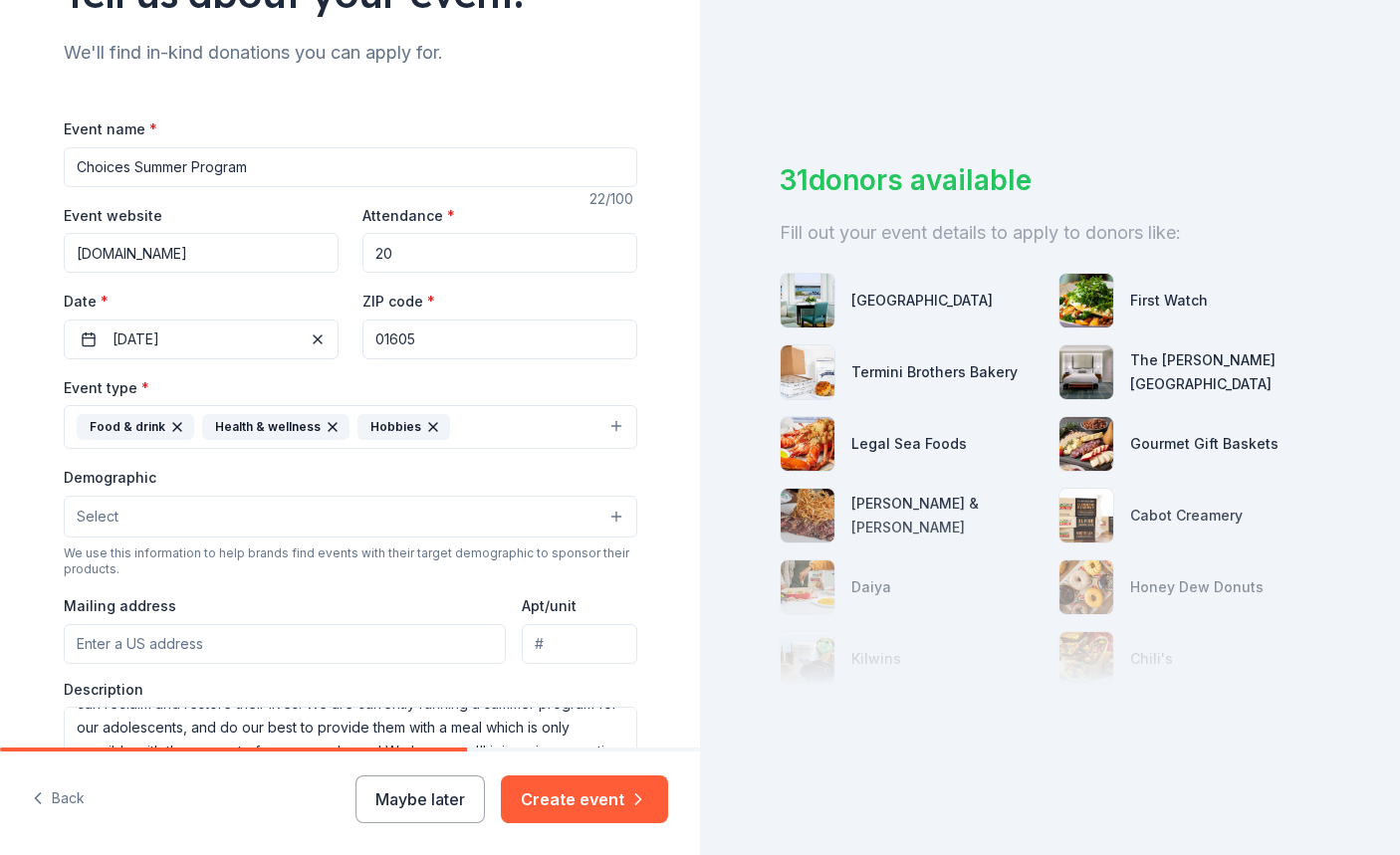 click on "Choices Summer Program" at bounding box center (350, 167) 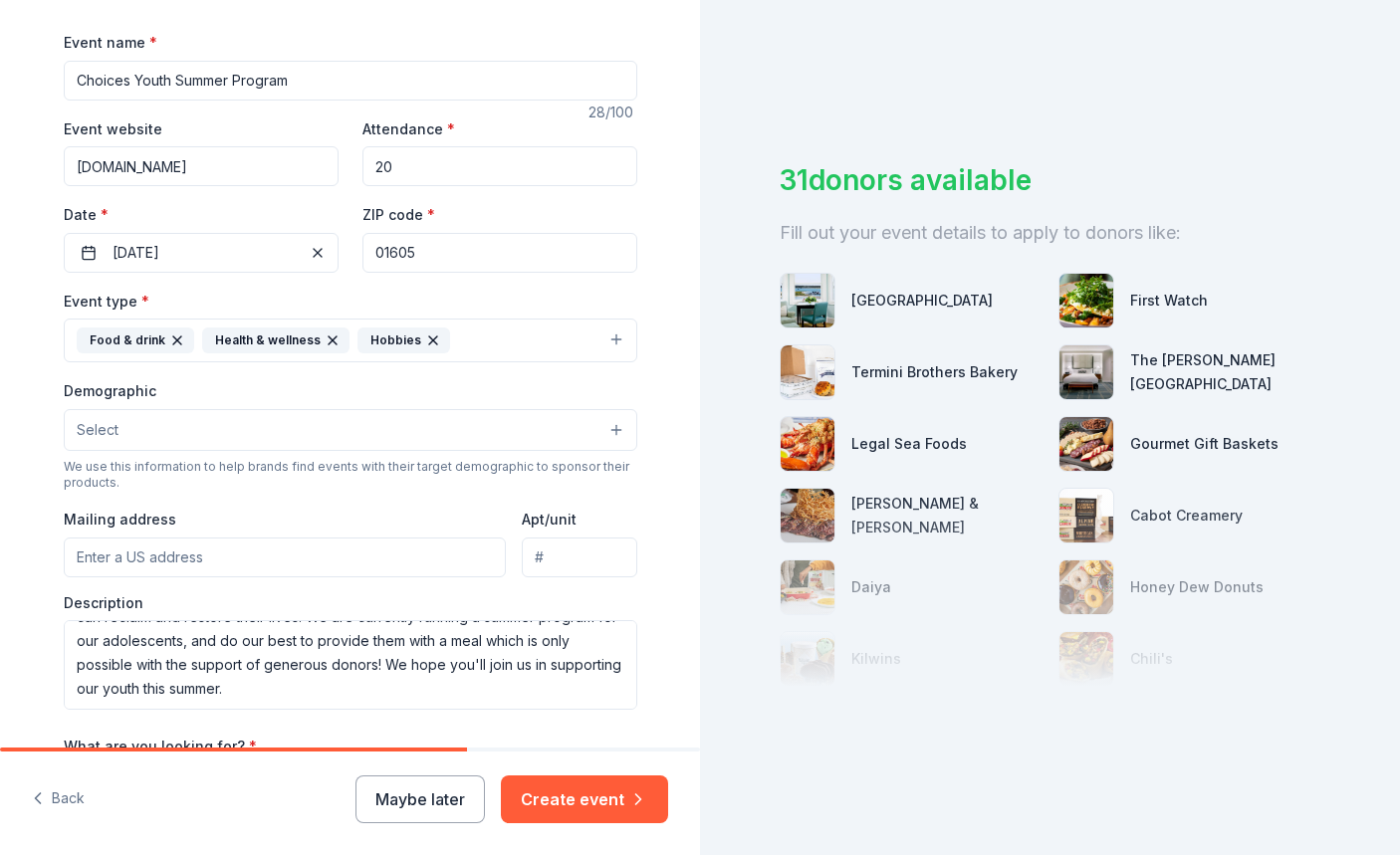 scroll, scrollTop: 281, scrollLeft: 0, axis: vertical 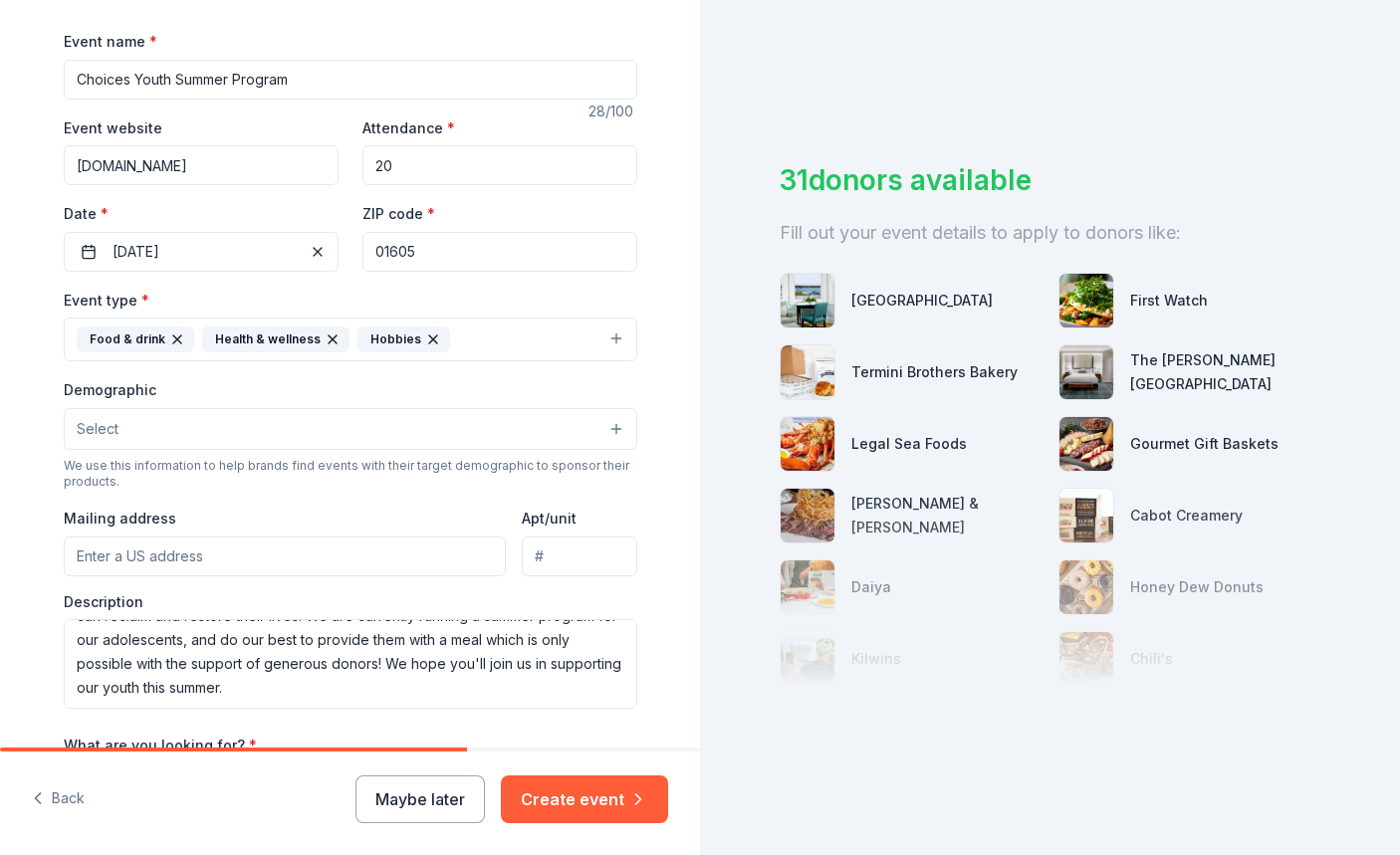 type on "Choices Youth Summer Program" 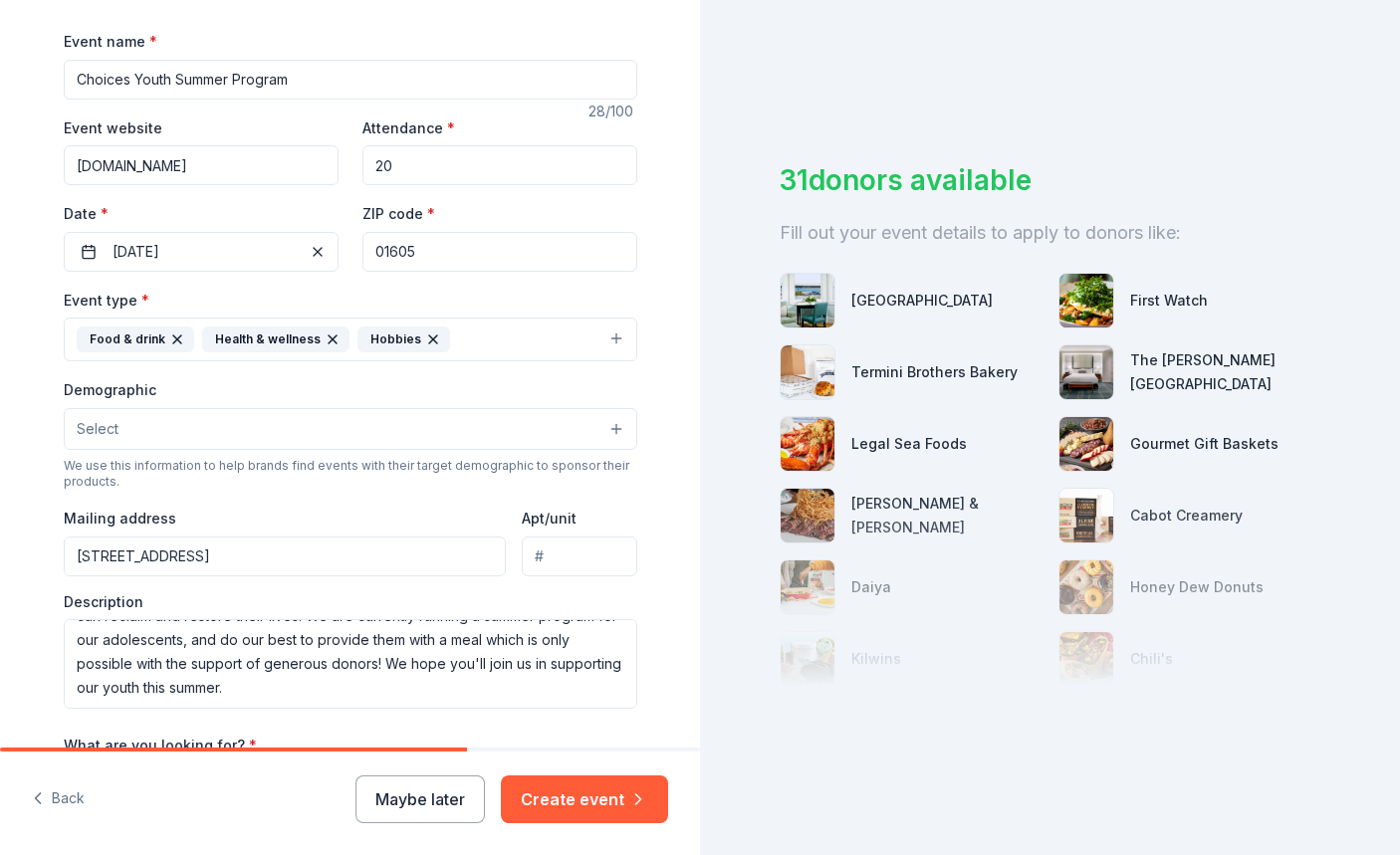 type on "108 Grove Street, Worcester, MA, 01605" 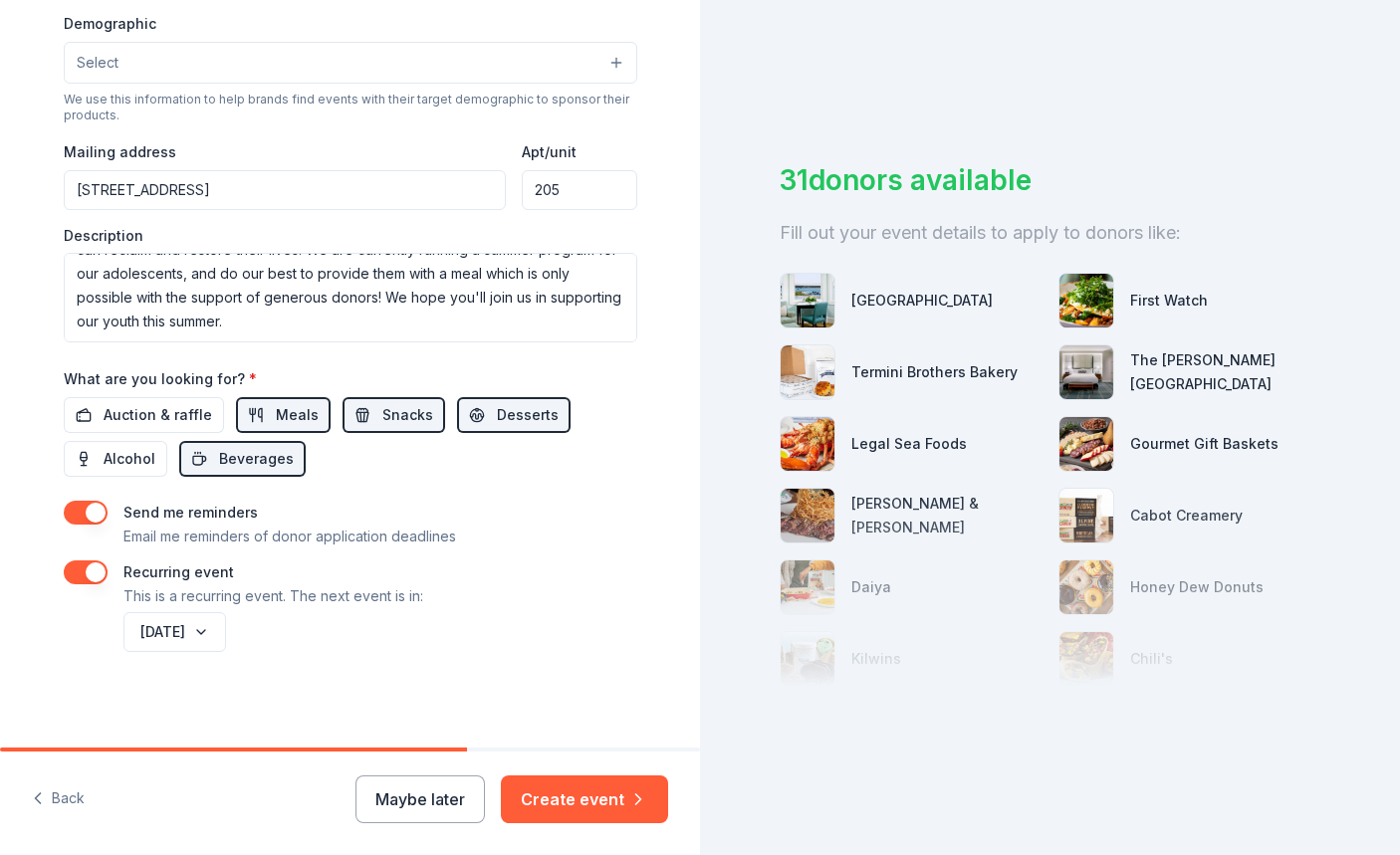 scroll, scrollTop: 646, scrollLeft: 0, axis: vertical 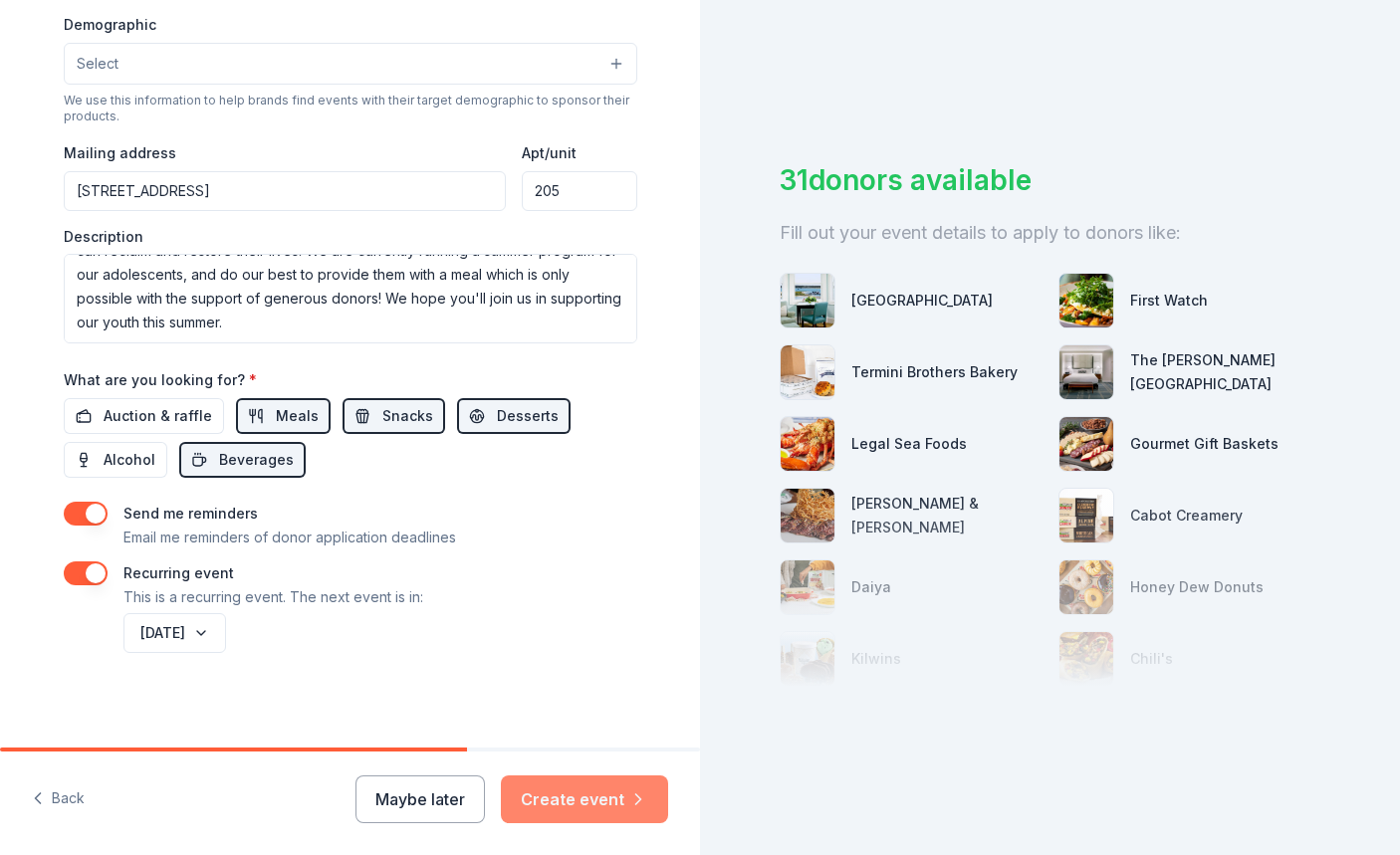 type on "205" 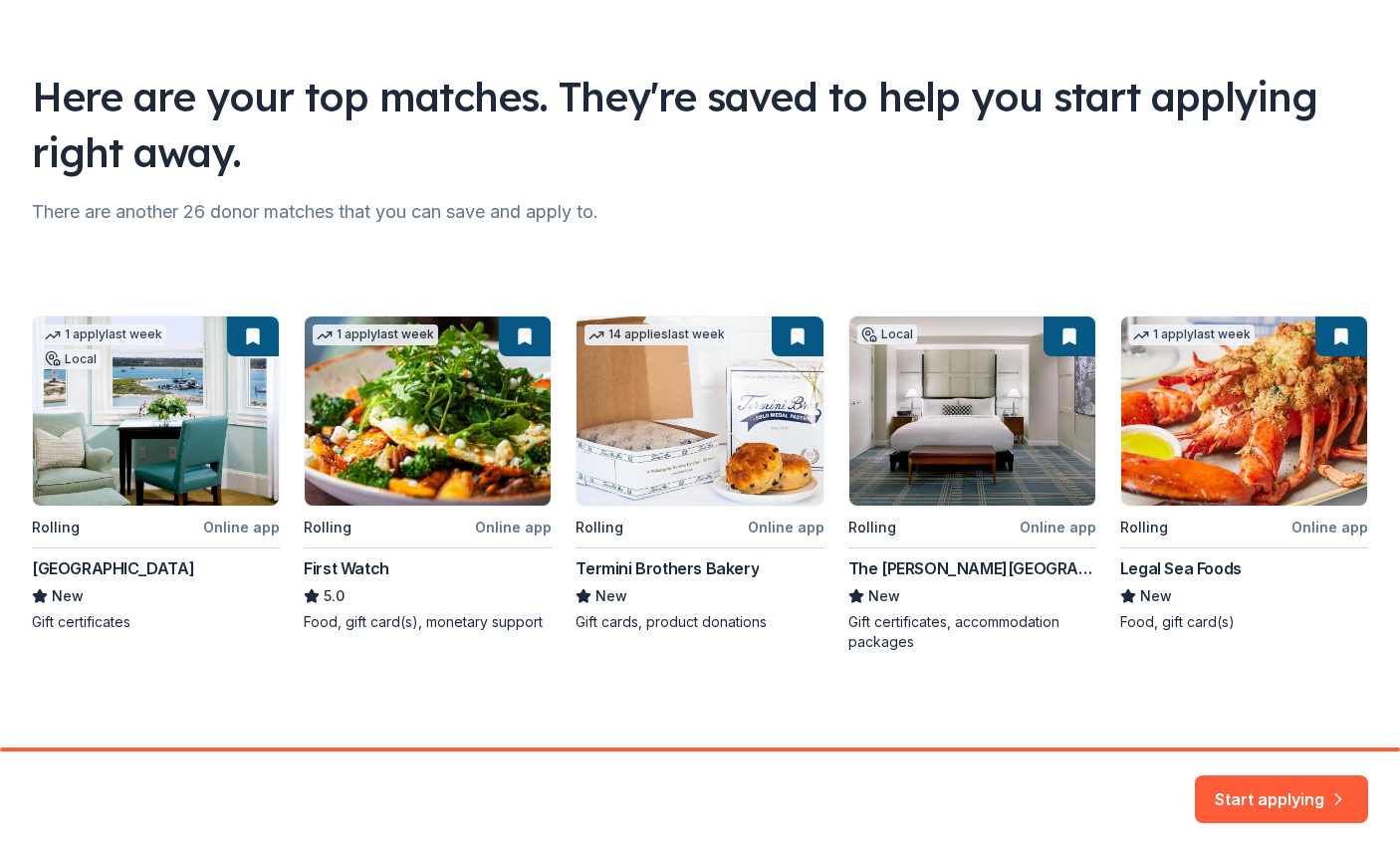 scroll, scrollTop: 90, scrollLeft: 0, axis: vertical 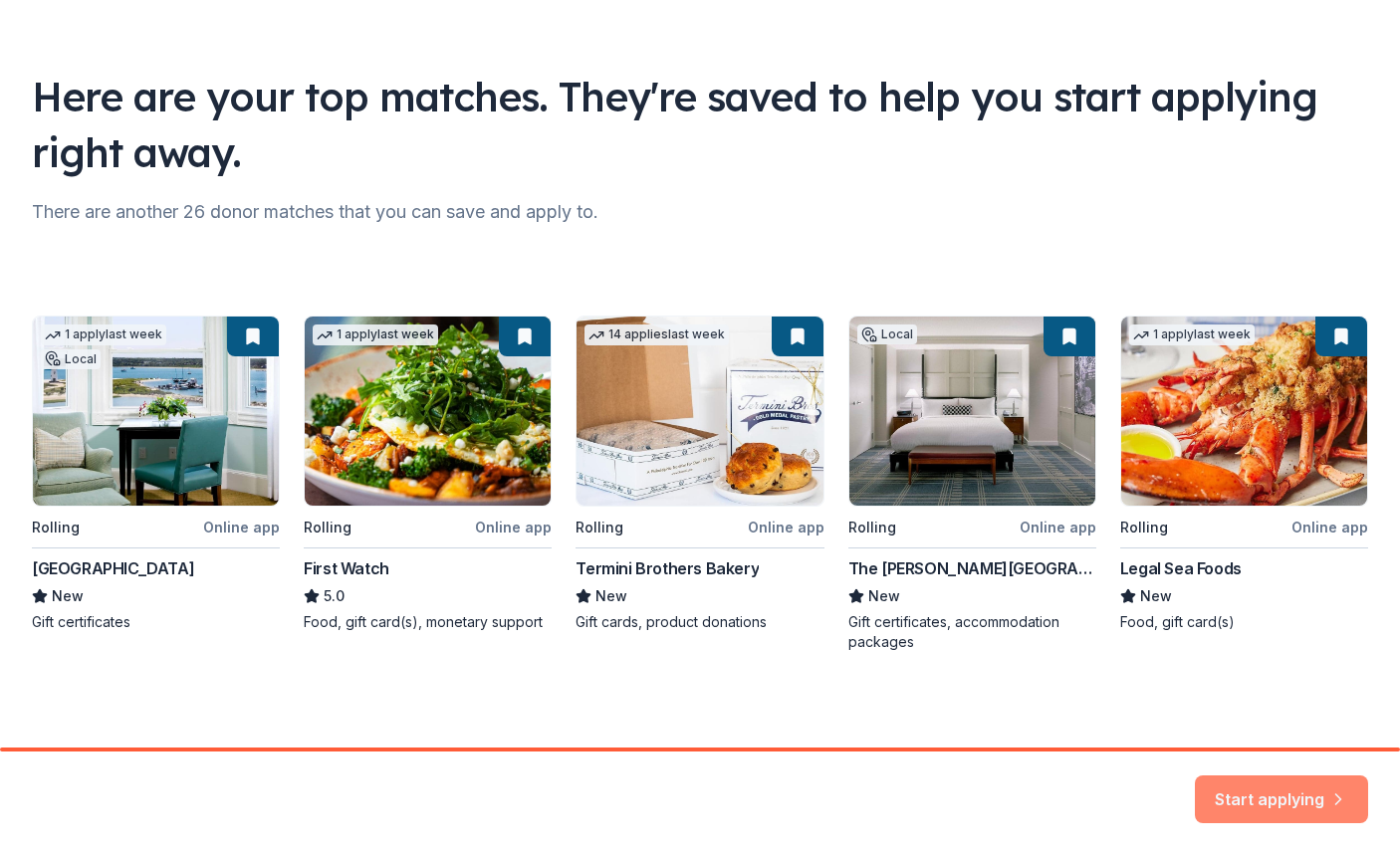 click on "Start applying" at bounding box center (1282, 789) 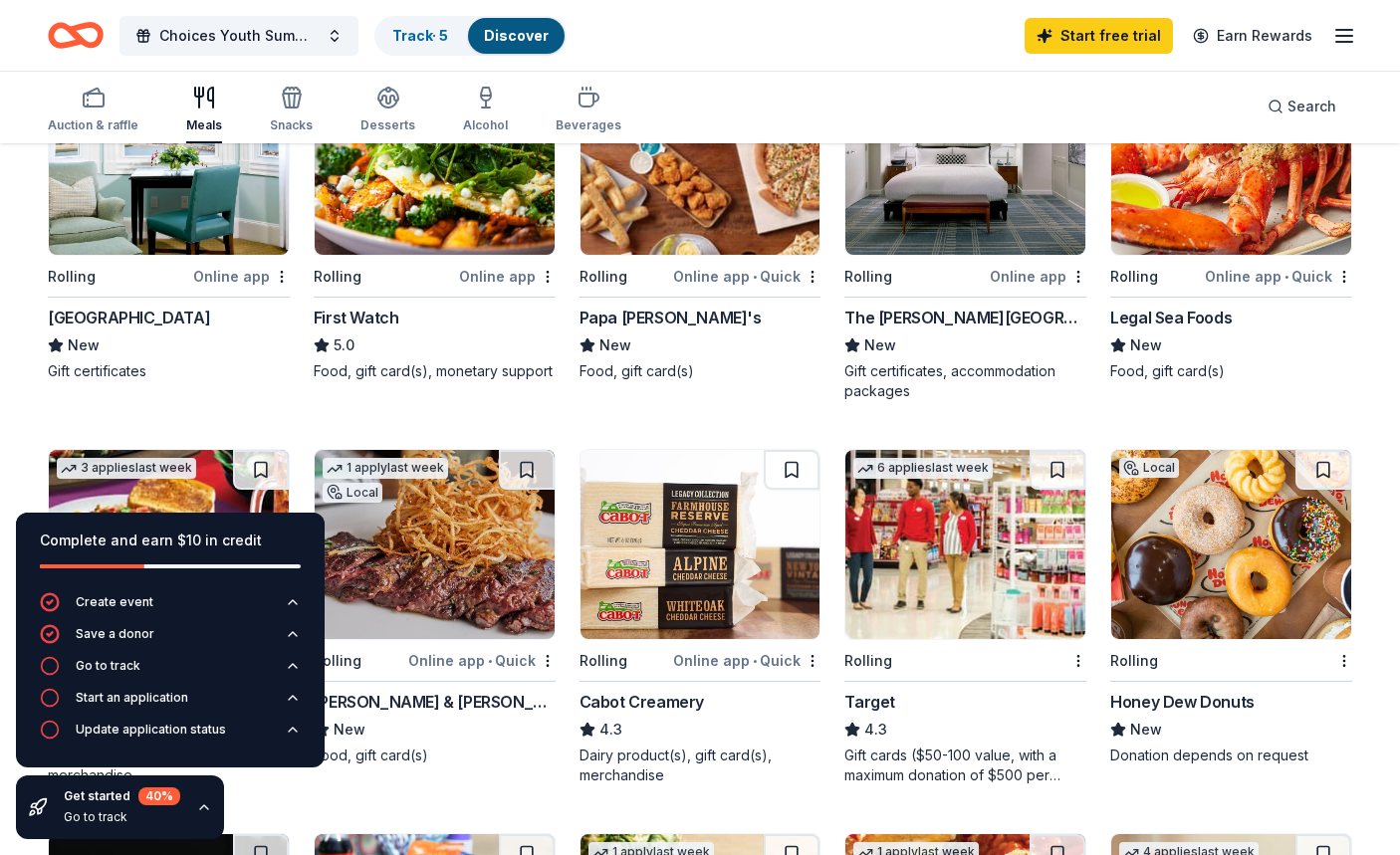 scroll, scrollTop: 268, scrollLeft: 0, axis: vertical 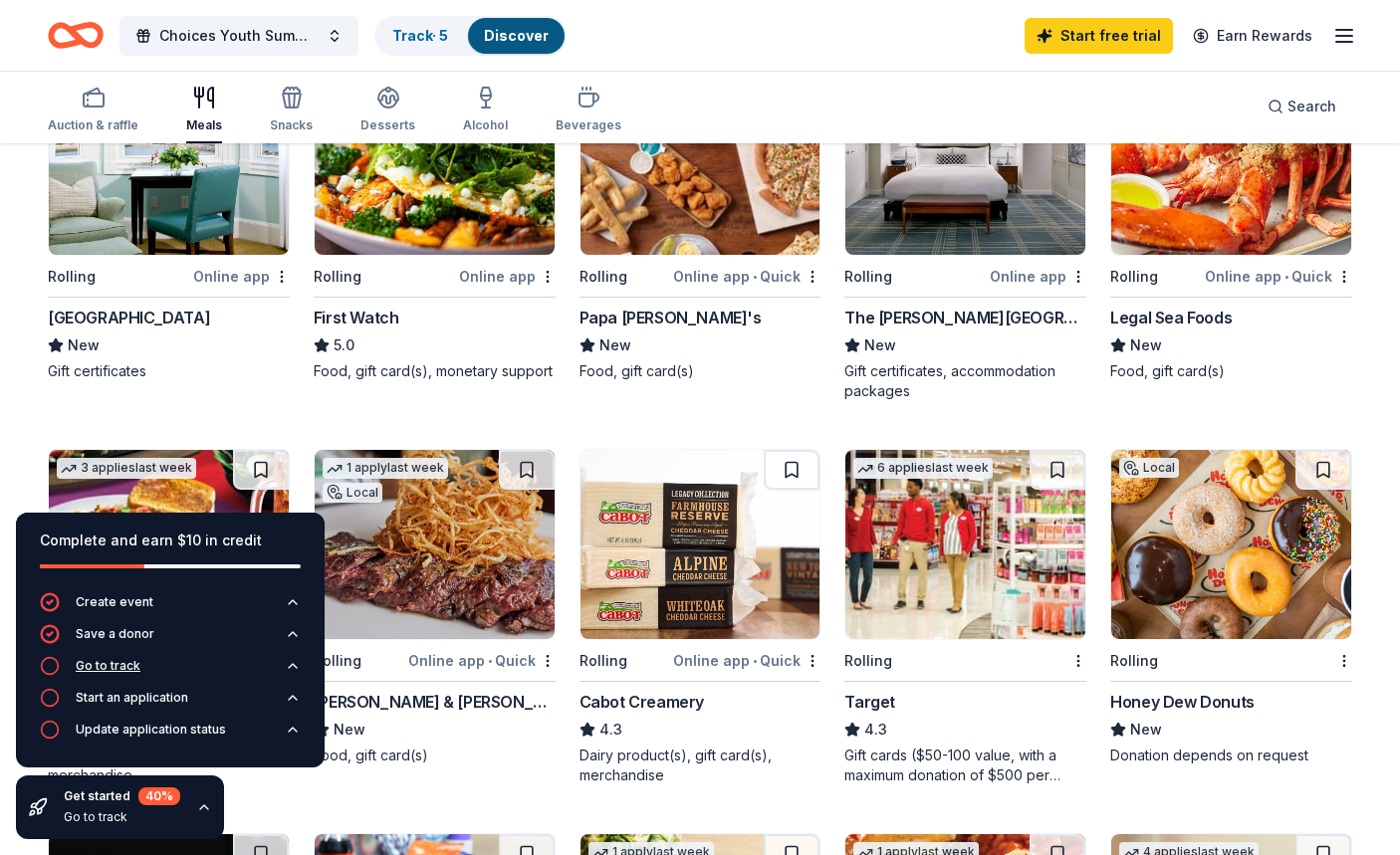 click 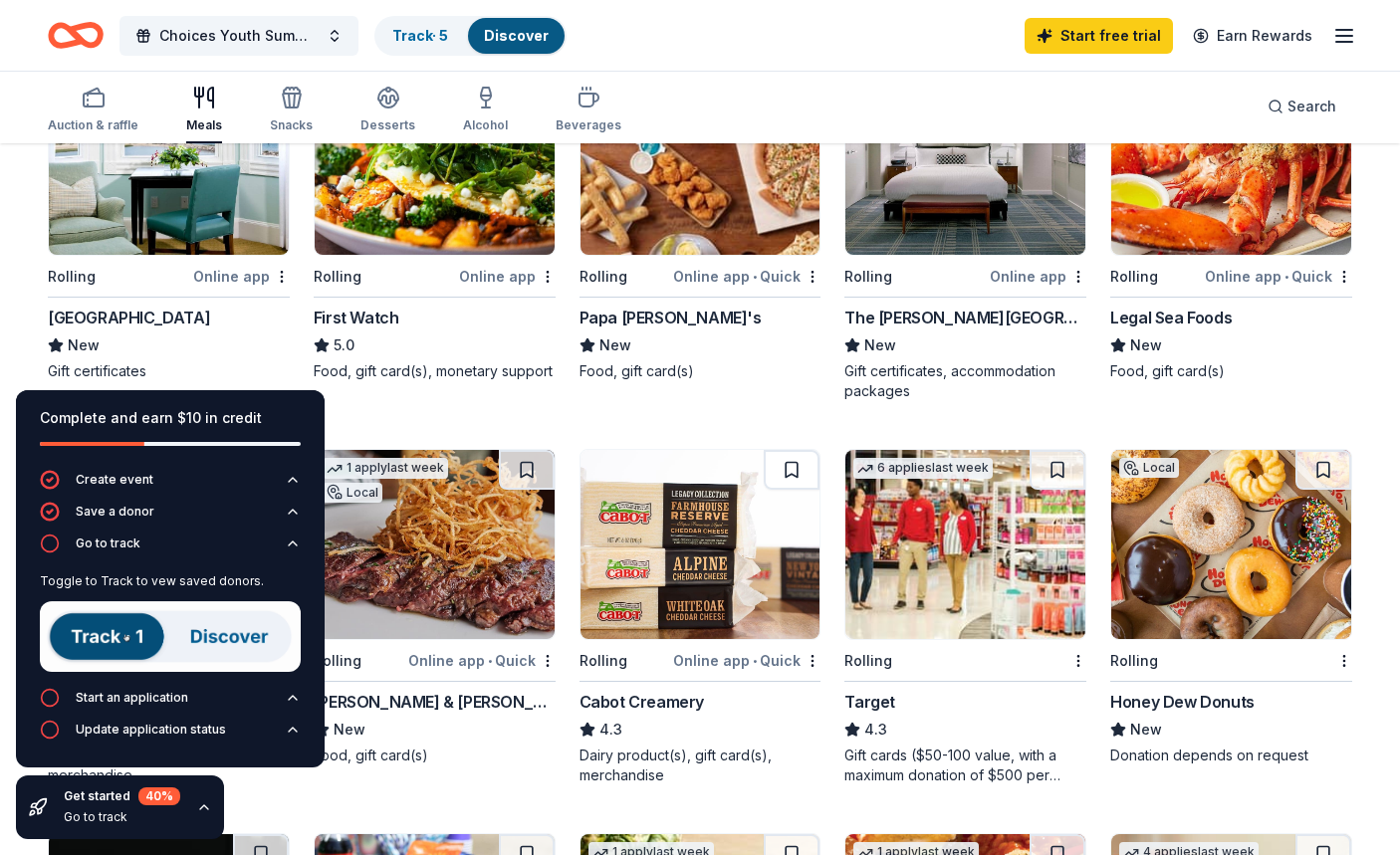 click at bounding box center [170, 636] 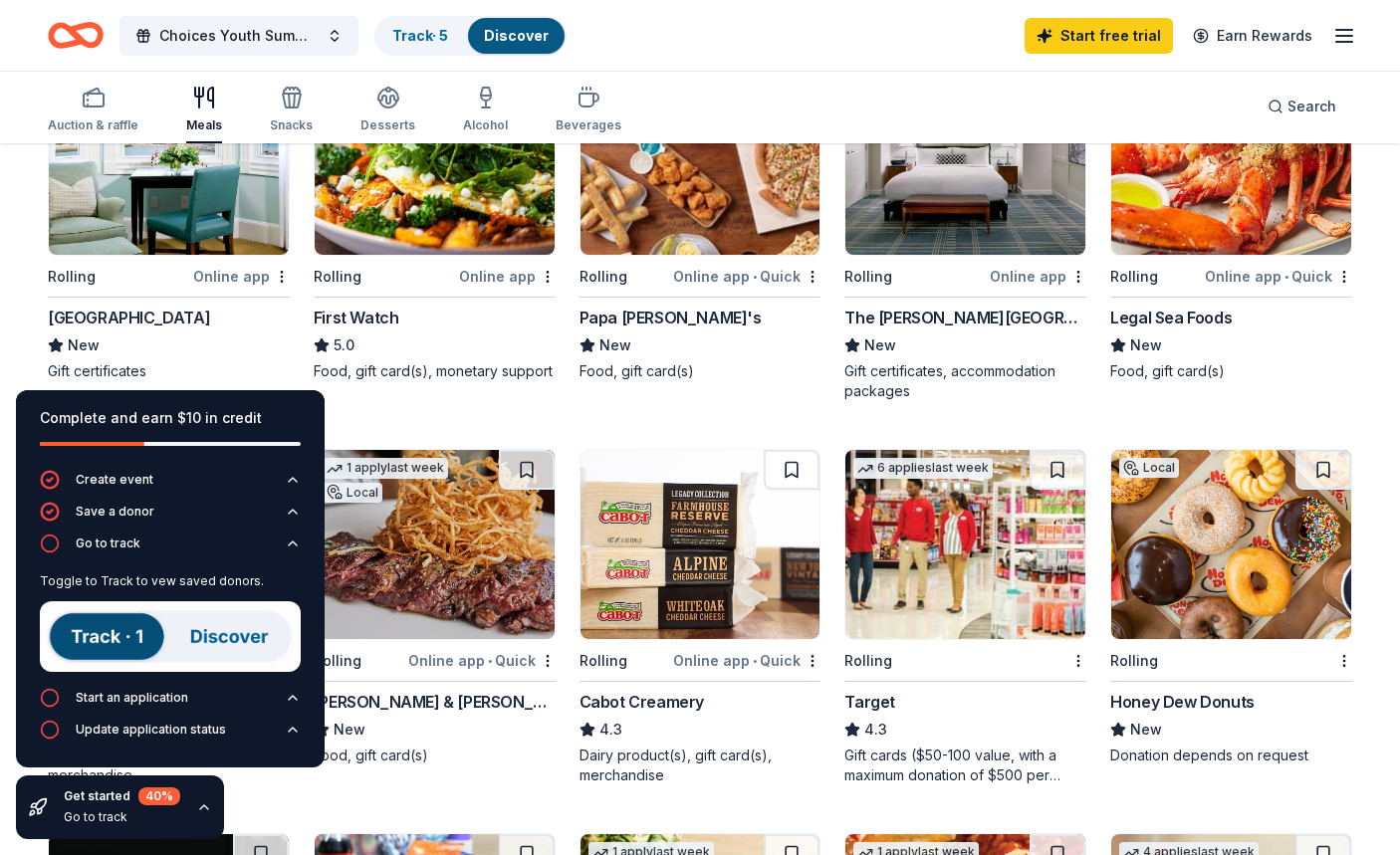 click at bounding box center (170, 636) 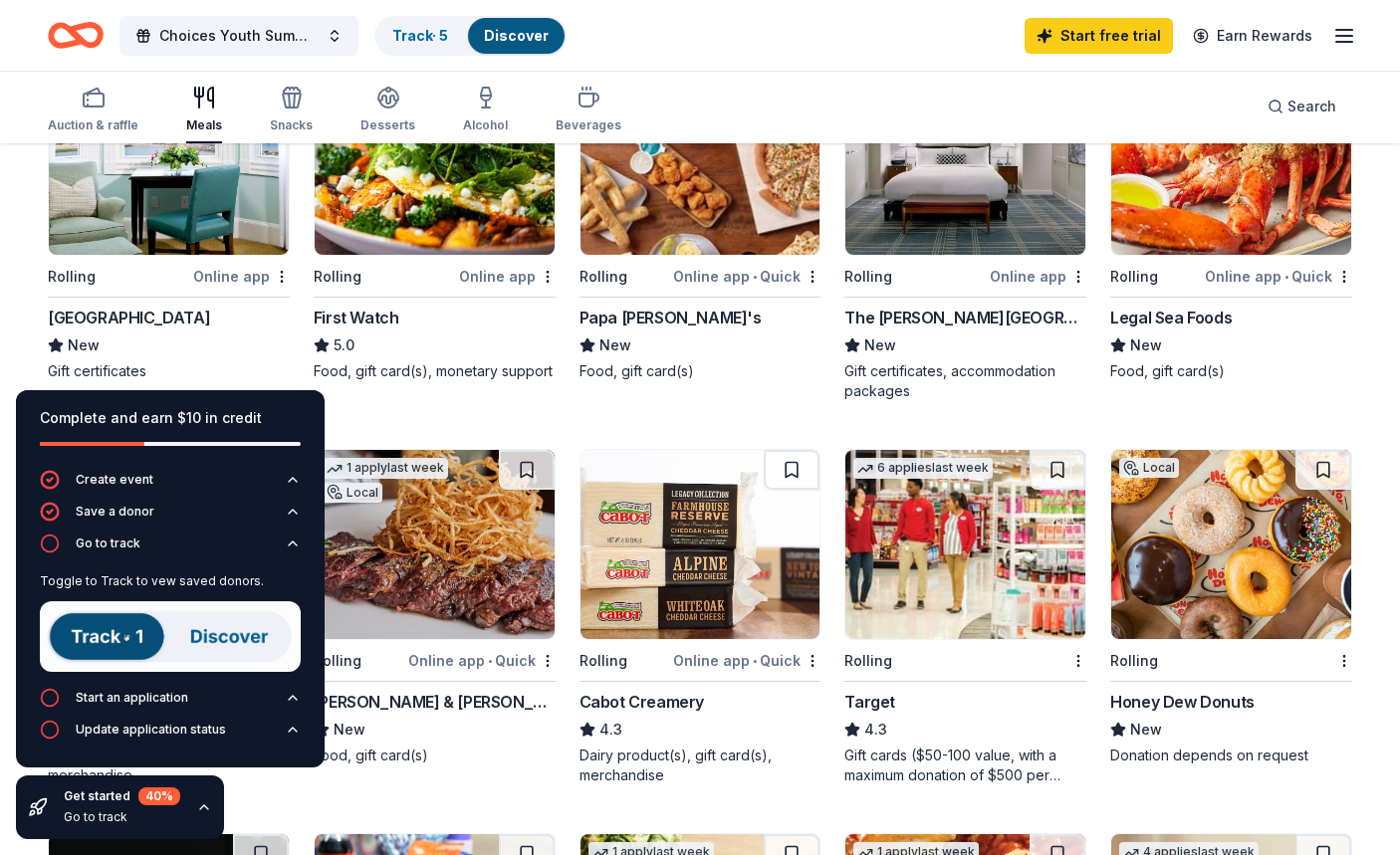 click at bounding box center [170, 636] 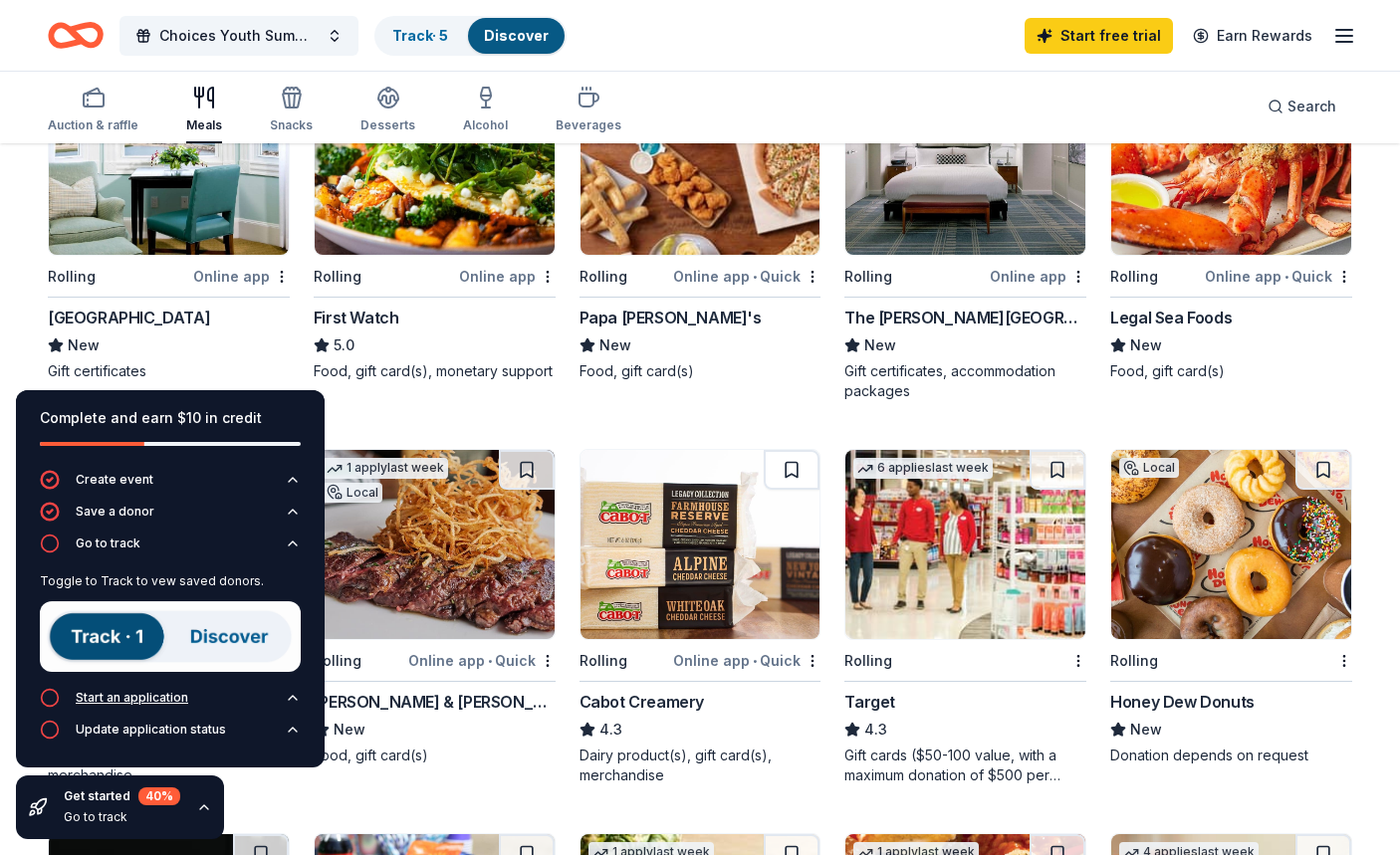 click on "Start an application" at bounding box center [131, 698] 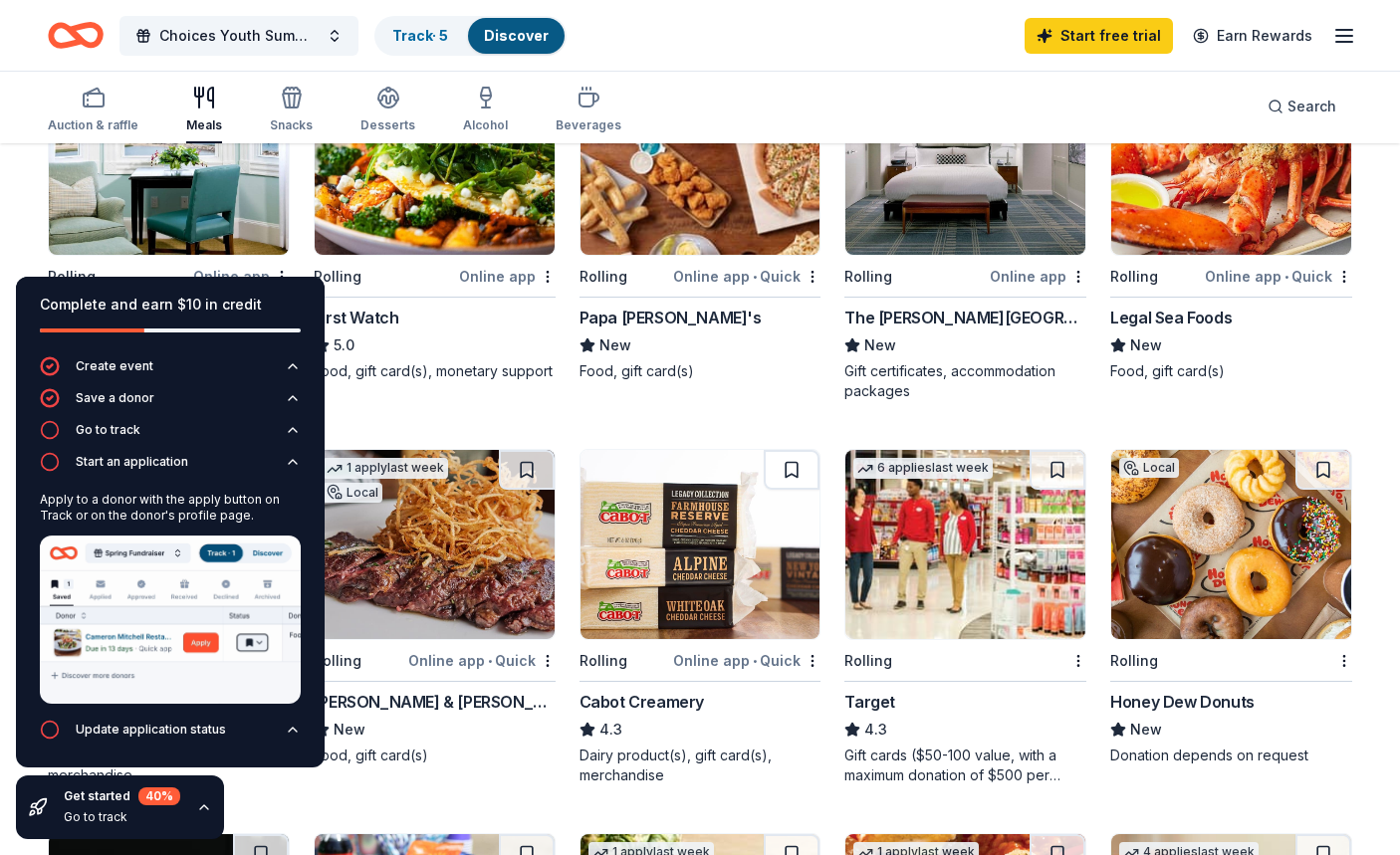 click on "1   apply  last week Local Rolling Online app Harbor View Hotel New Gift certificates 1   apply  last week Rolling Online app First Watch 5.0 Food, gift card(s), monetary support 4   applies  last week Rolling Online app • Quick Papa John's New Food, gift card(s) Local Rolling Online app The Charles Hotel New Gift certificates, accommodation packages 1   apply  last week Rolling Online app • Quick Legal Sea Foods New Food, gift card(s) 3   applies  last week Rolling Online app Company Brinker New Gift certificates, monetary, merchandise 1   apply  last week Local Rolling Online app • Quick Smith & Wollensky New Food, gift card(s) Rolling Online app • Quick Cabot Creamery 4.3 Dairy product(s), gift card(s), merchandise 6   applies  last week Rolling Target 4.3 Gift cards ($50-100 value, with a maximum donation of $500 per year) Local Rolling Honey Dew Donuts New Donation depends on request Rolling Online app • Quick Pepe's Pizzeria New Food, gift card(s) Rolling Quick Subway 5.0 Food, gift card(s) 1" at bounding box center (700, 809) 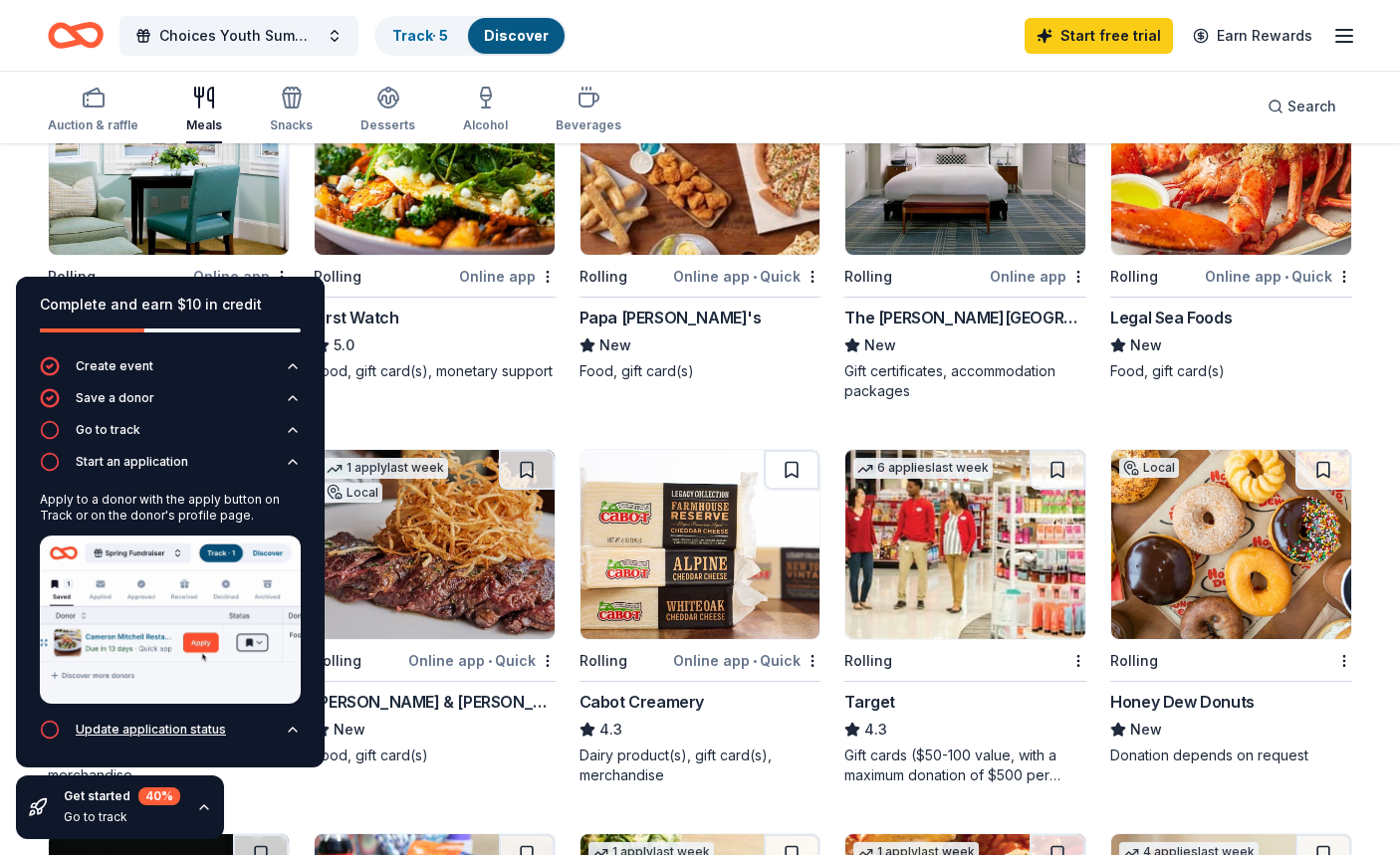click 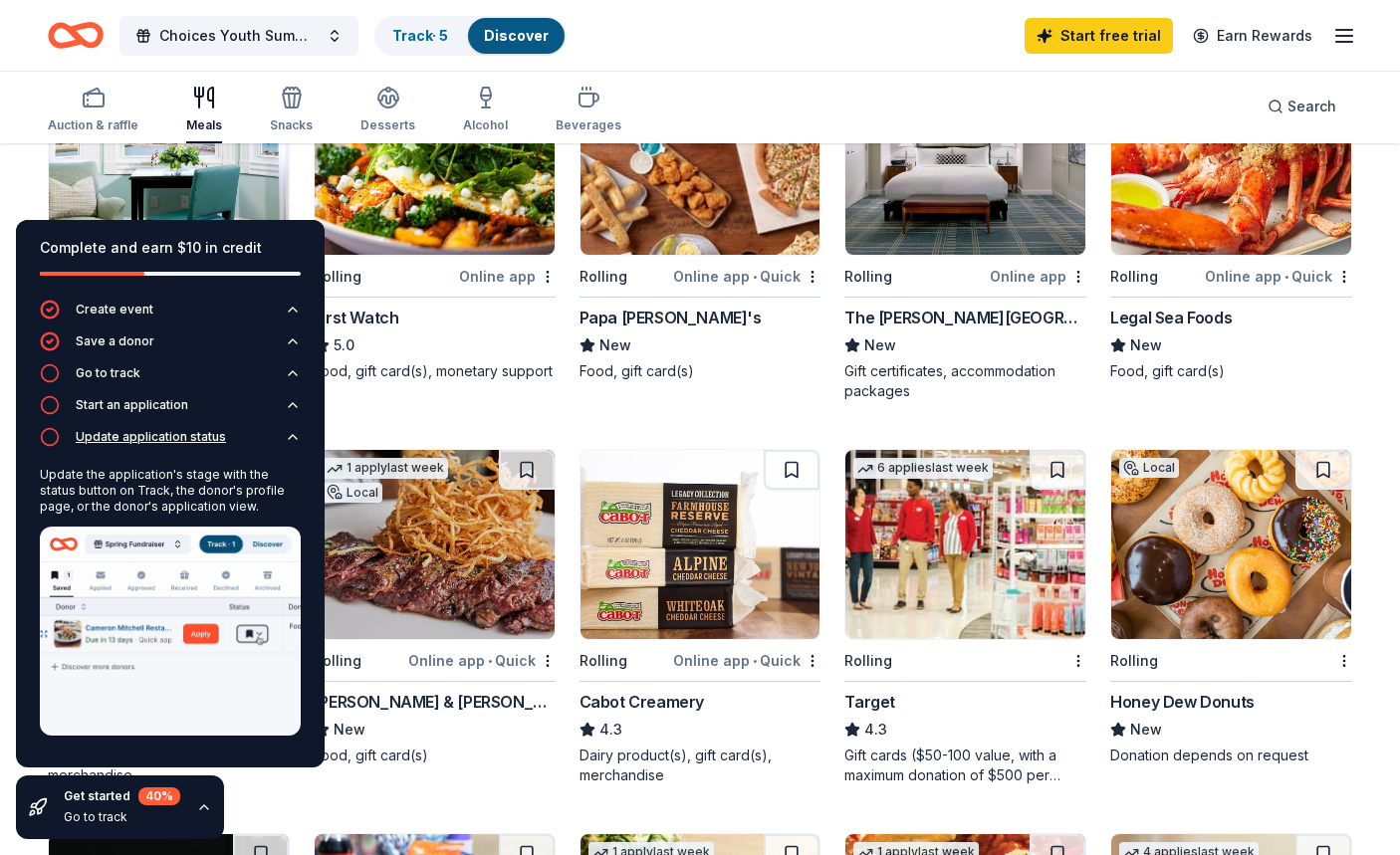 click at bounding box center [170, 631] 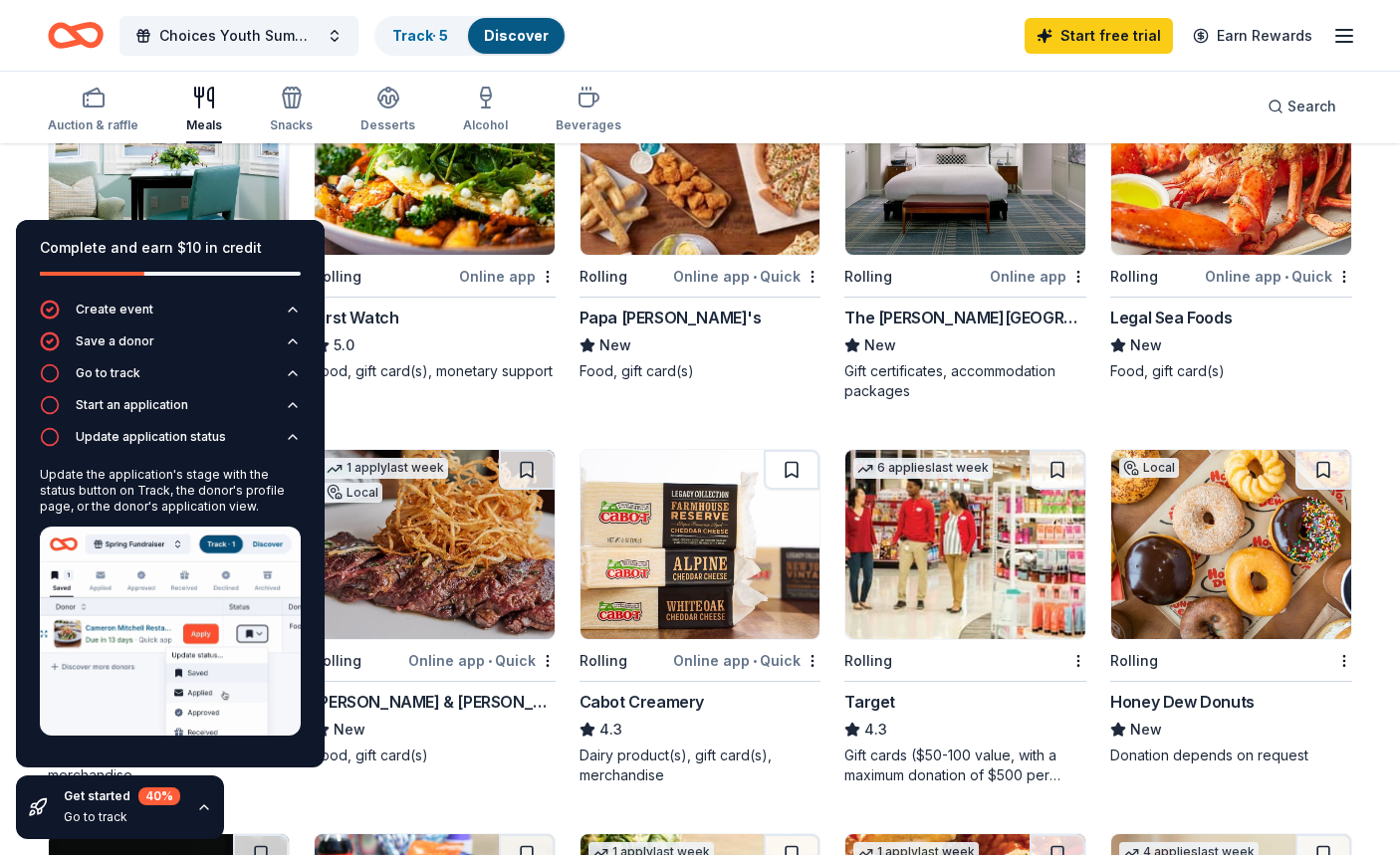 click on "Get started 40 % Go to track" at bounding box center (121, 807) 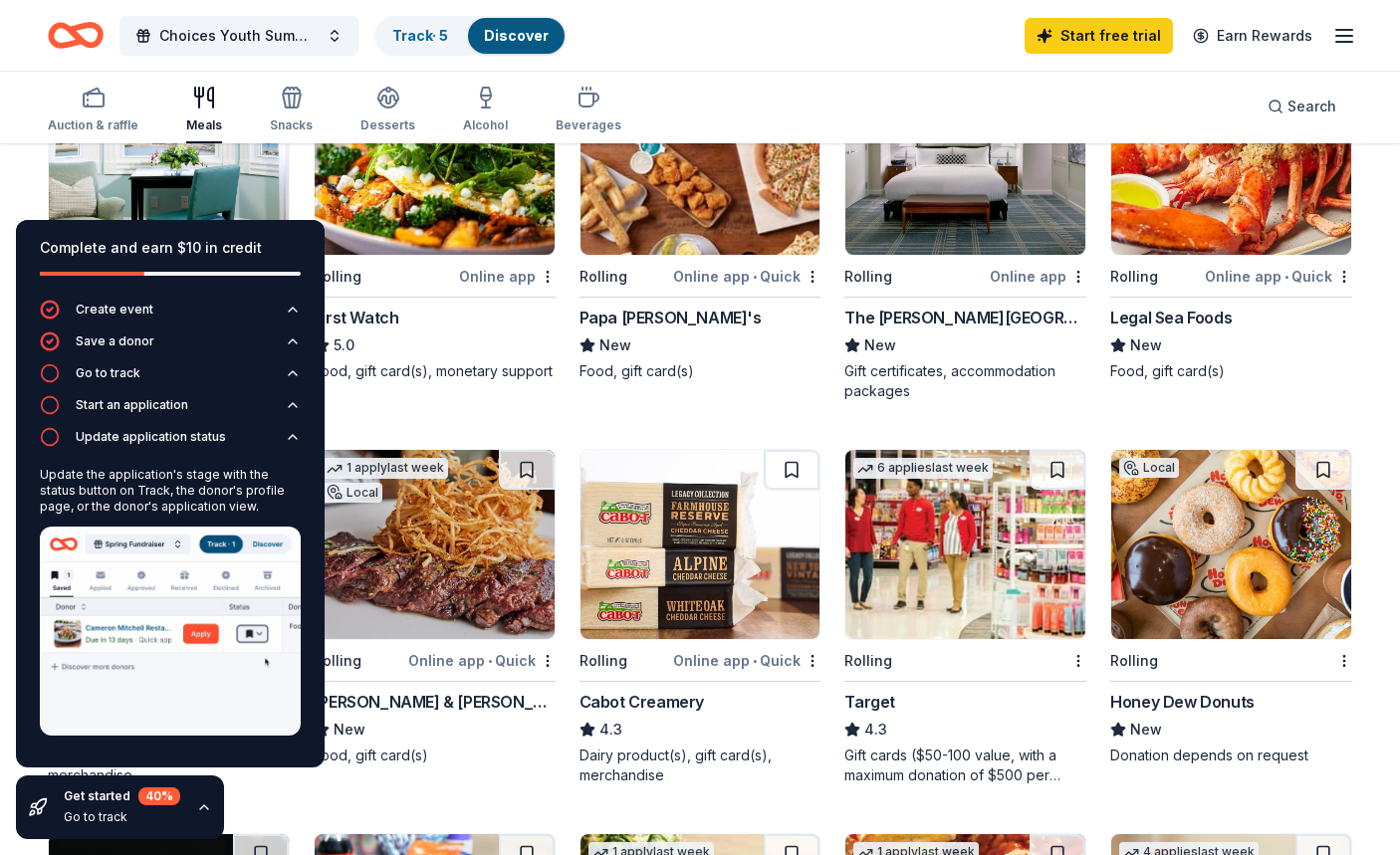 click on "Get started 40 % Go to track" at bounding box center [121, 807] 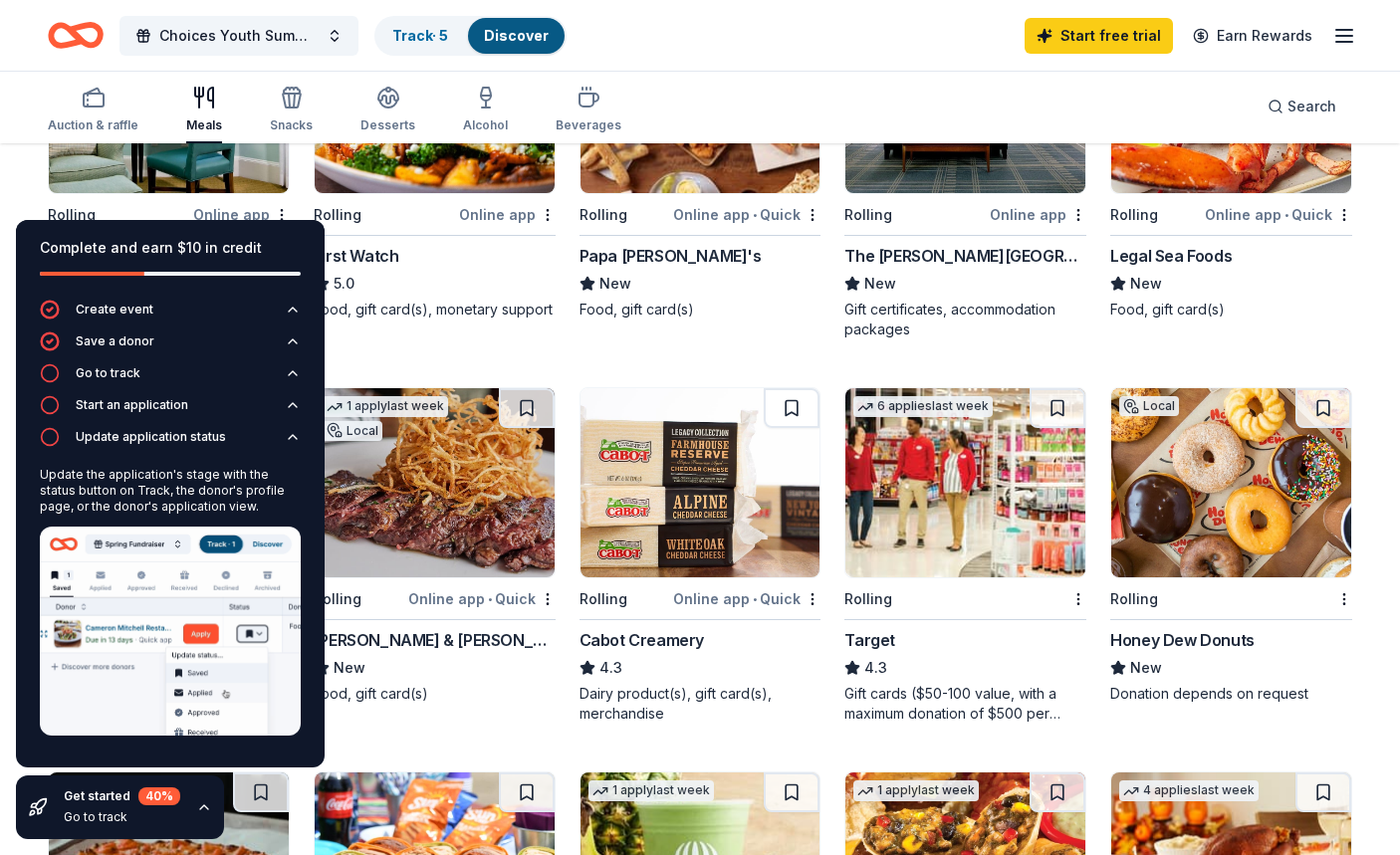 scroll, scrollTop: 332, scrollLeft: 0, axis: vertical 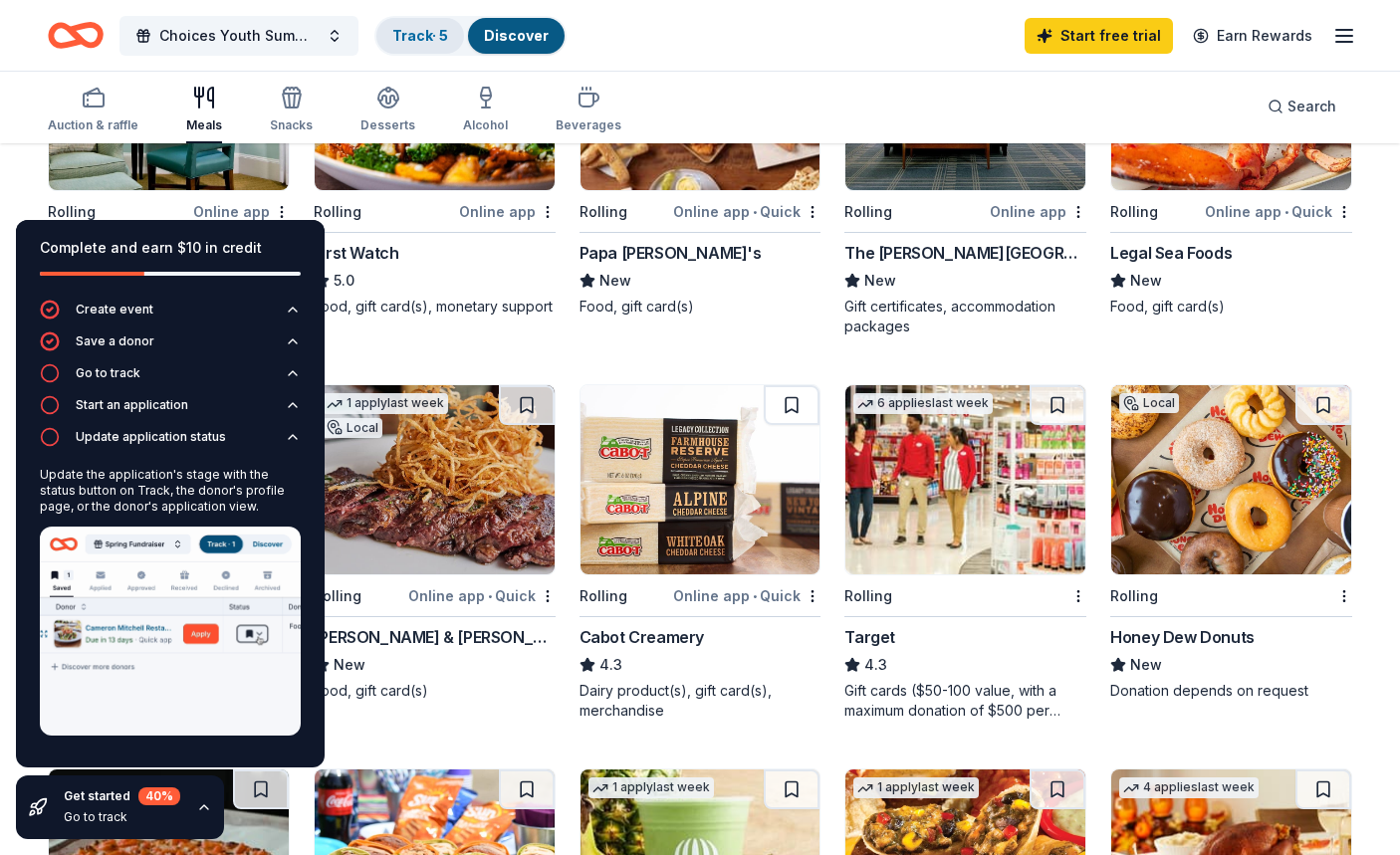 click on "Track  · 5" at bounding box center (420, 35) 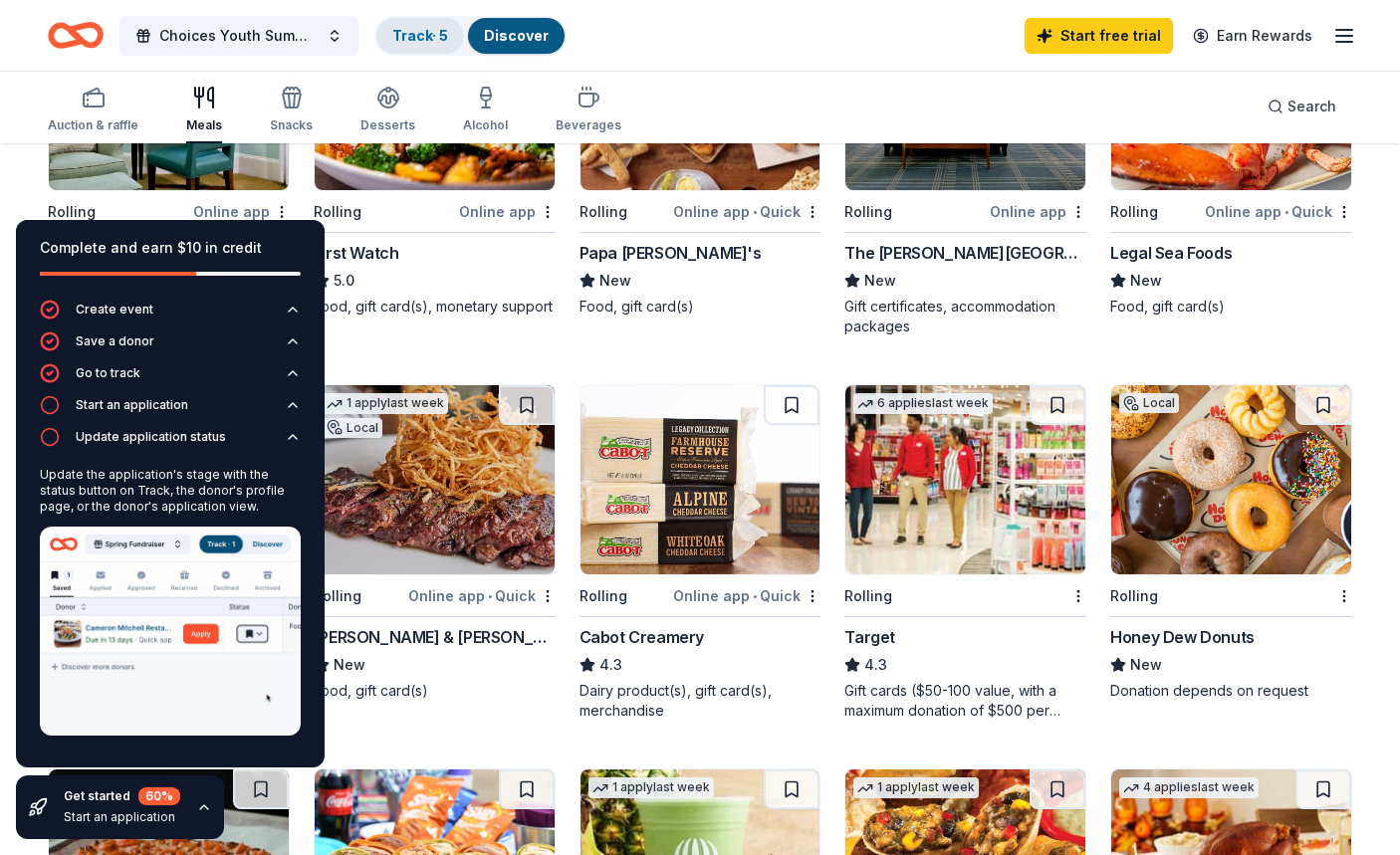 click on "Track  · 5" at bounding box center (420, 35) 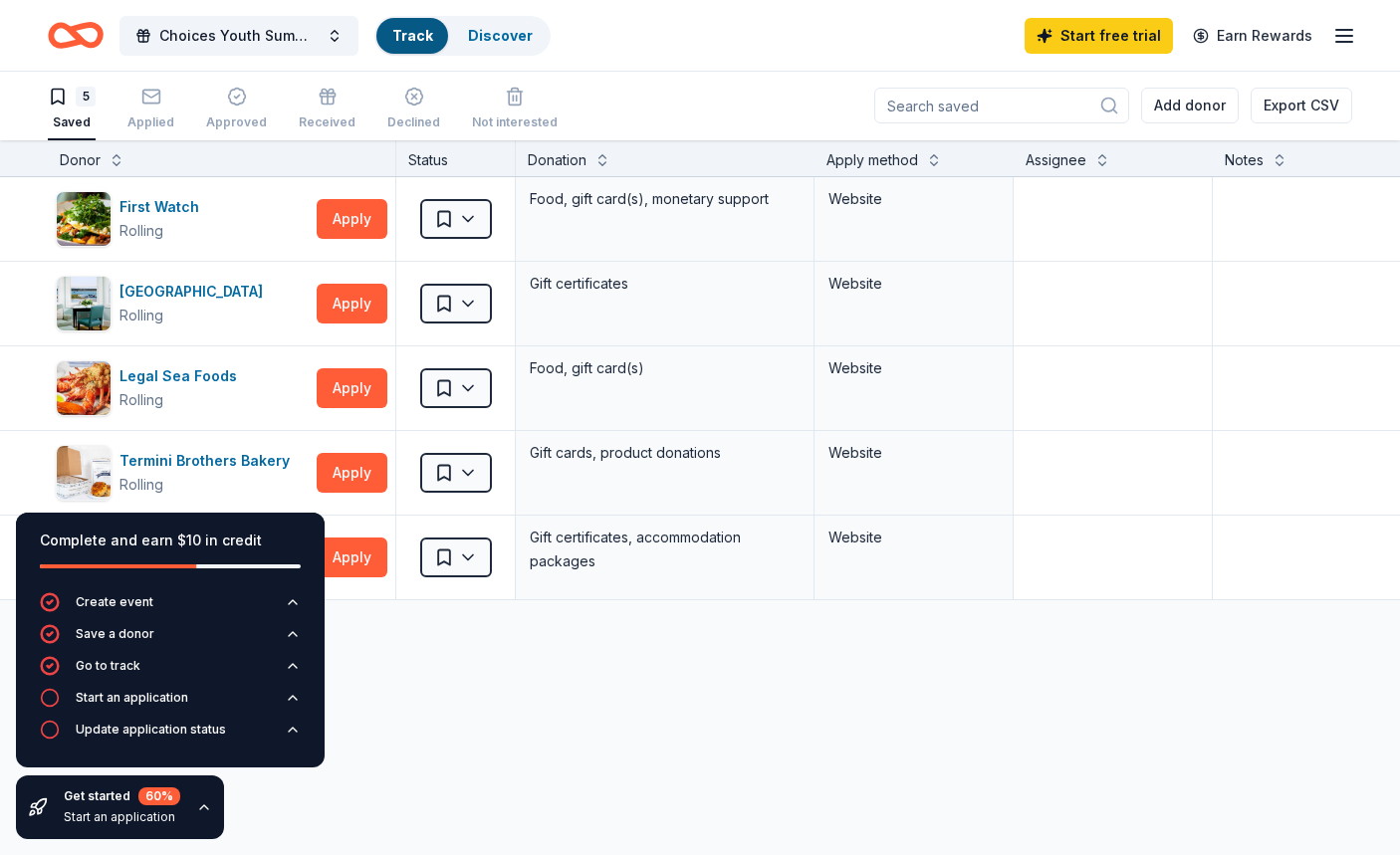 scroll, scrollTop: 1, scrollLeft: 0, axis: vertical 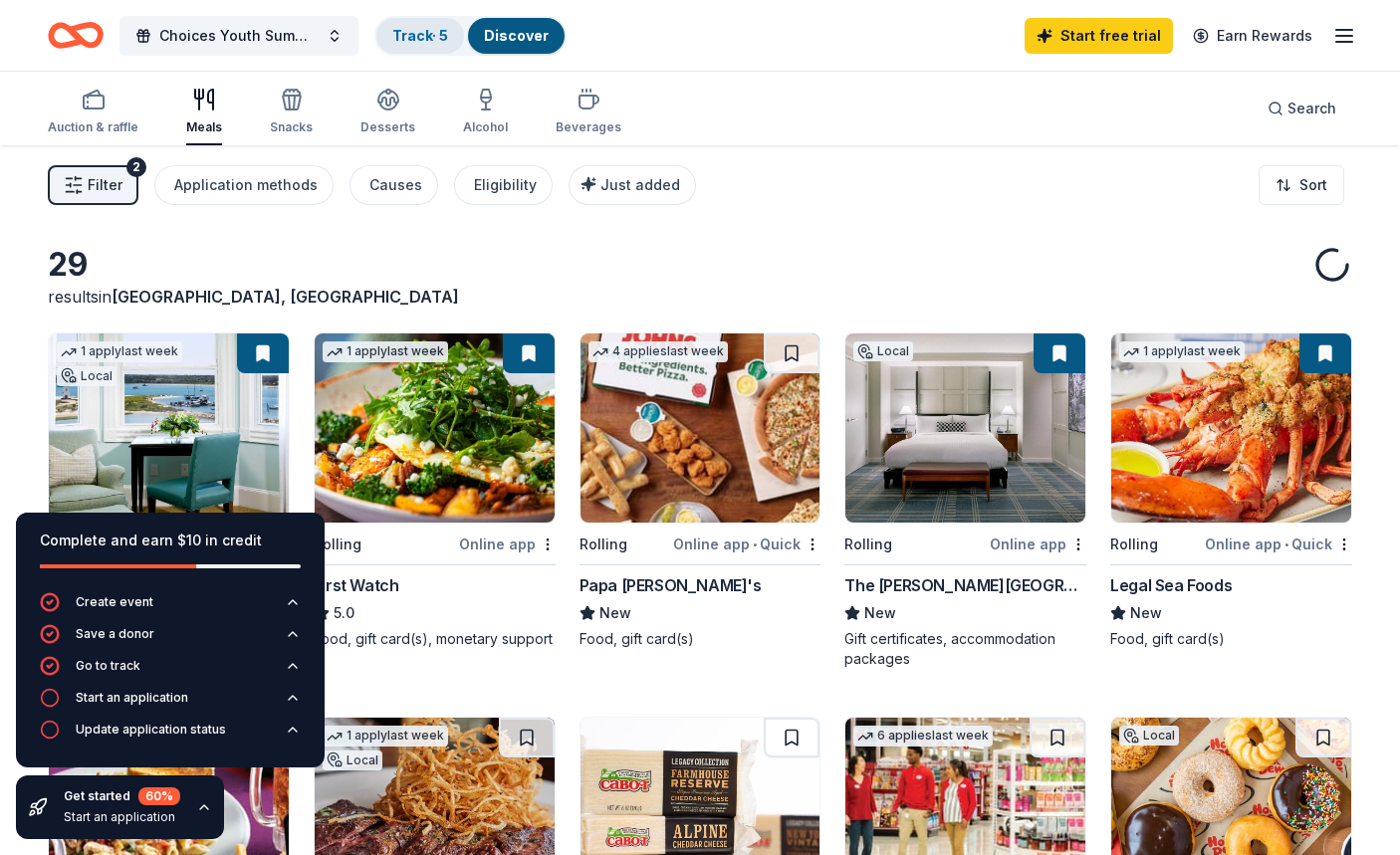 click on "Track  · 5" at bounding box center (420, 35) 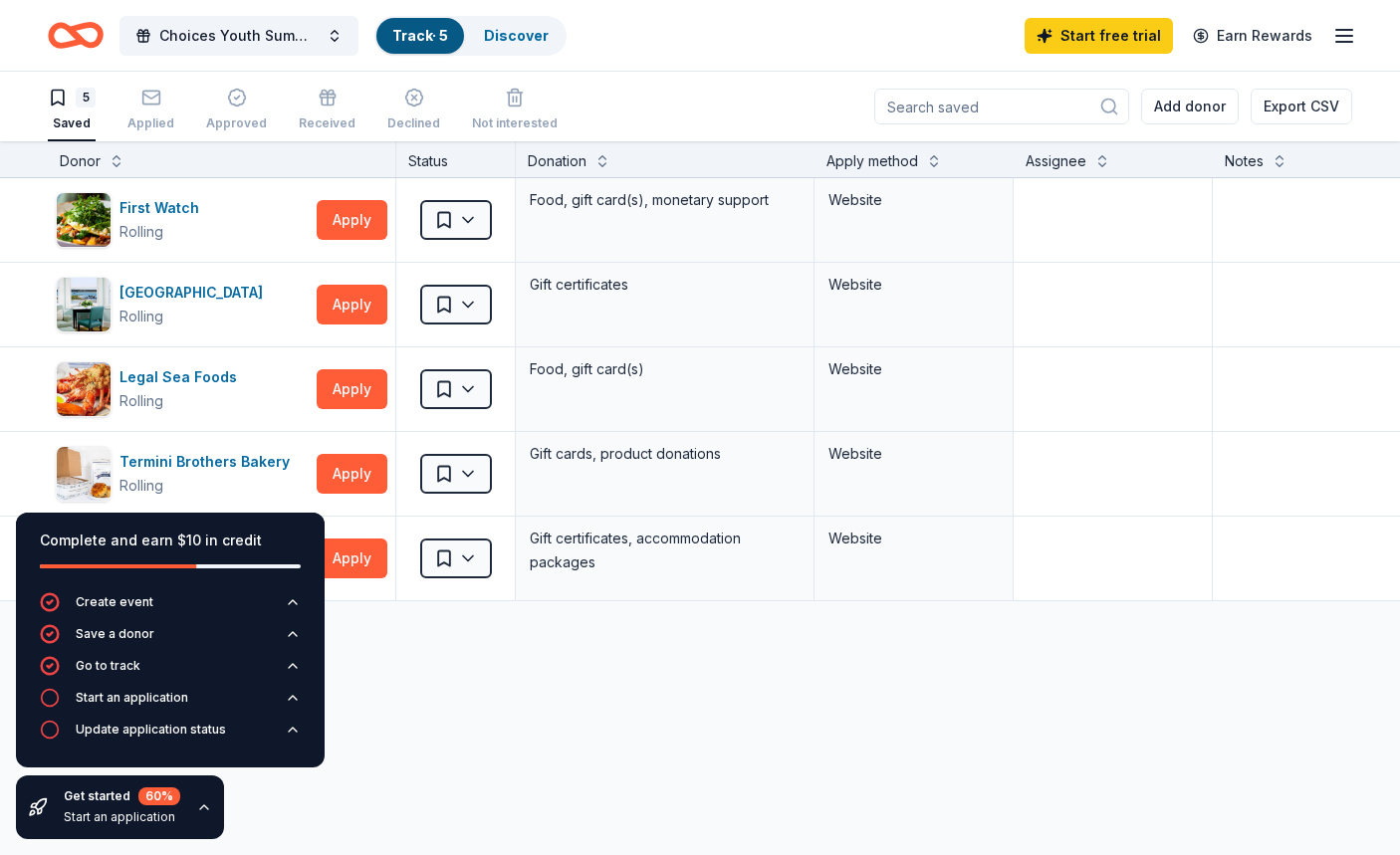scroll, scrollTop: 0, scrollLeft: 0, axis: both 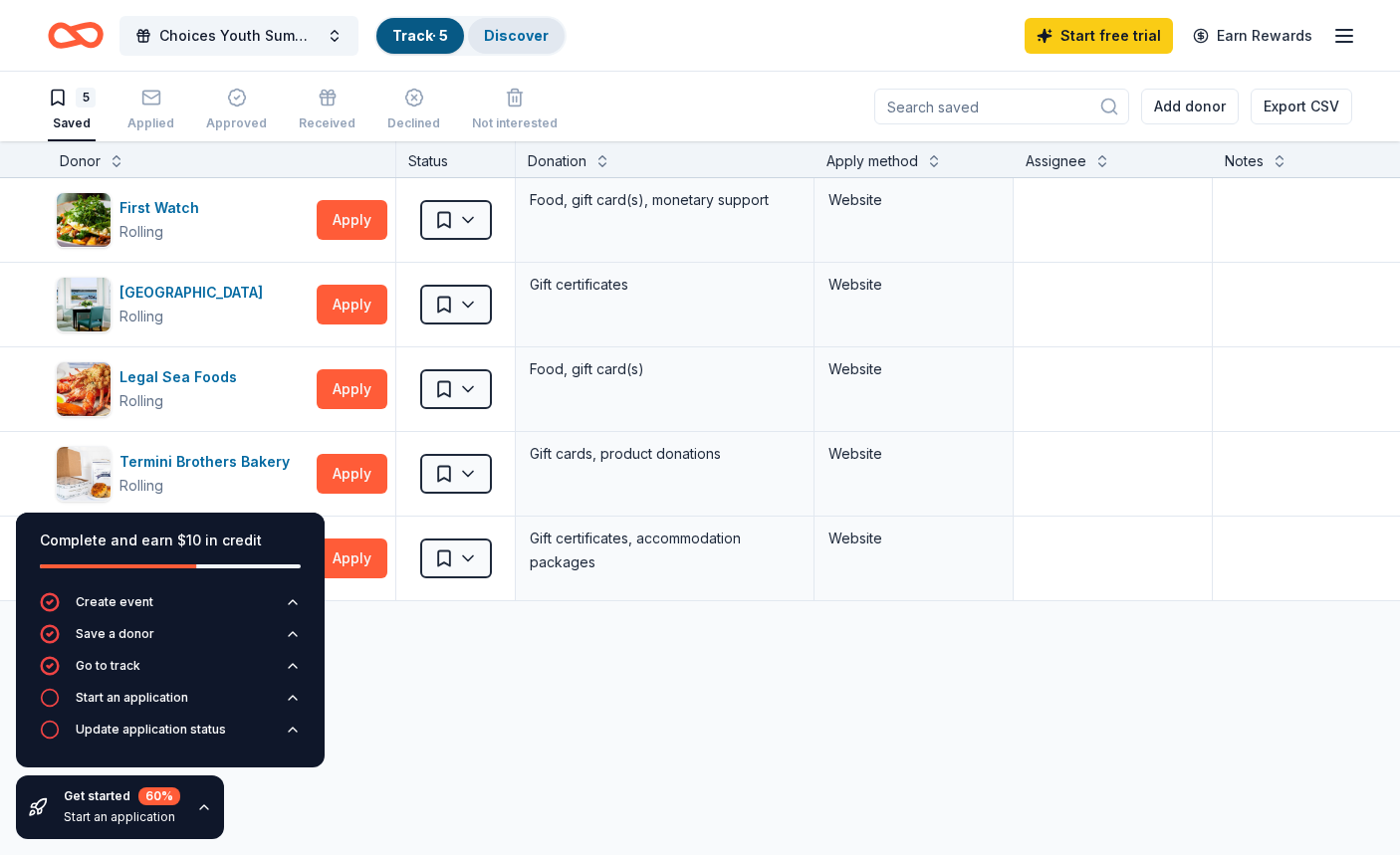 click on "Discover" at bounding box center (516, 35) 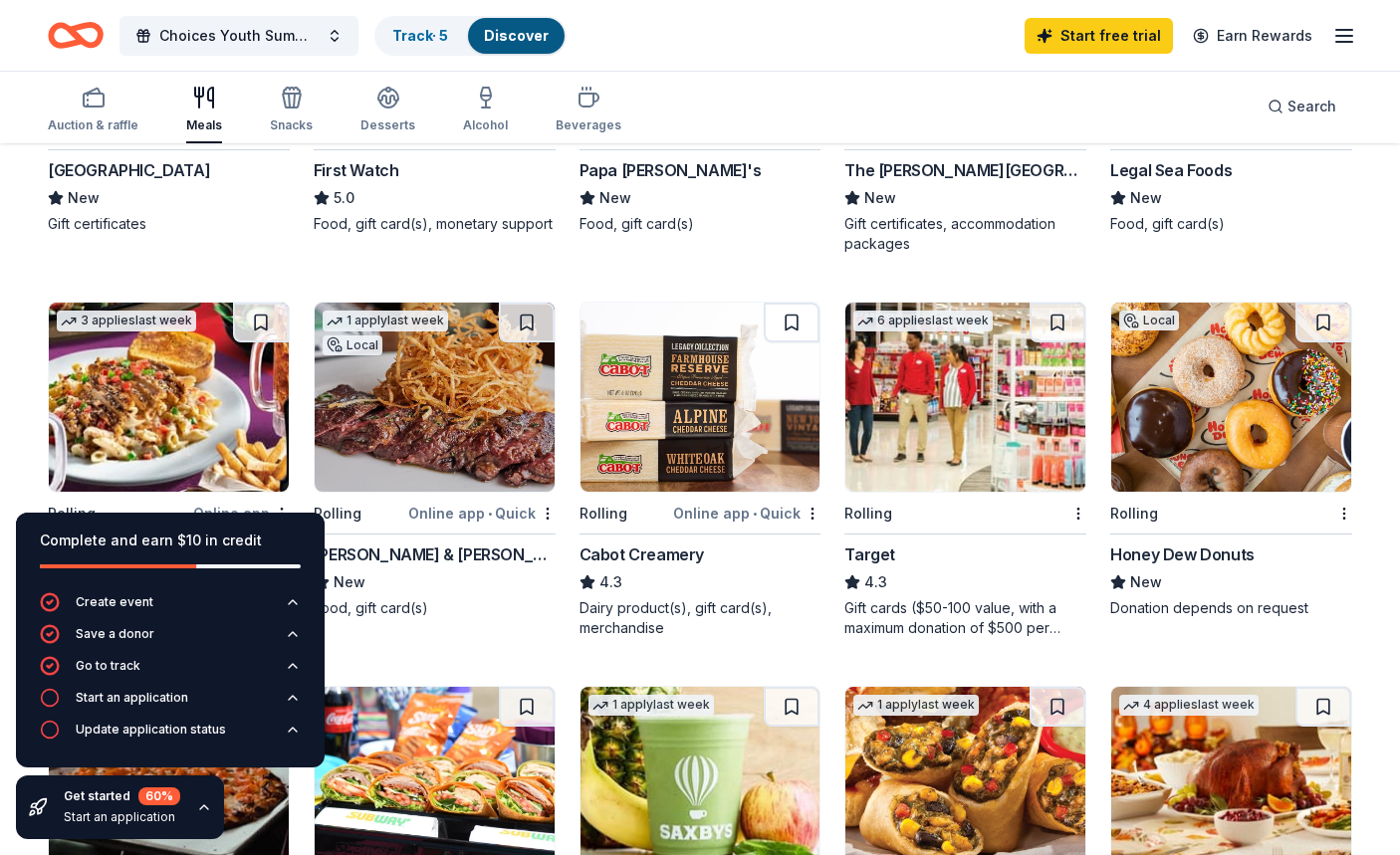 scroll, scrollTop: 421, scrollLeft: 0, axis: vertical 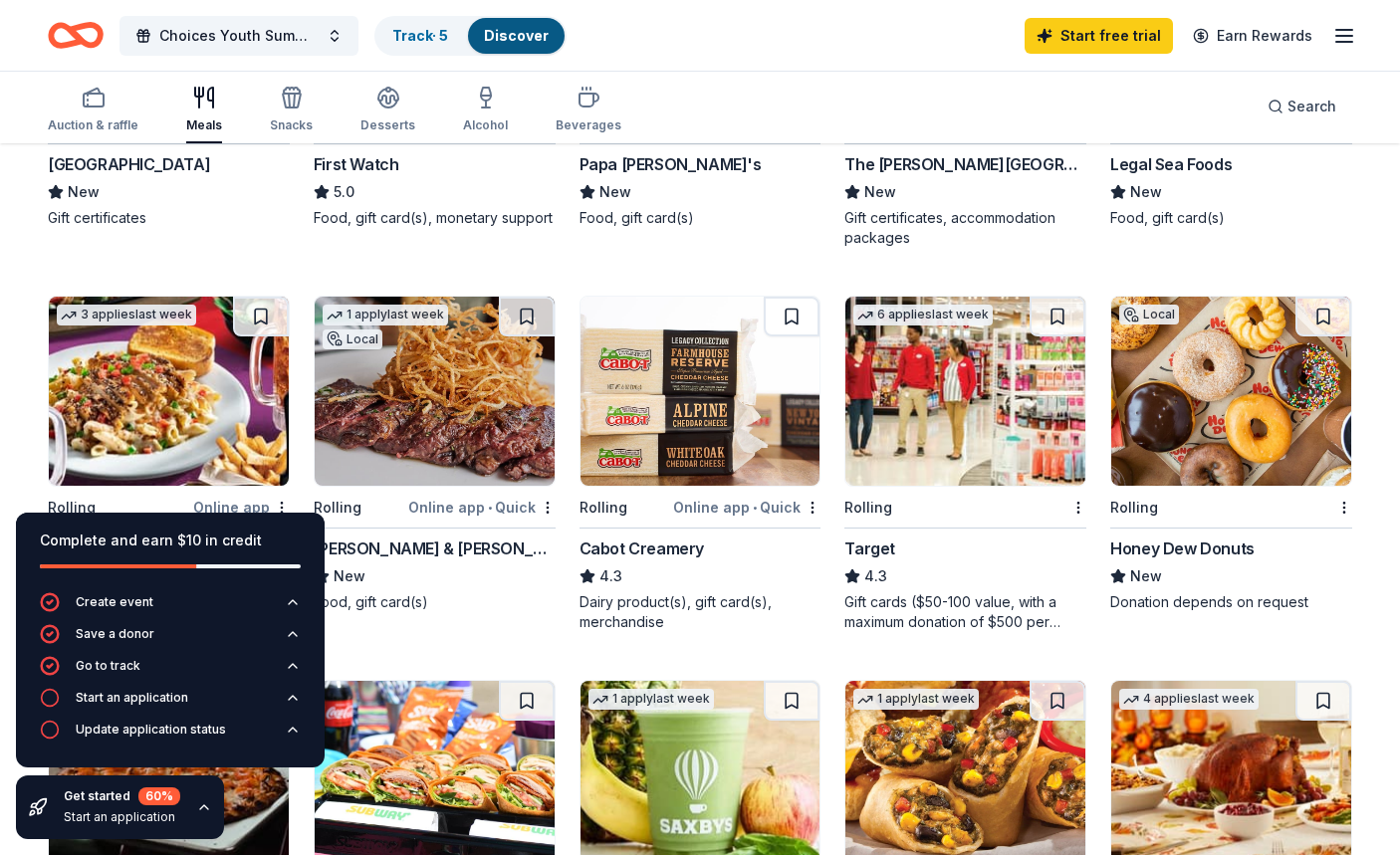 click at bounding box center [965, 391] 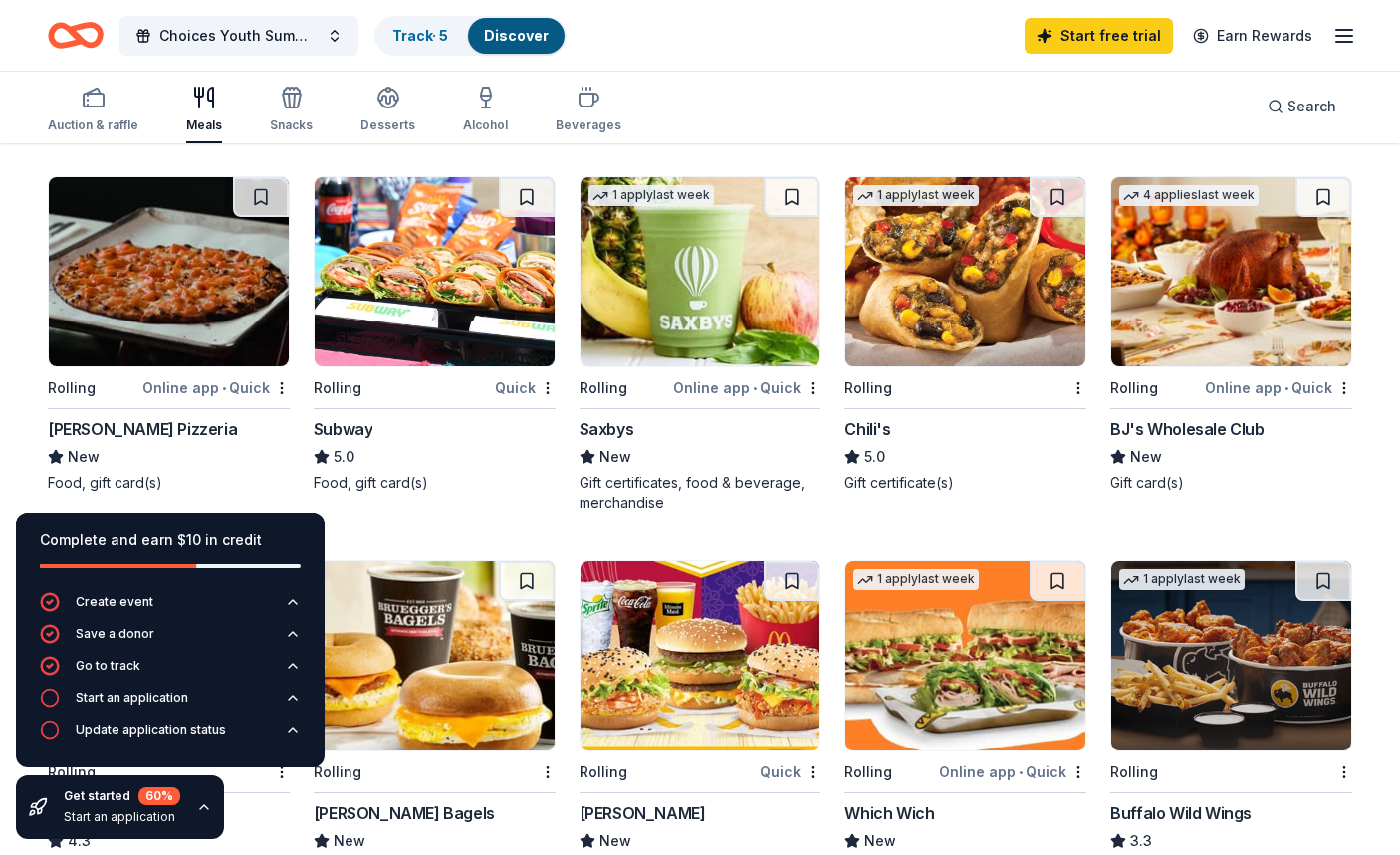 scroll, scrollTop: 927, scrollLeft: 0, axis: vertical 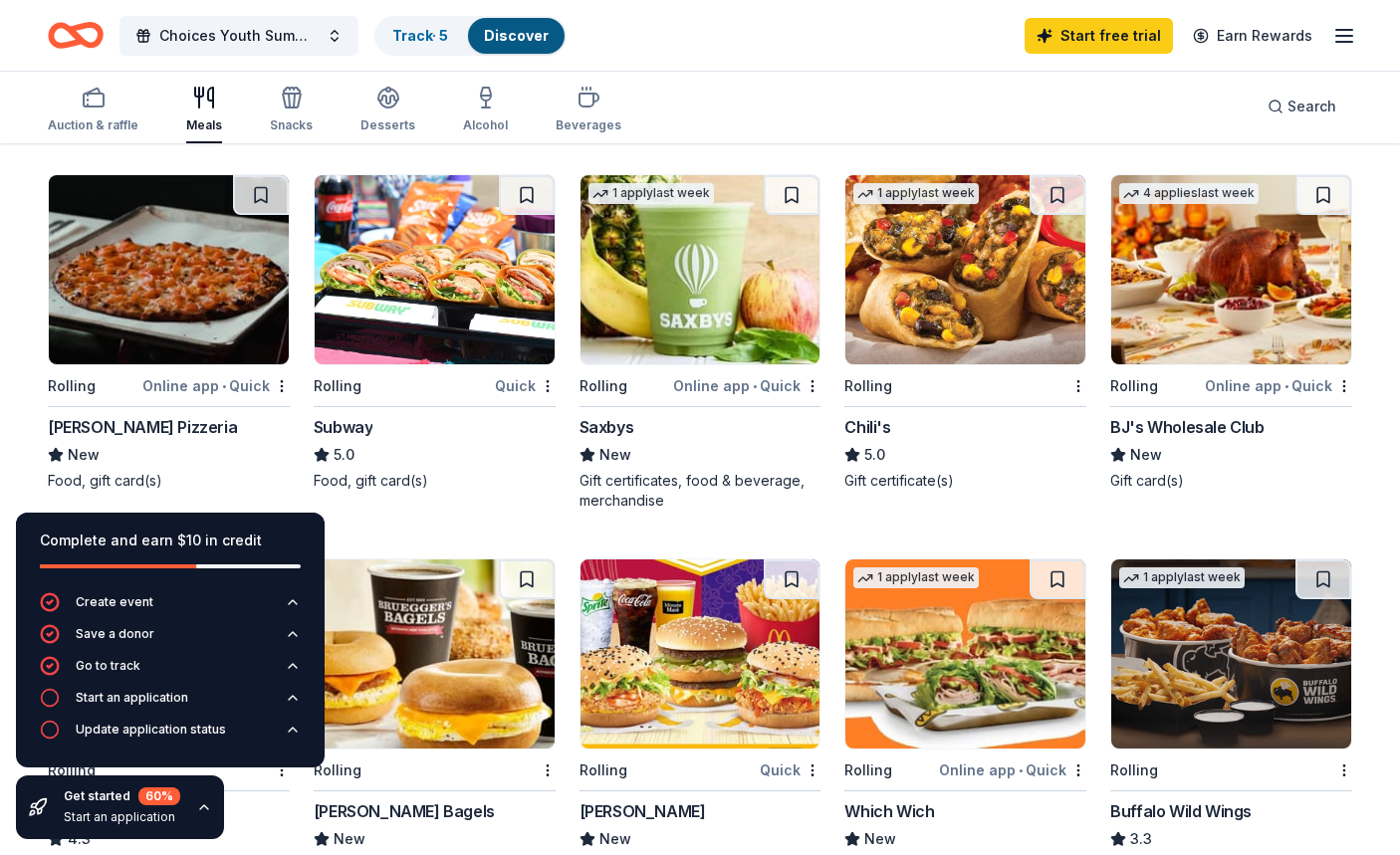 click at bounding box center (1231, 270) 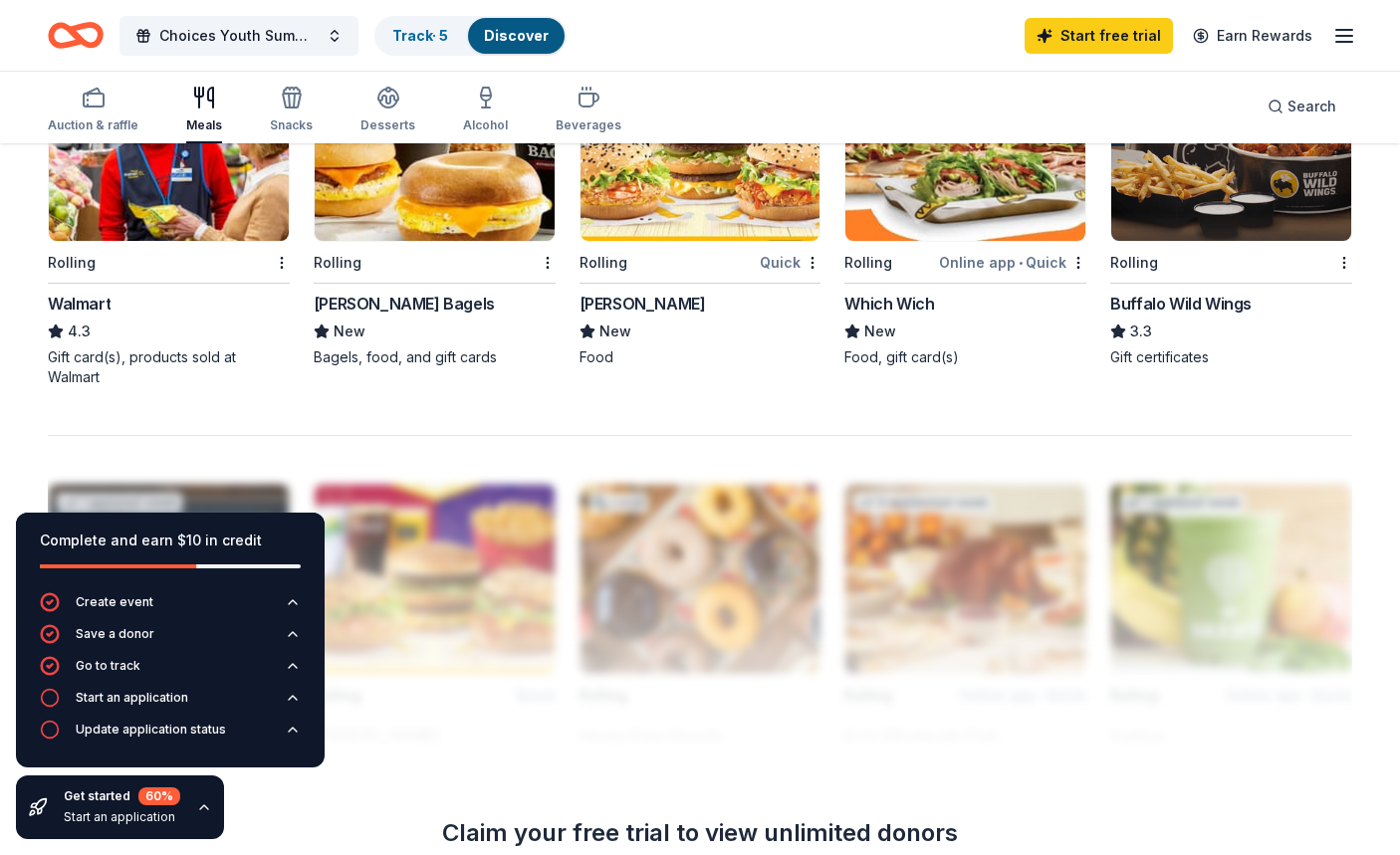 scroll, scrollTop: 1434, scrollLeft: 0, axis: vertical 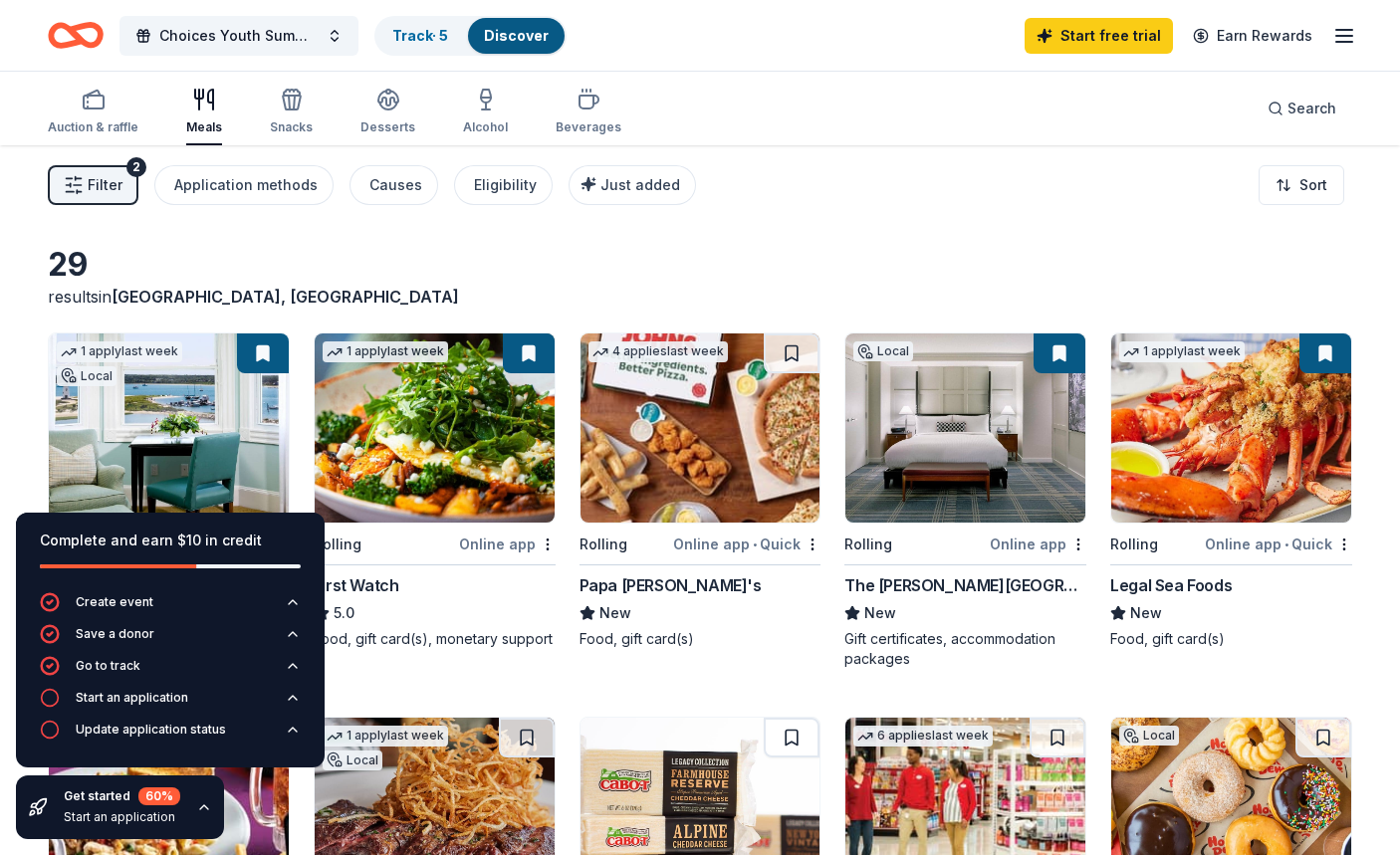 click at bounding box center (700, 428) 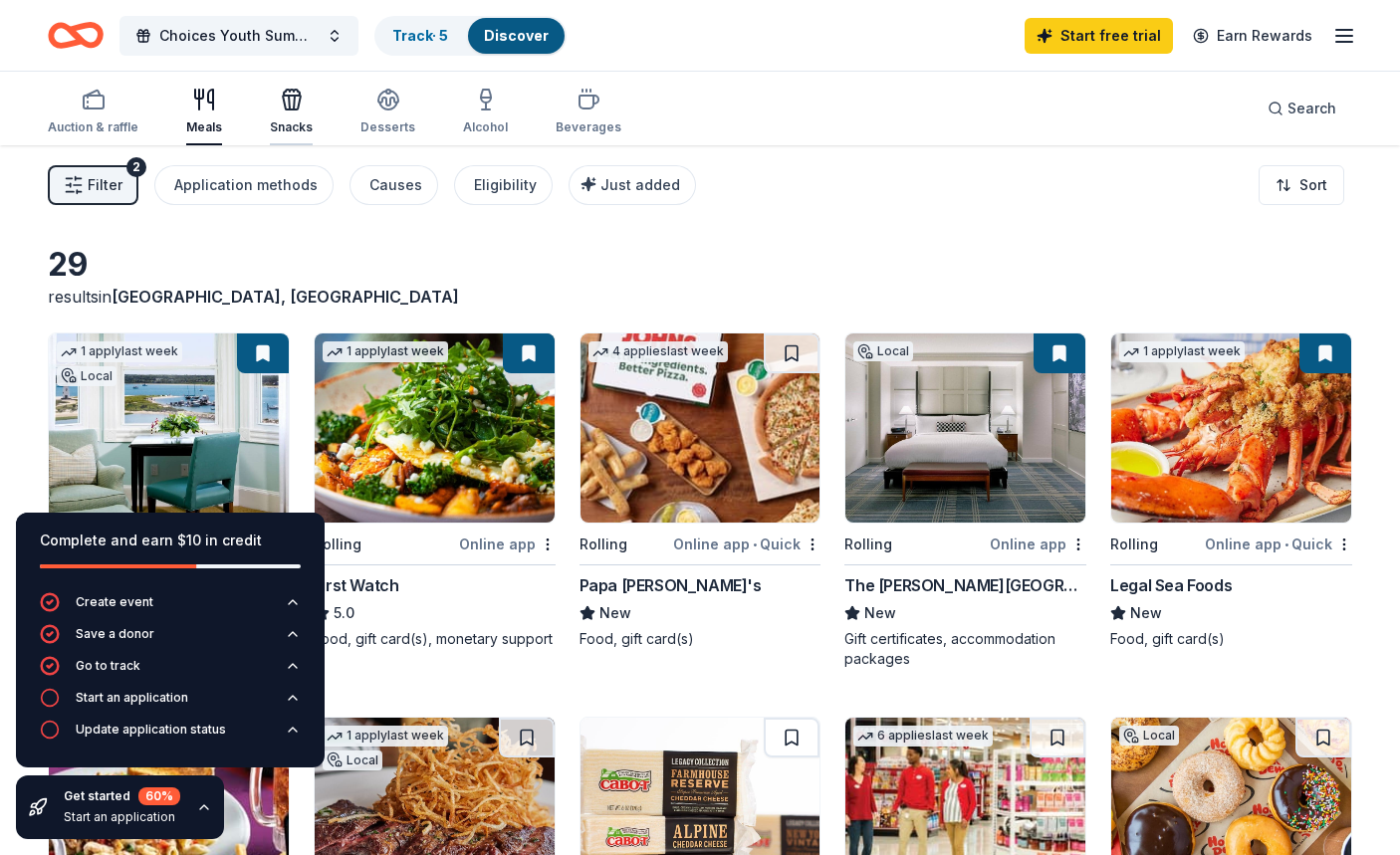 click on "Snacks" at bounding box center (291, 127) 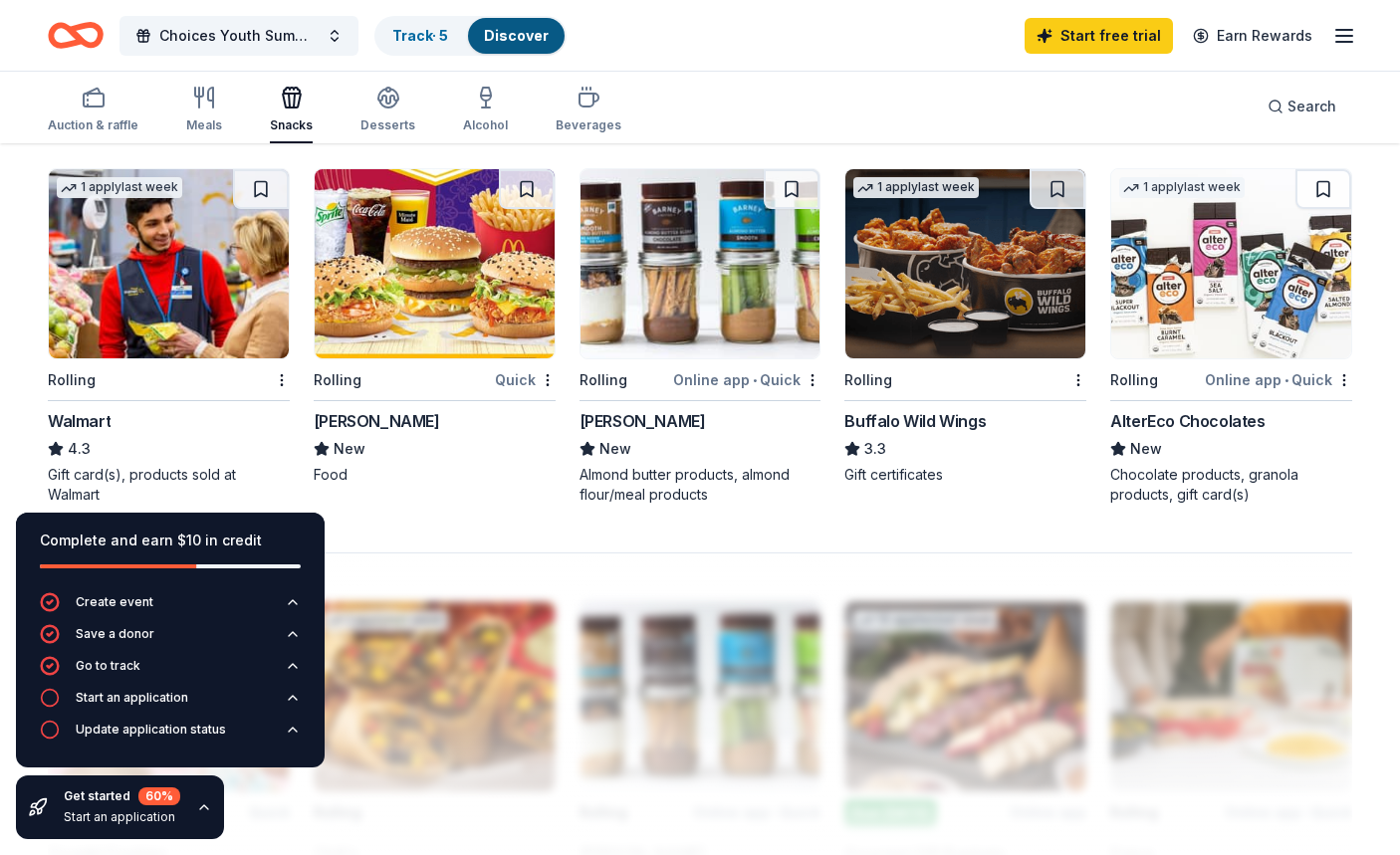 scroll, scrollTop: 1357, scrollLeft: 0, axis: vertical 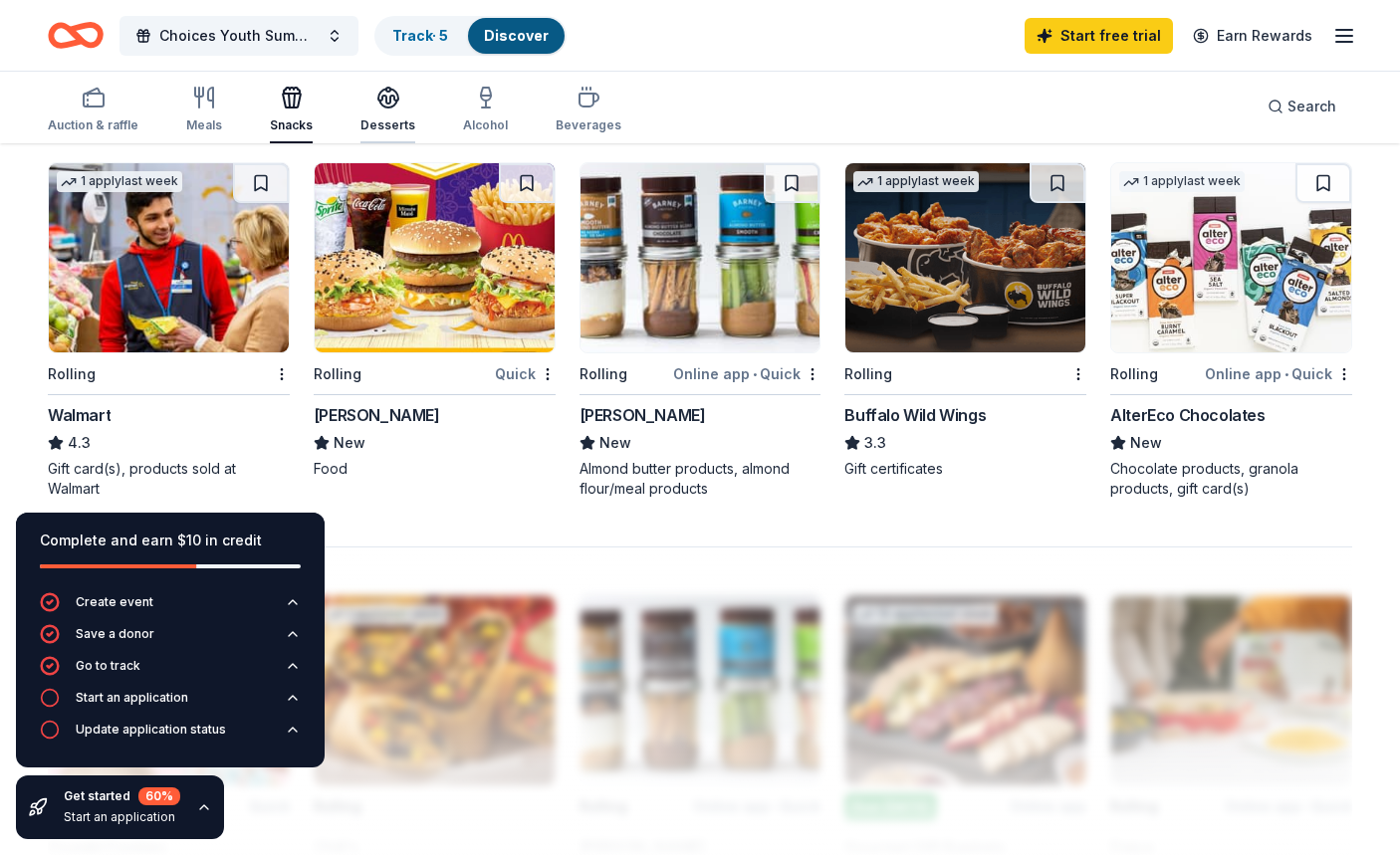 click on "Desserts" at bounding box center (387, 109) 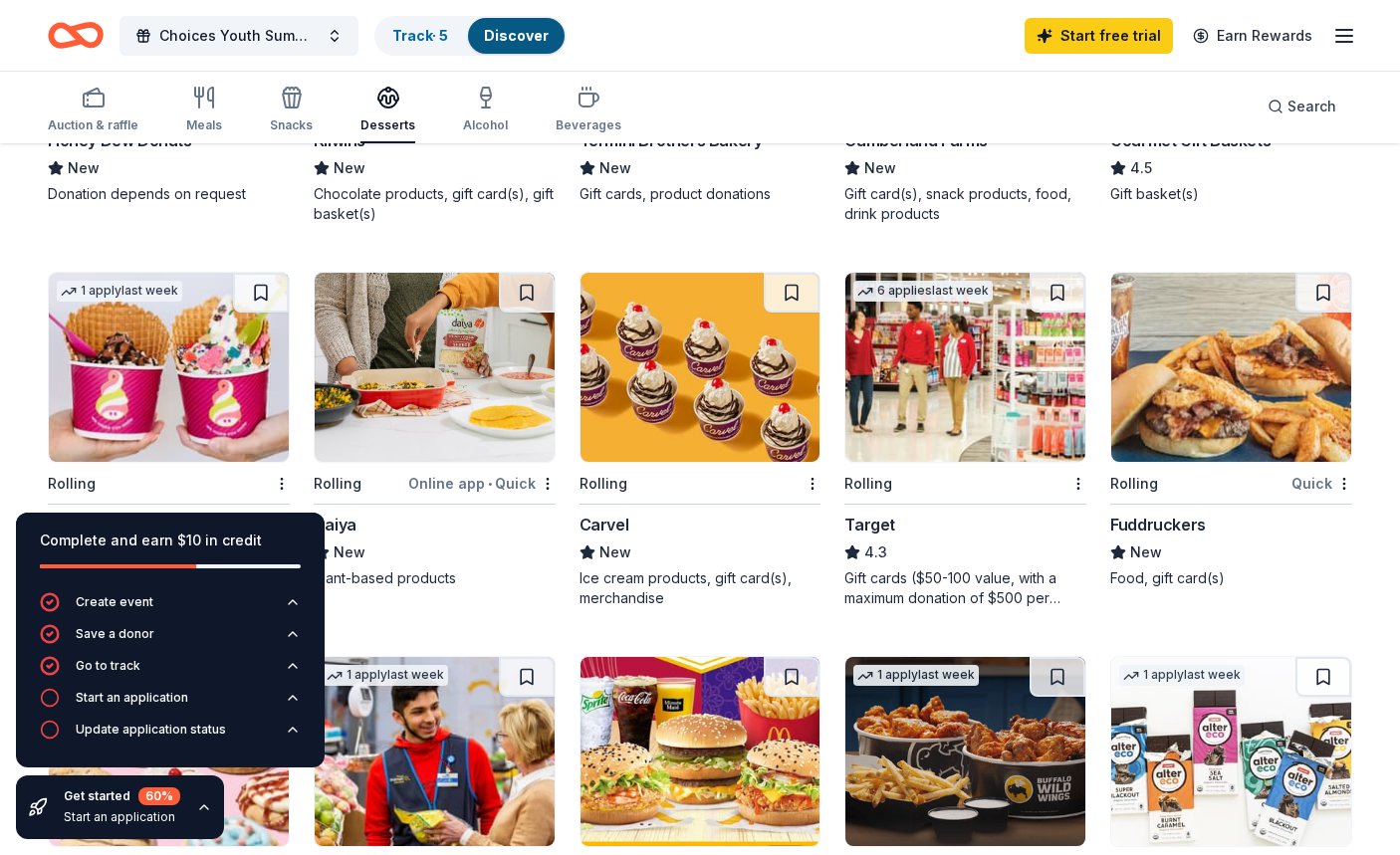 scroll, scrollTop: 481, scrollLeft: 0, axis: vertical 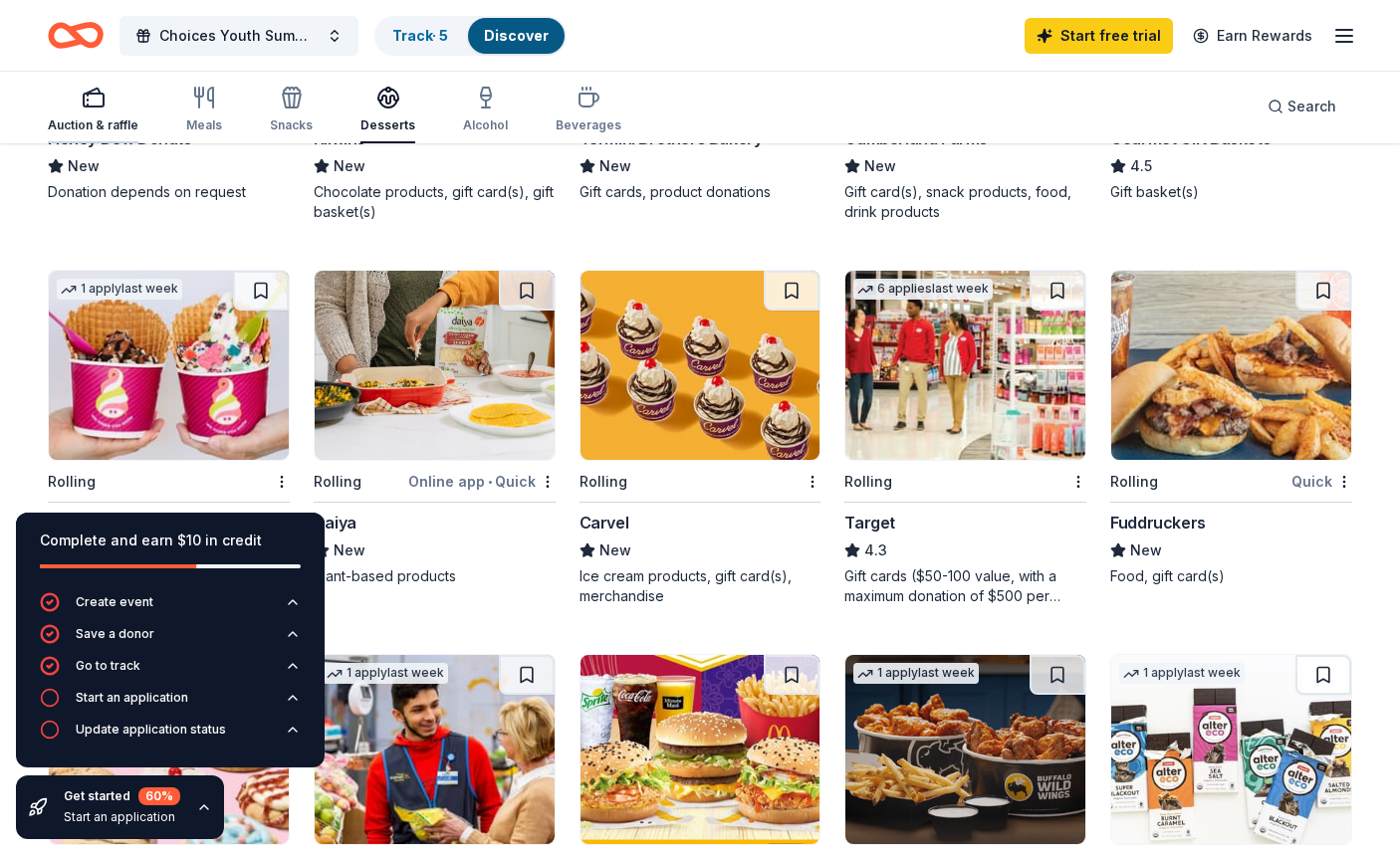 click on "Auction & raffle" at bounding box center (93, 109) 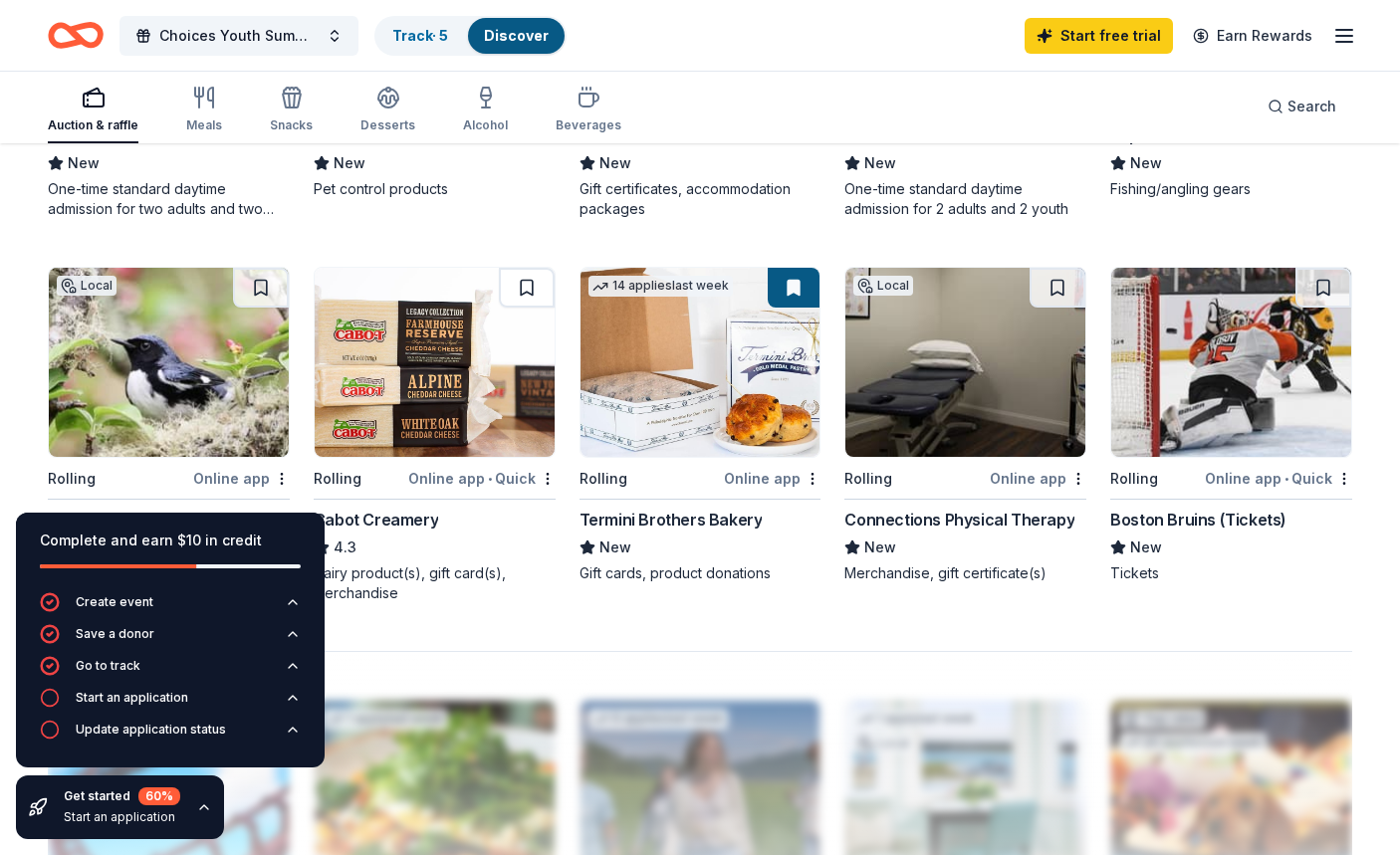 scroll, scrollTop: 1250, scrollLeft: 0, axis: vertical 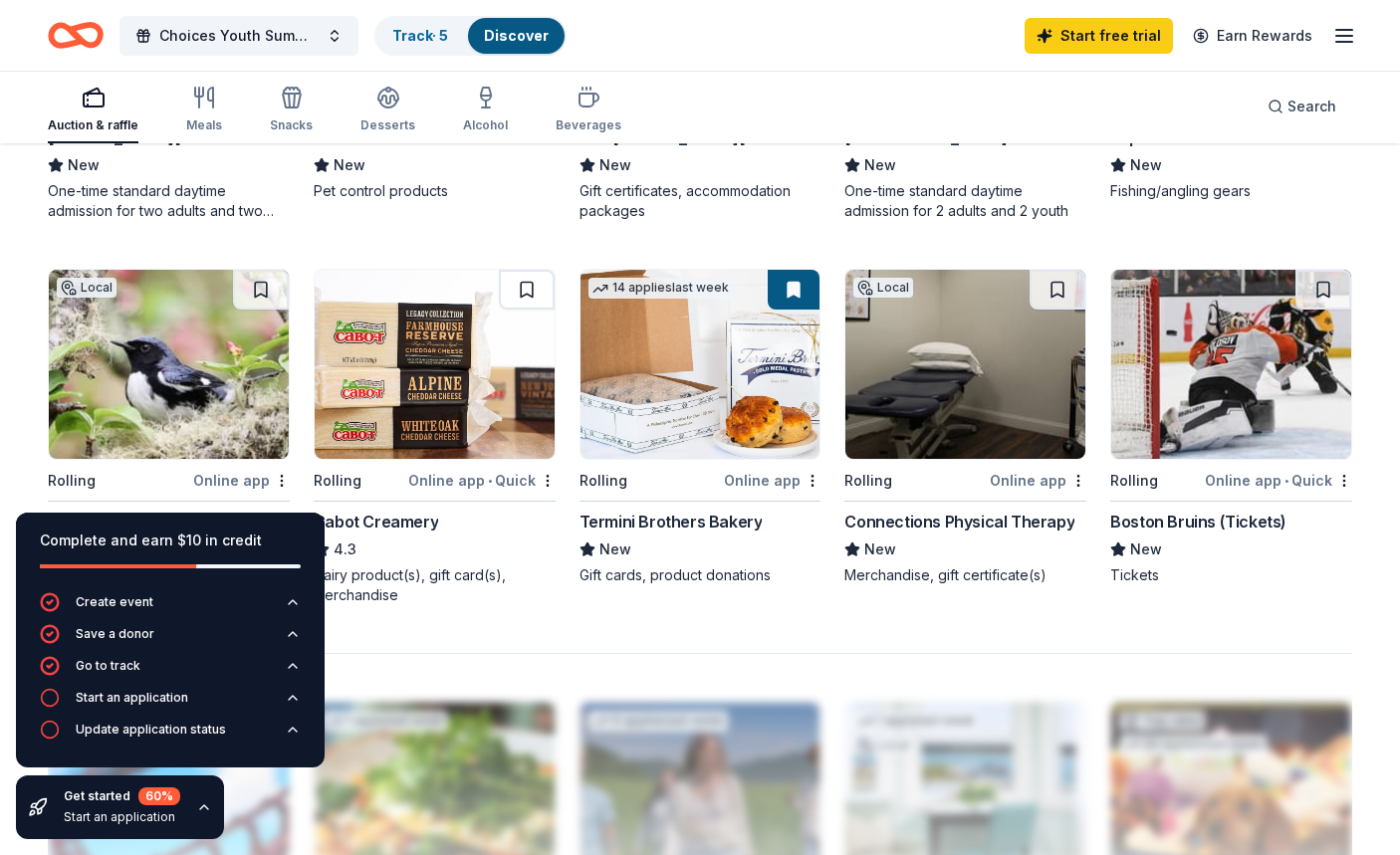 click on "Auction & raffle Meals Snacks Desserts Alcohol Beverages" at bounding box center (335, 110) 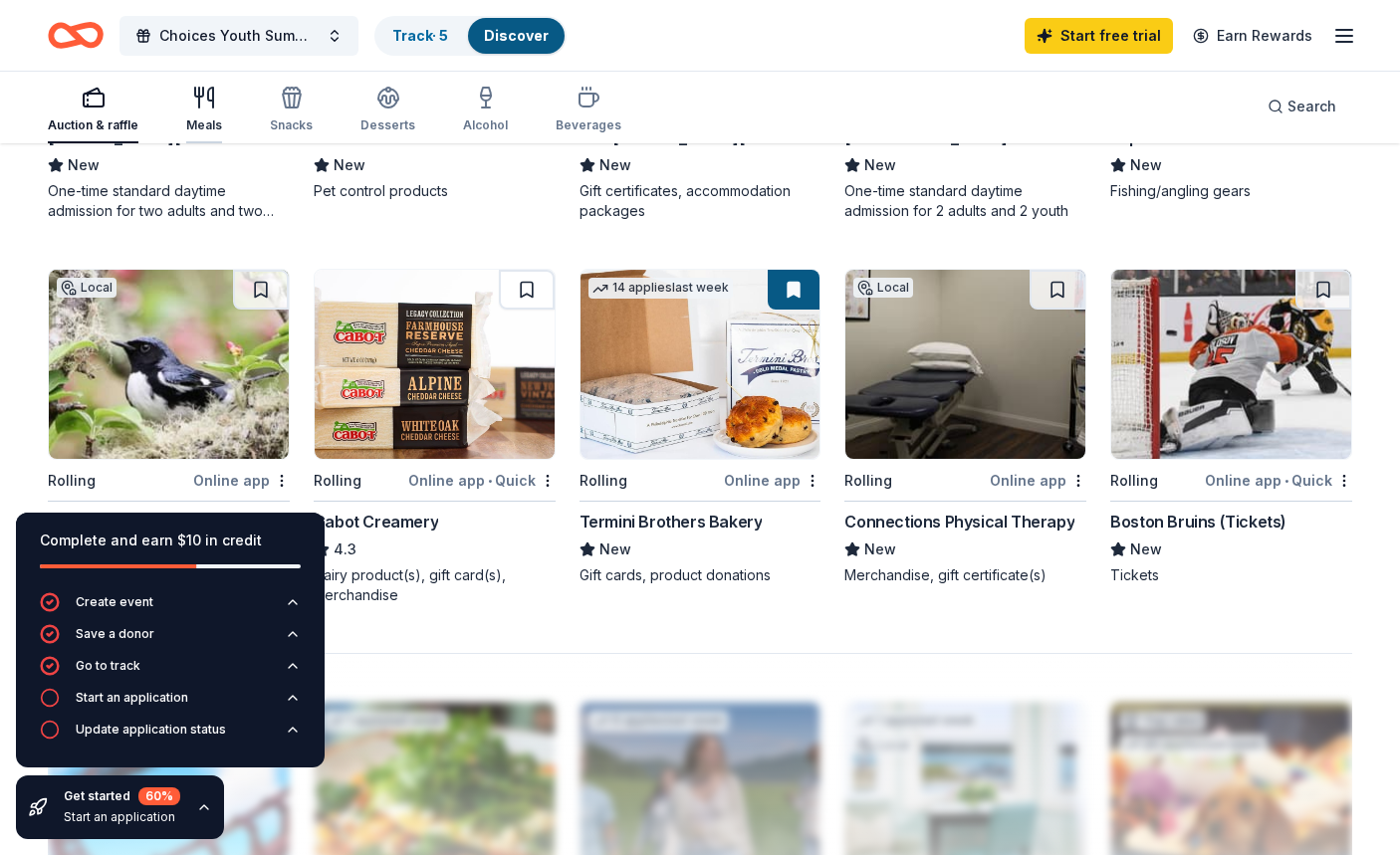 click 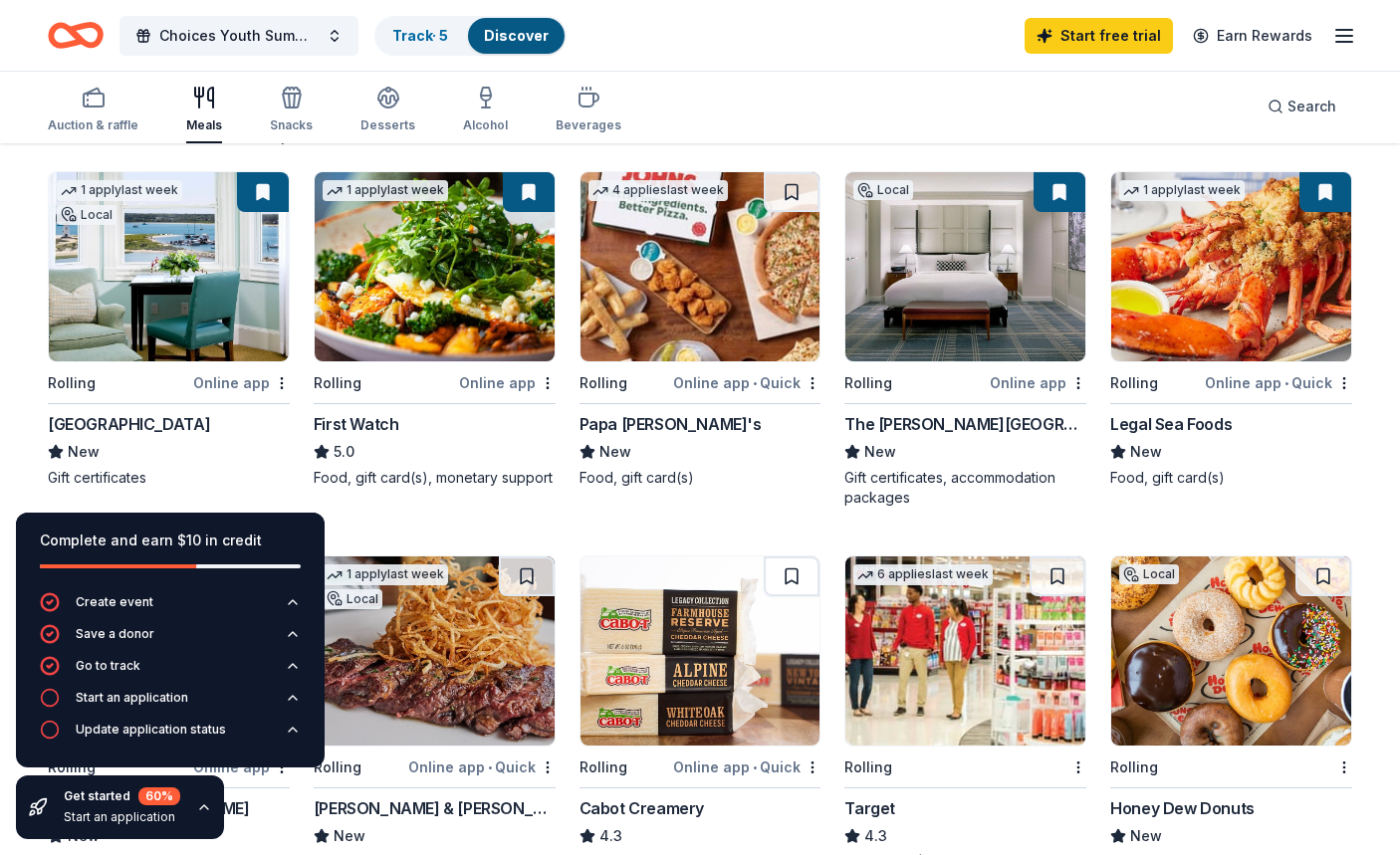 scroll, scrollTop: 162, scrollLeft: 0, axis: vertical 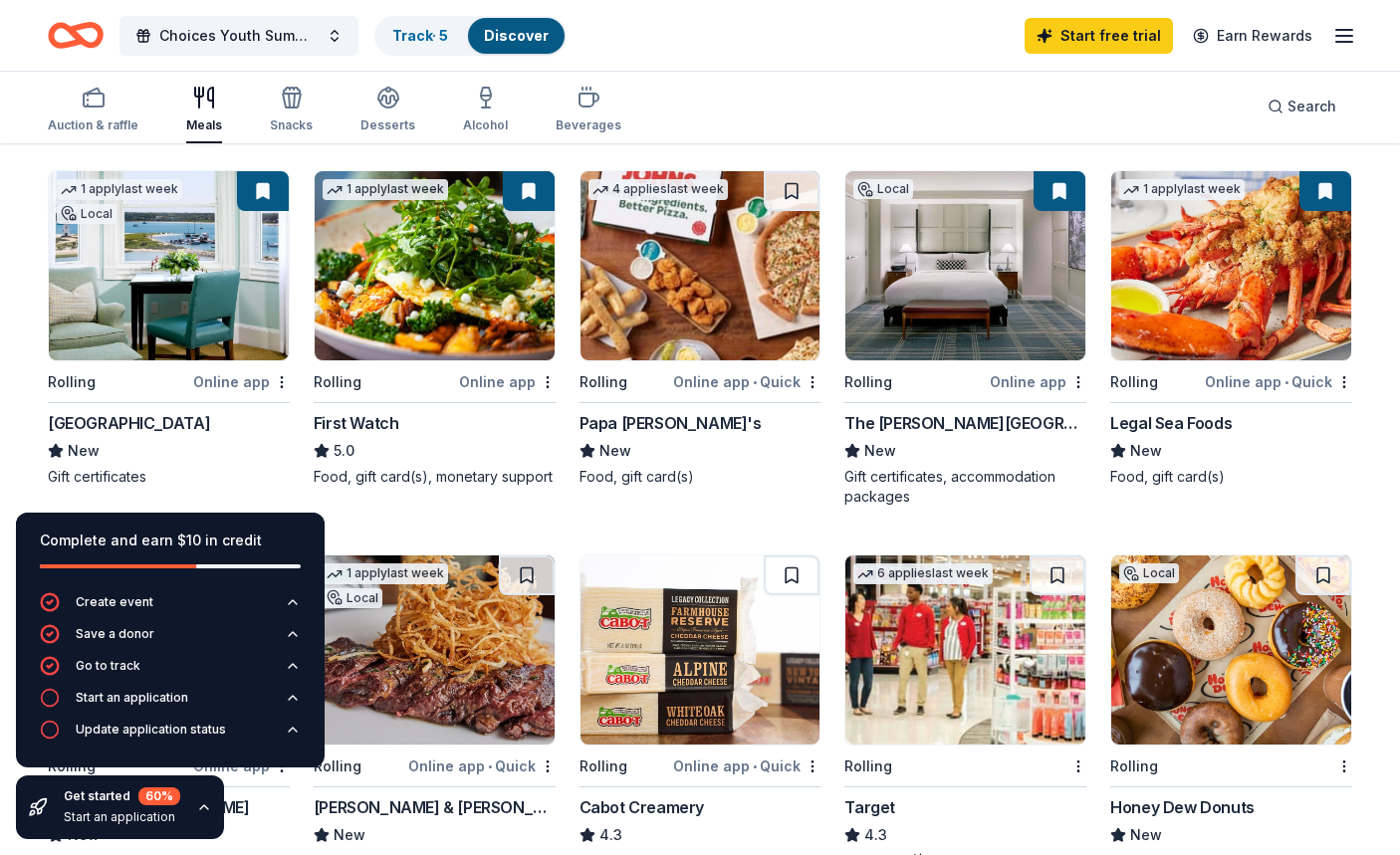 click on "Online app • Quick" at bounding box center [747, 381] 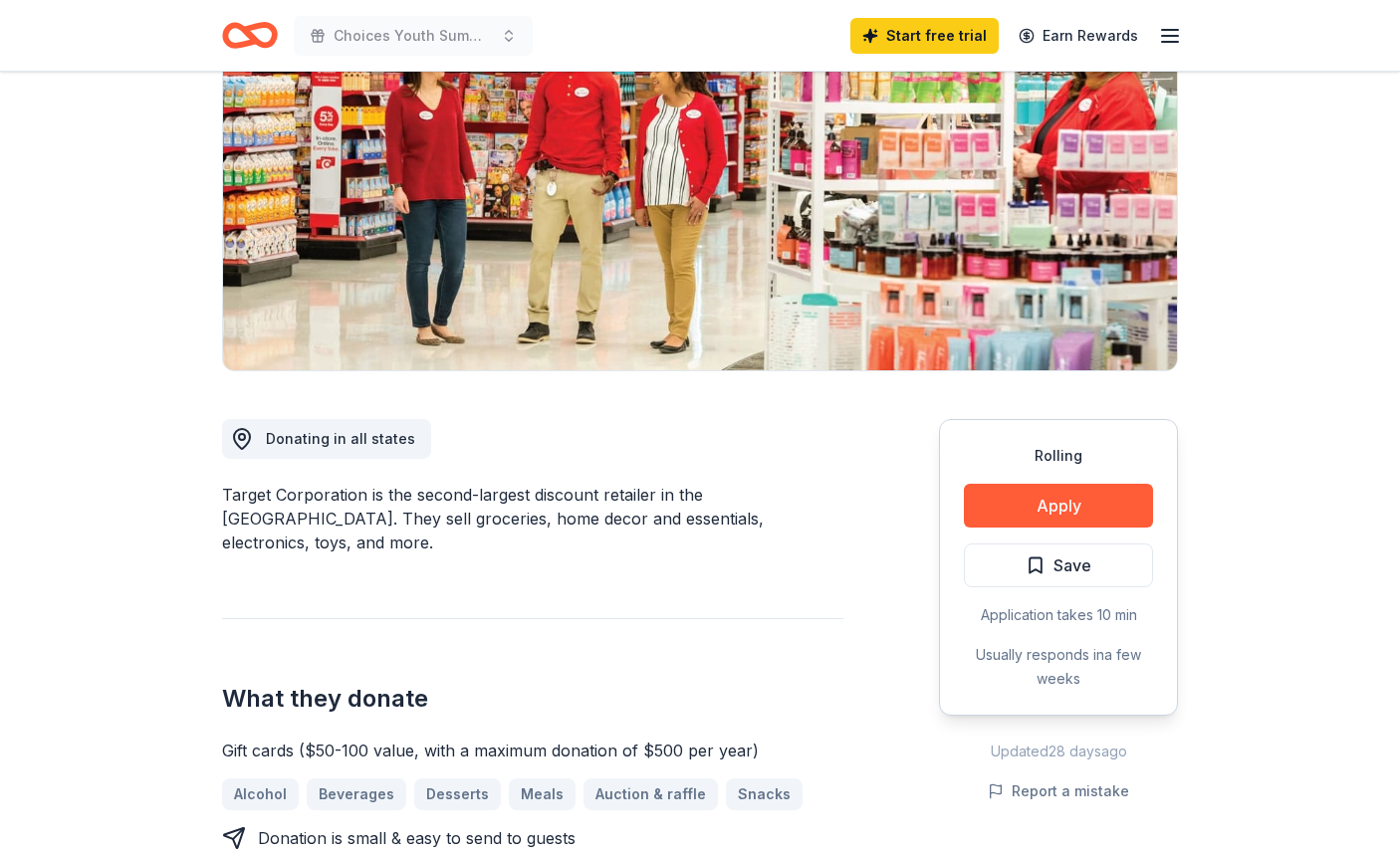 scroll, scrollTop: 234, scrollLeft: 0, axis: vertical 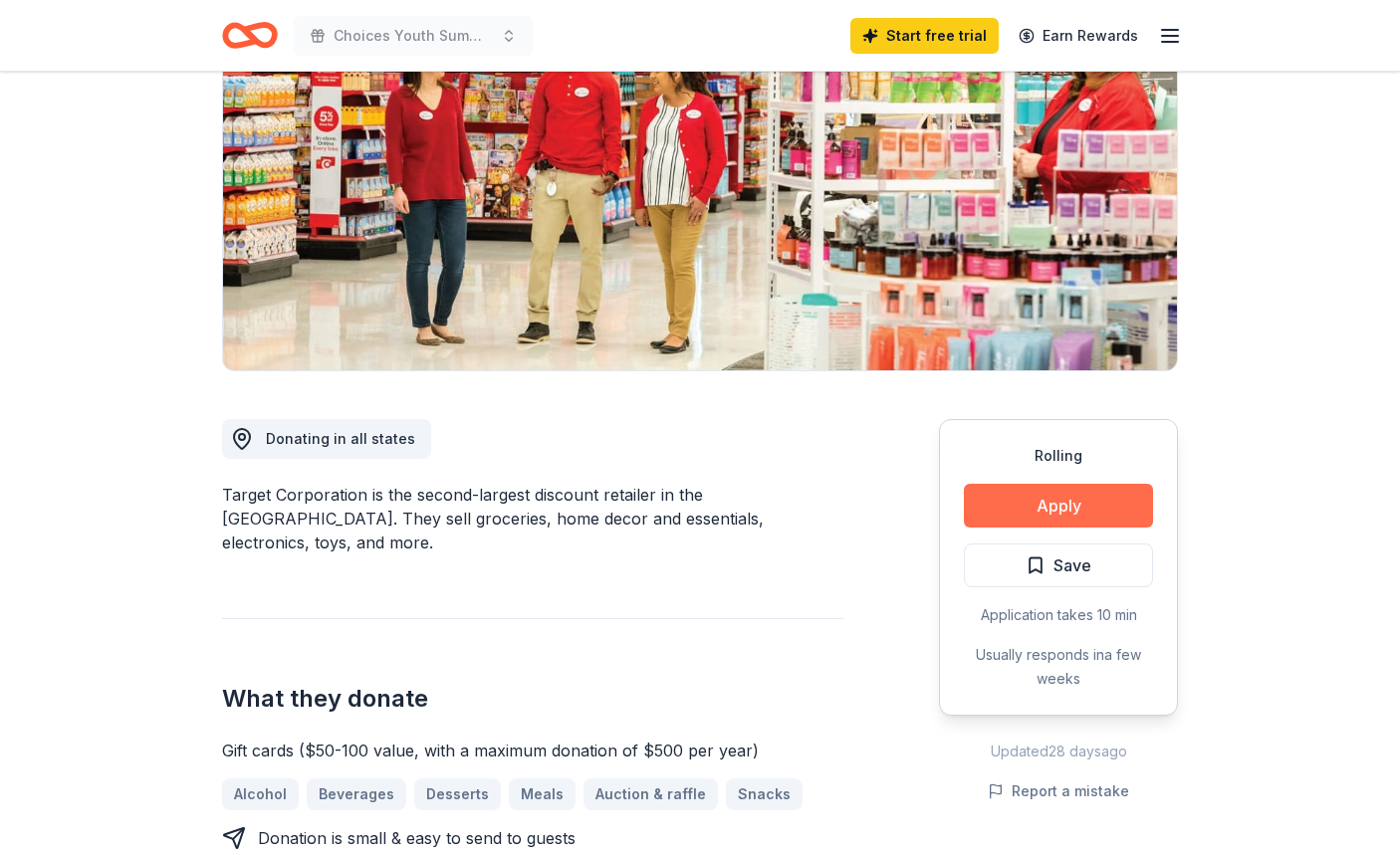 click on "Apply" at bounding box center (1058, 506) 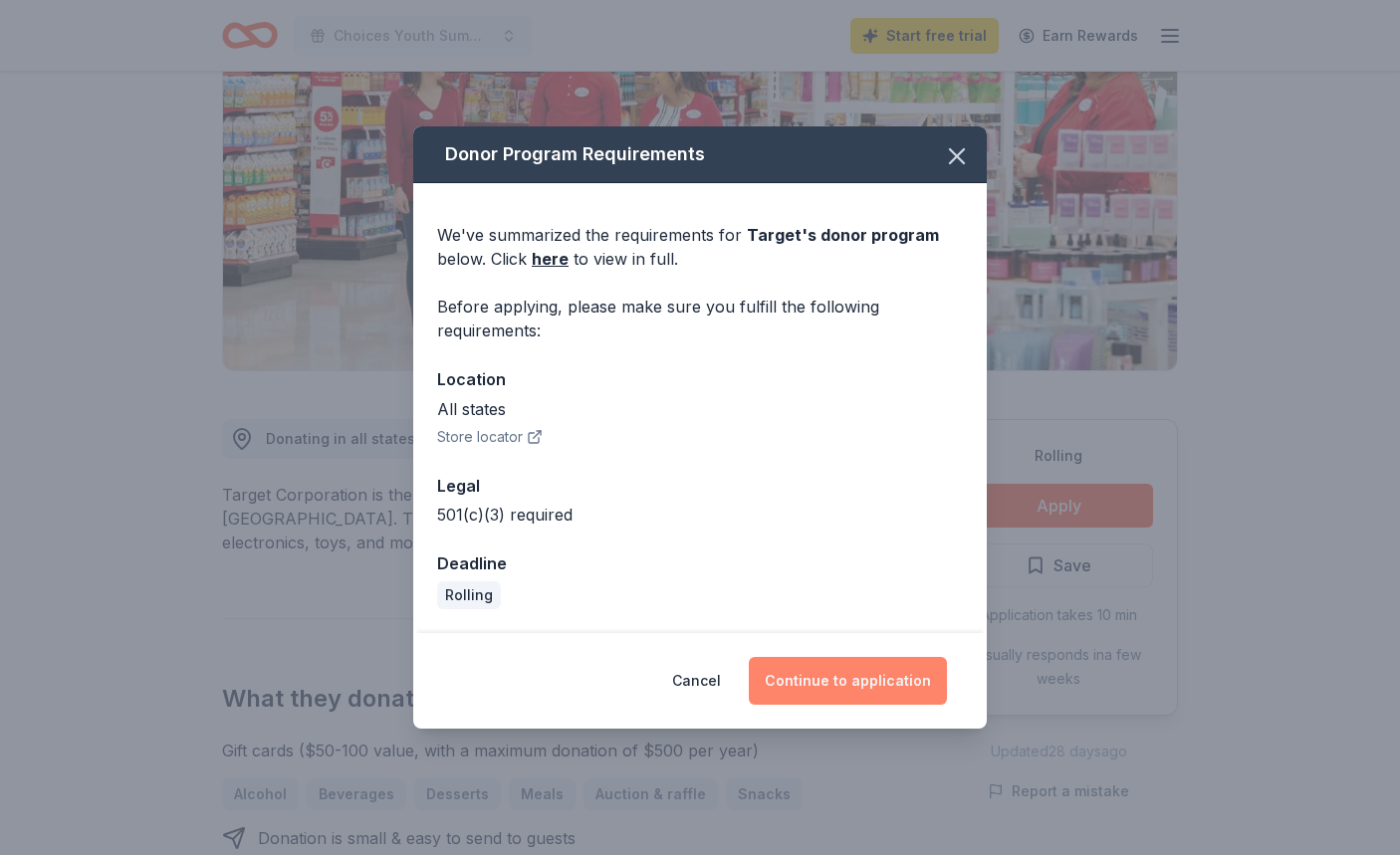 click on "Continue to application" at bounding box center (847, 681) 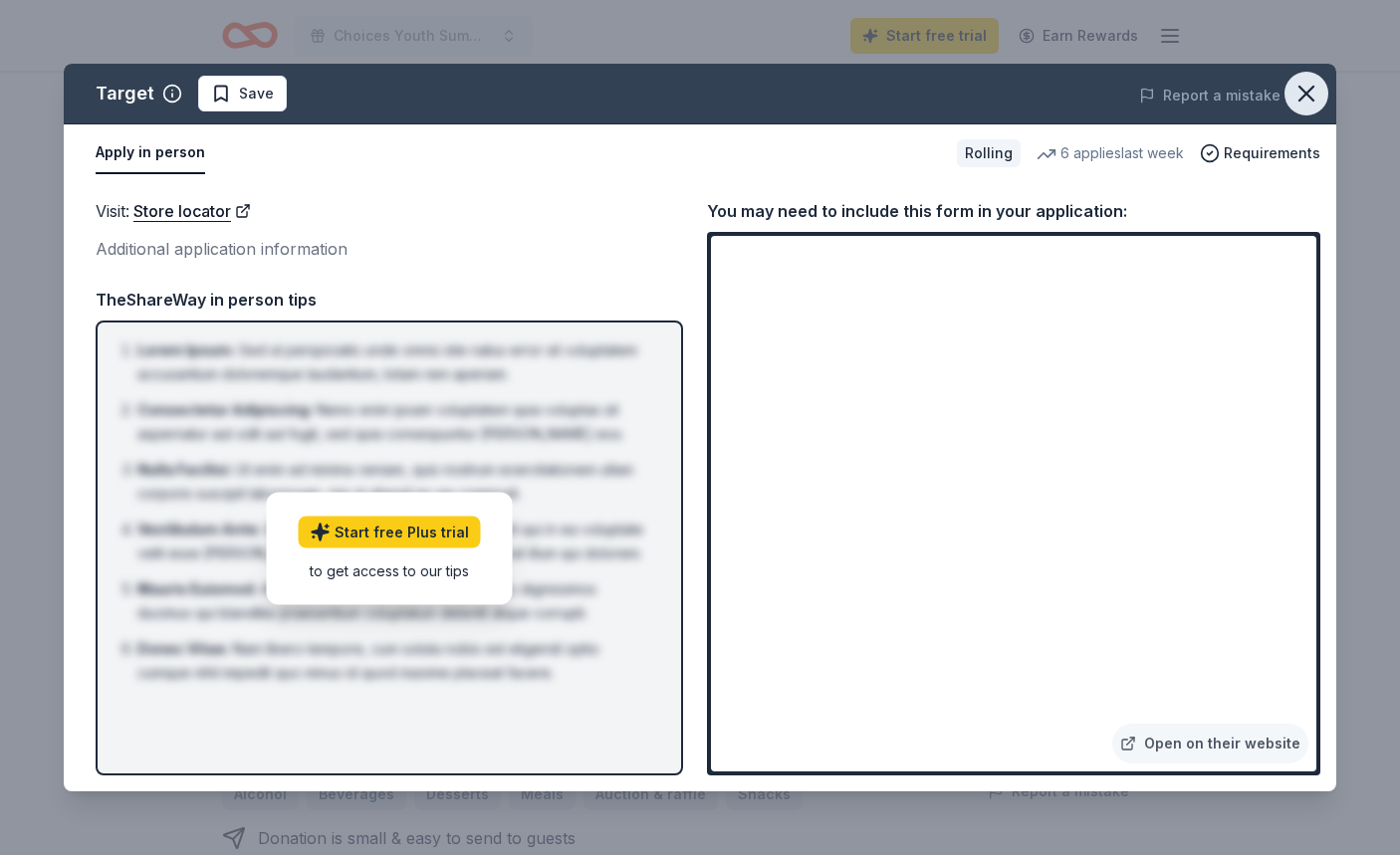 click 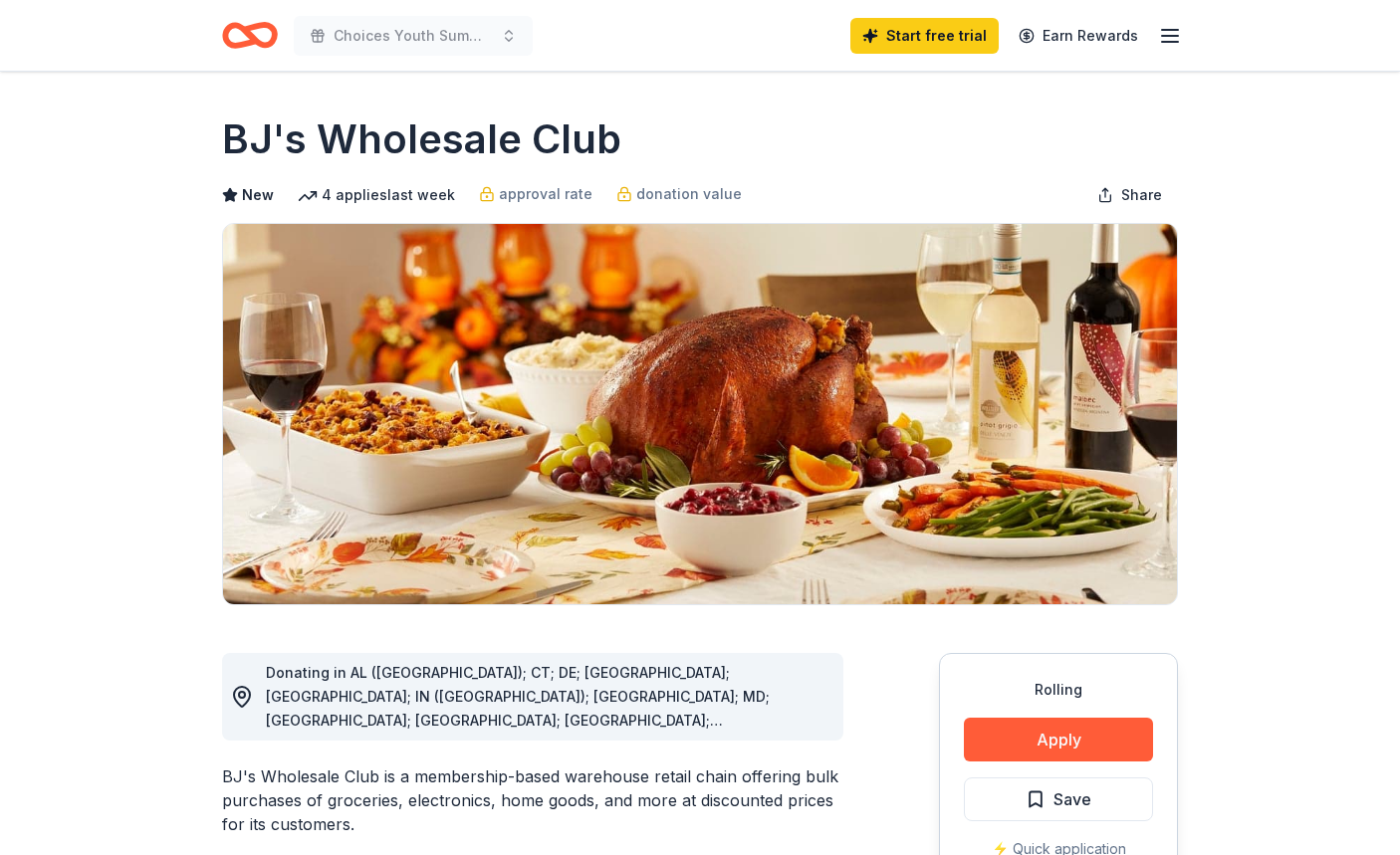 scroll, scrollTop: 0, scrollLeft: 0, axis: both 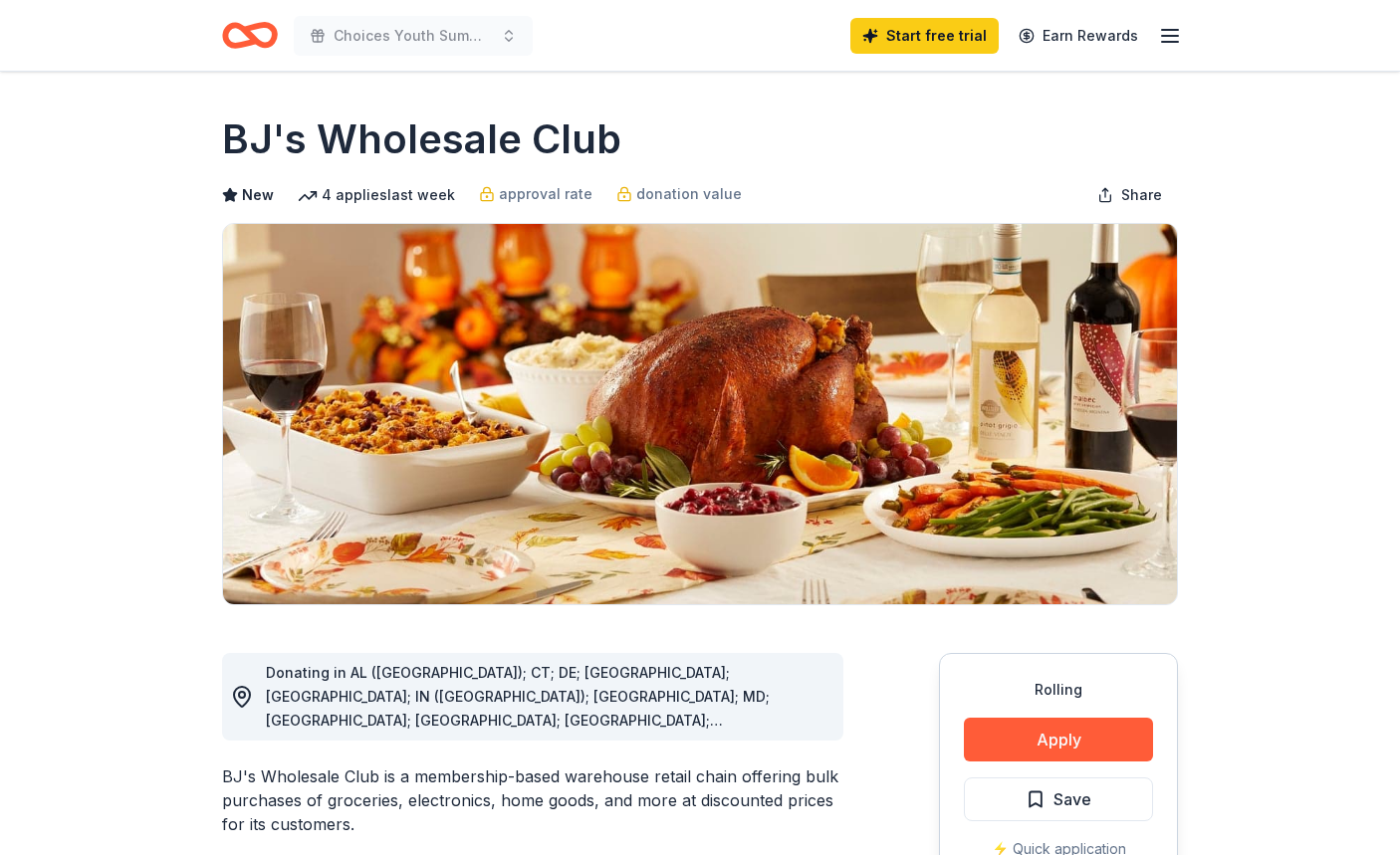 click on "Rolling Apply Save ⚡️ Quick application Usually responds in  over a month" at bounding box center (1058, 801) 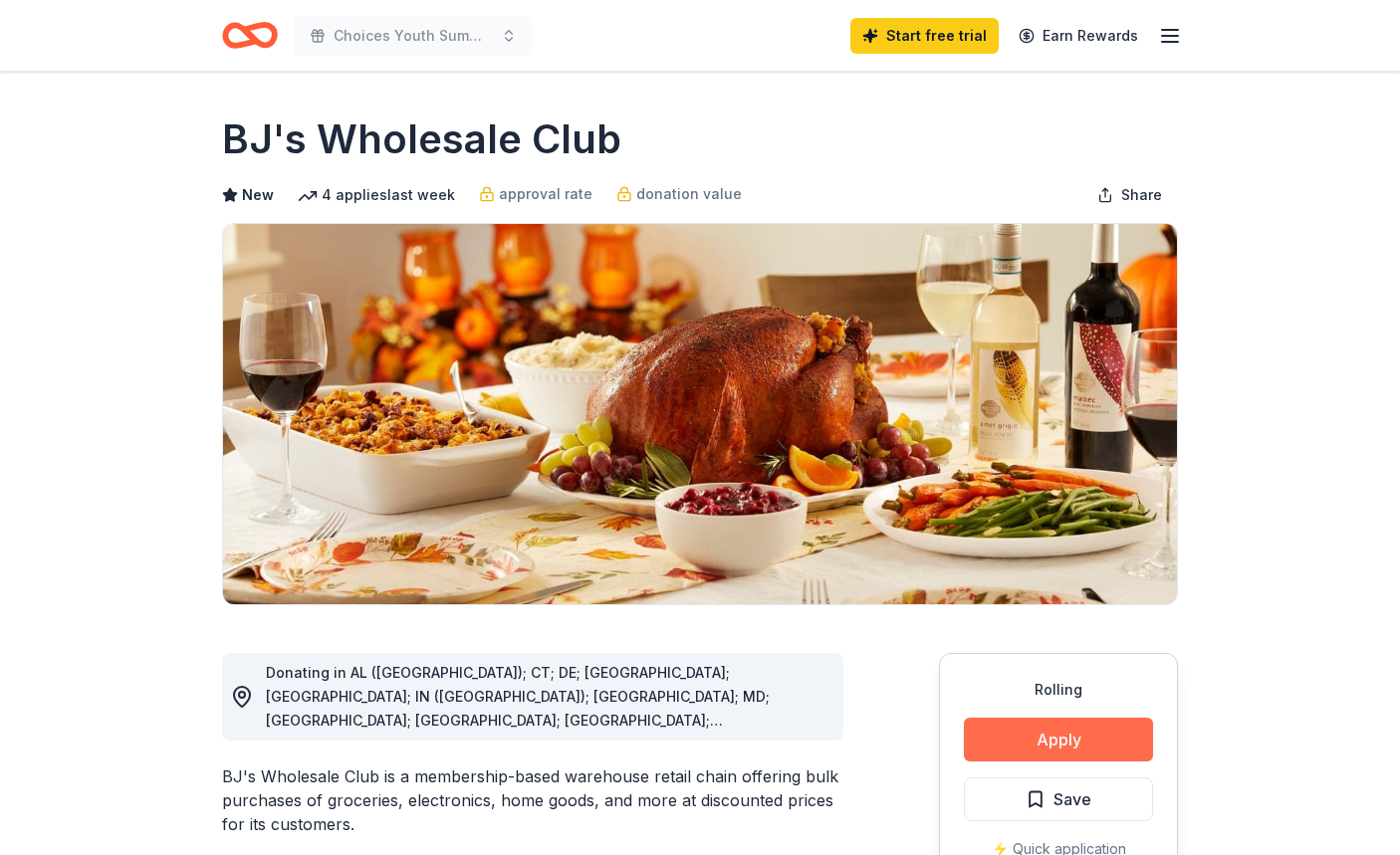 click on "Apply" at bounding box center (1058, 740) 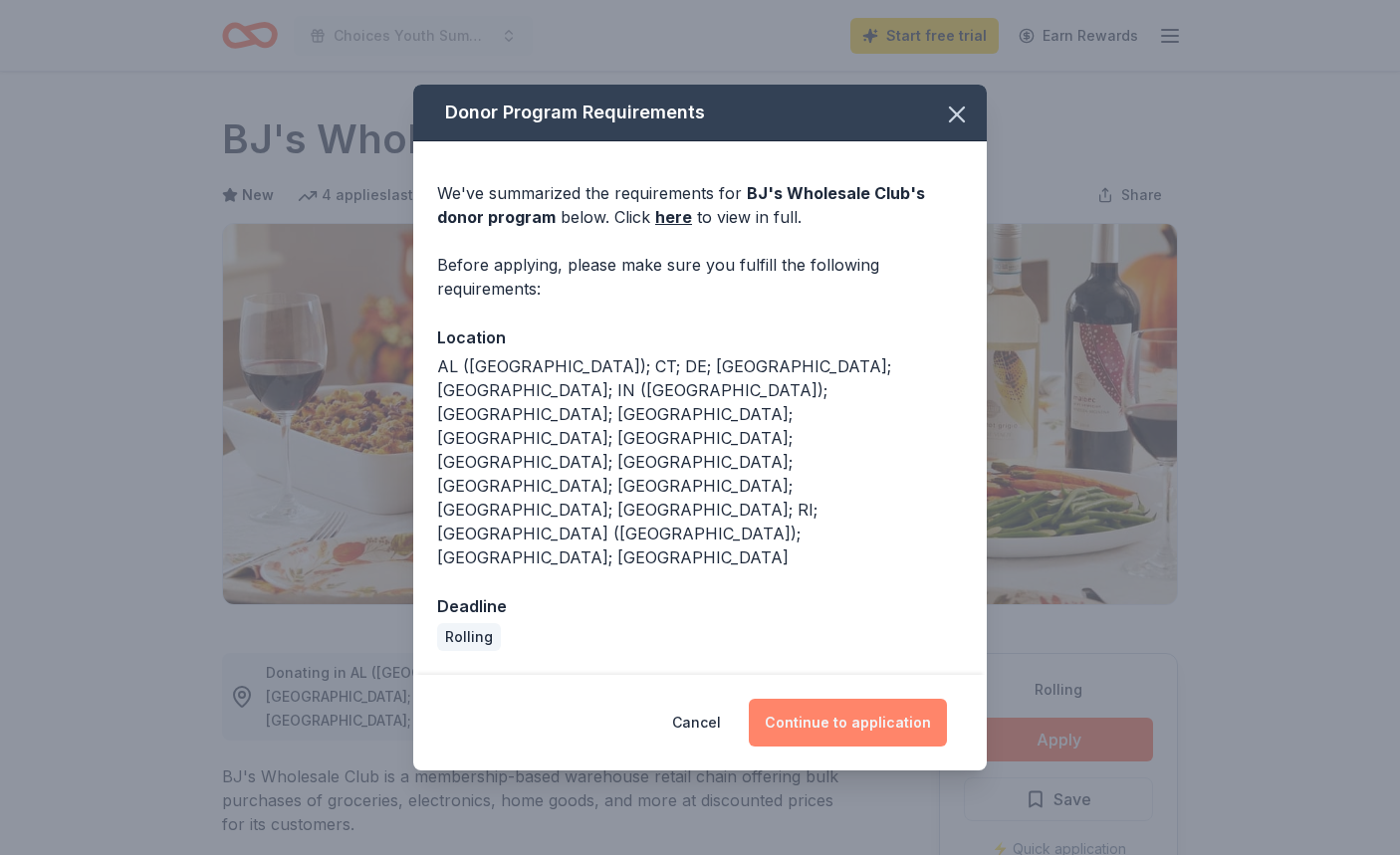 click on "Continue to application" at bounding box center (847, 723) 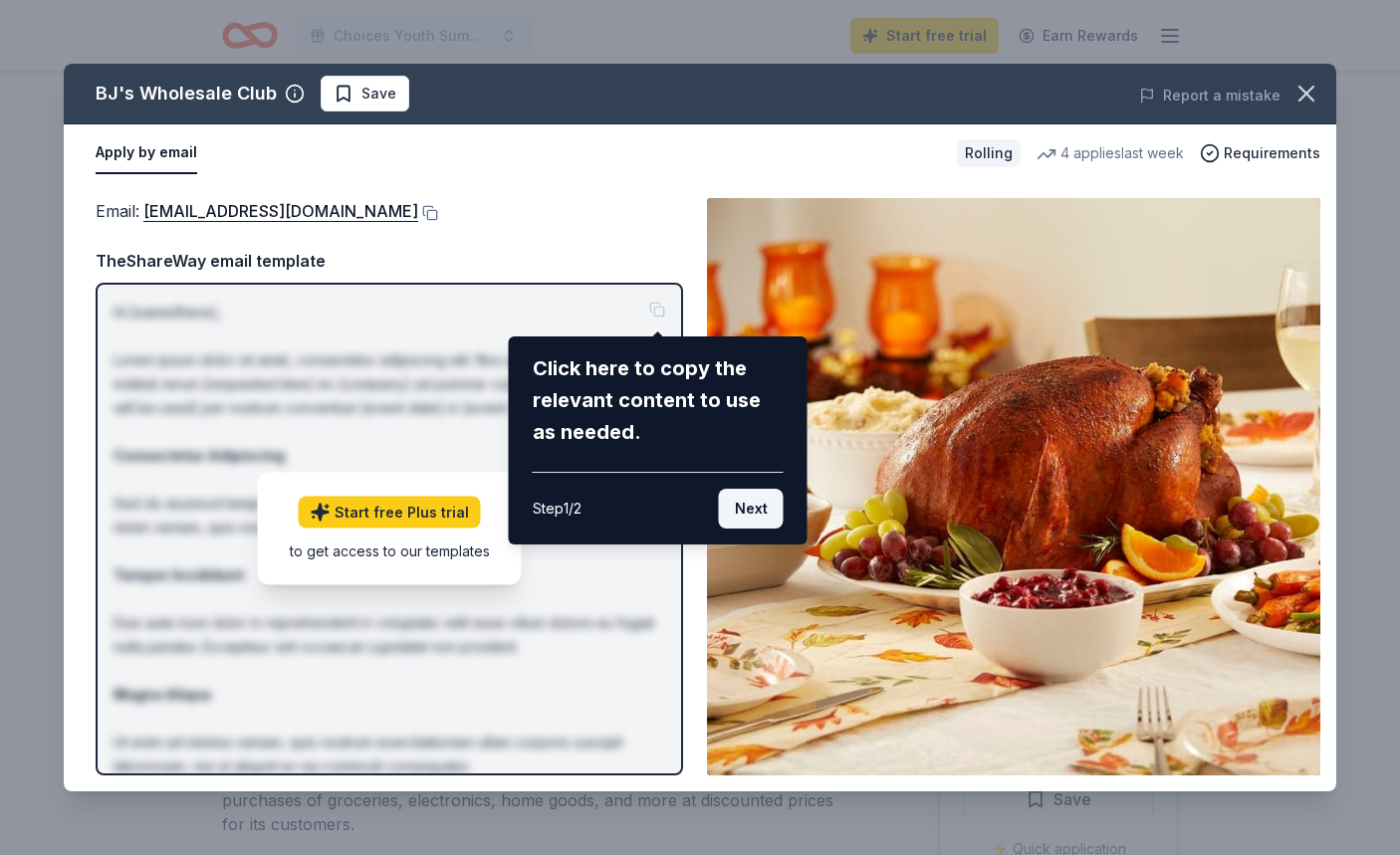 click on "Next" at bounding box center [751, 509] 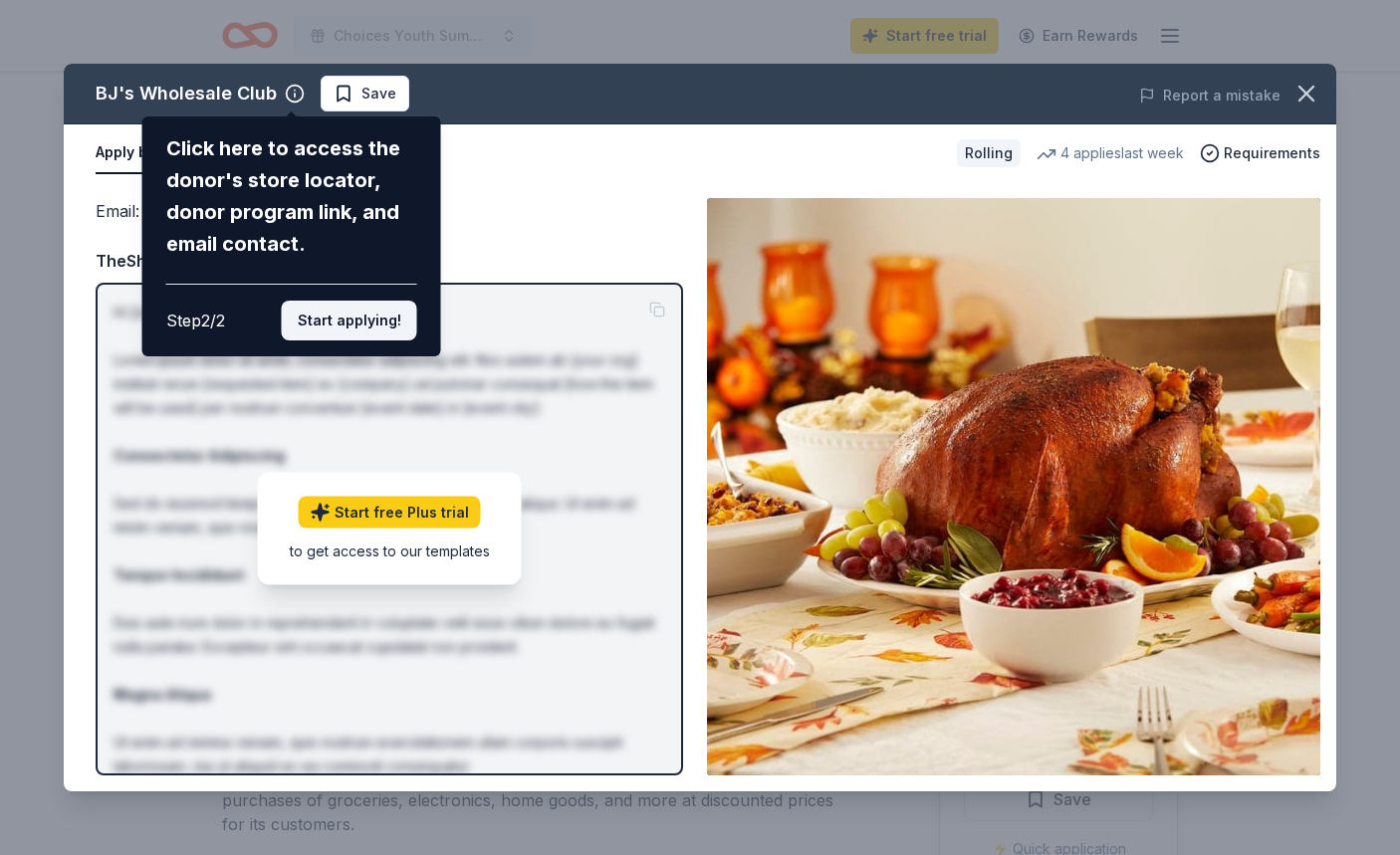 click on "Start applying!" at bounding box center [350, 321] 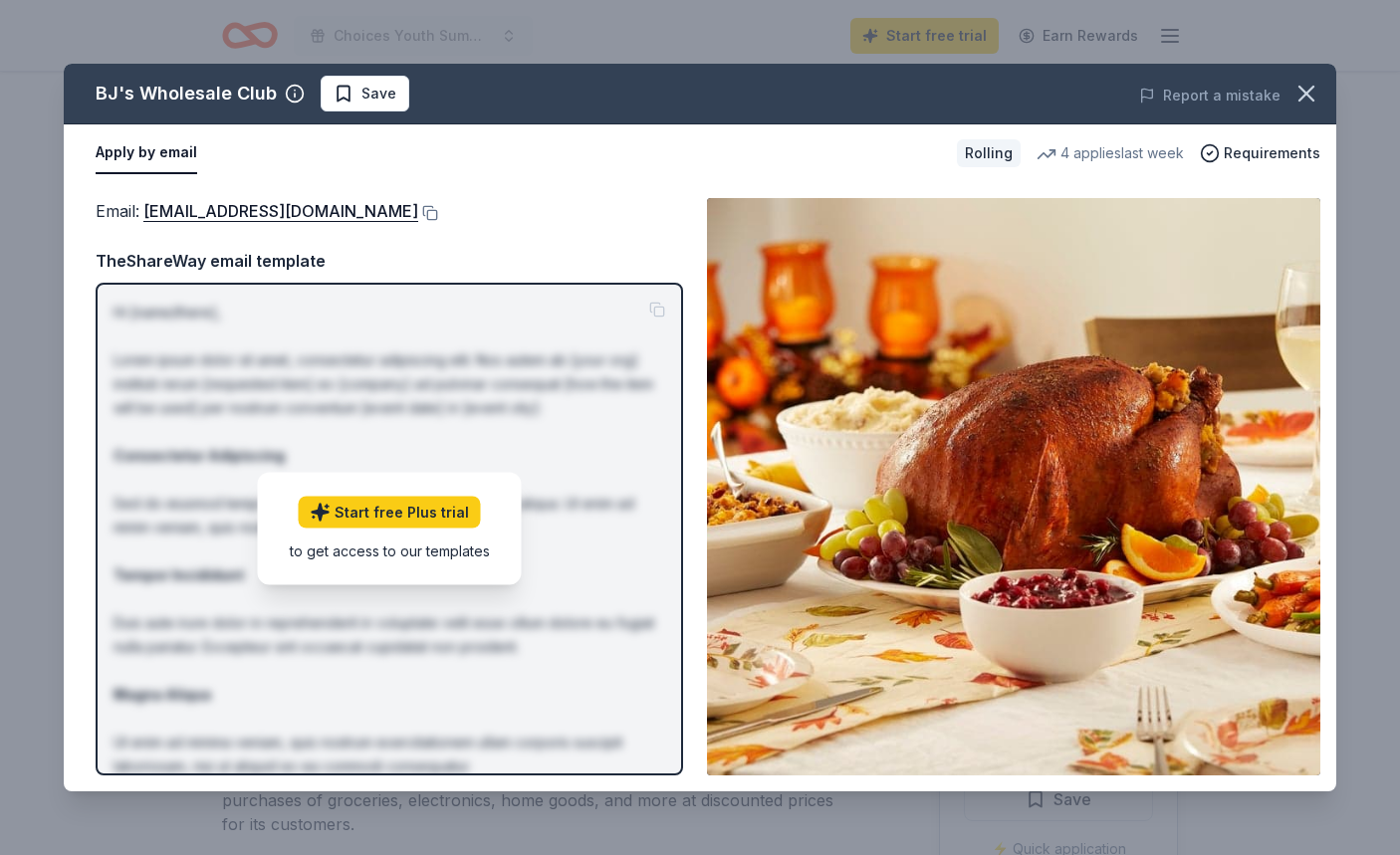 click on "Apply by email" at bounding box center (146, 153) 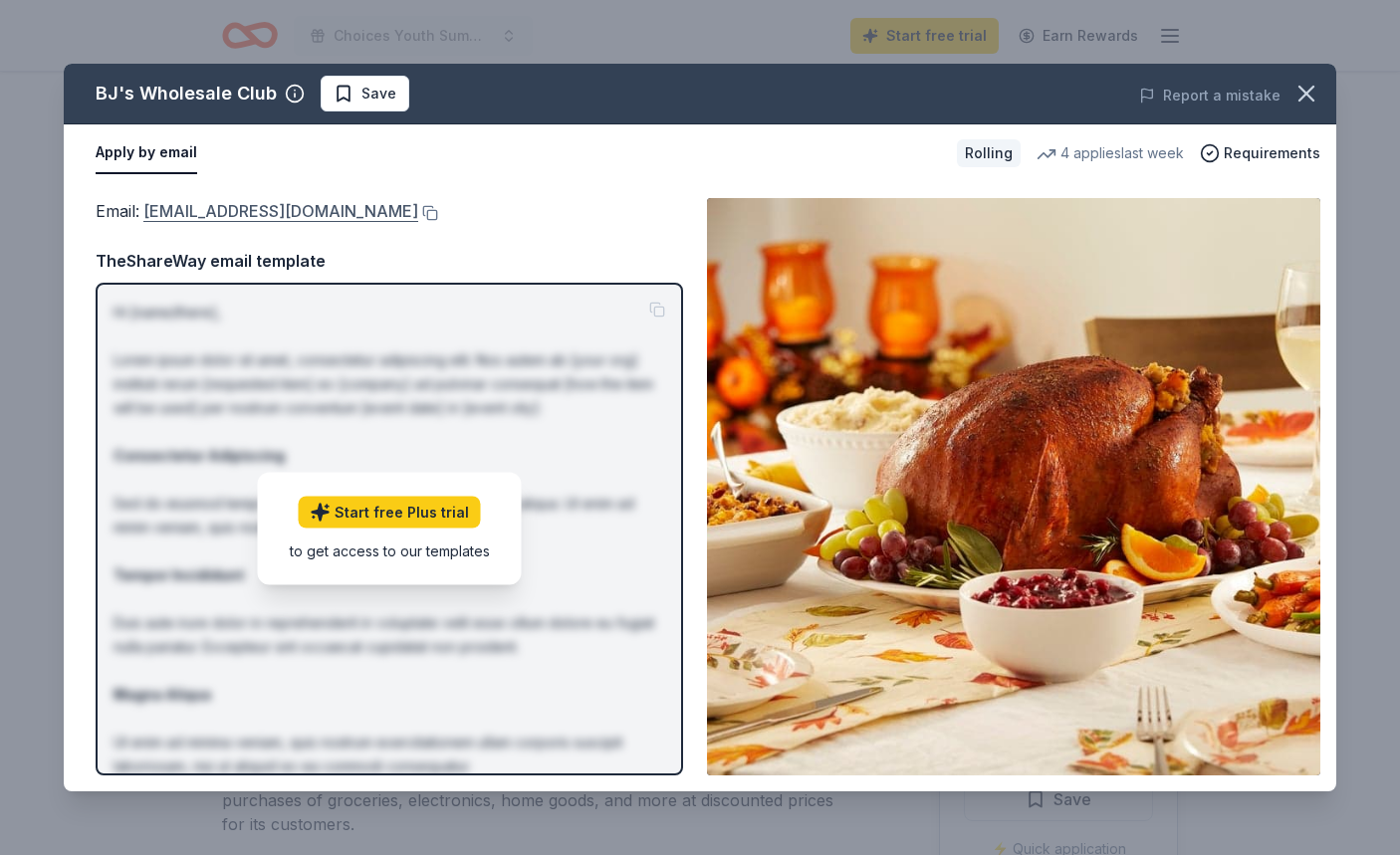 click on "community@bjs.com" at bounding box center [281, 211] 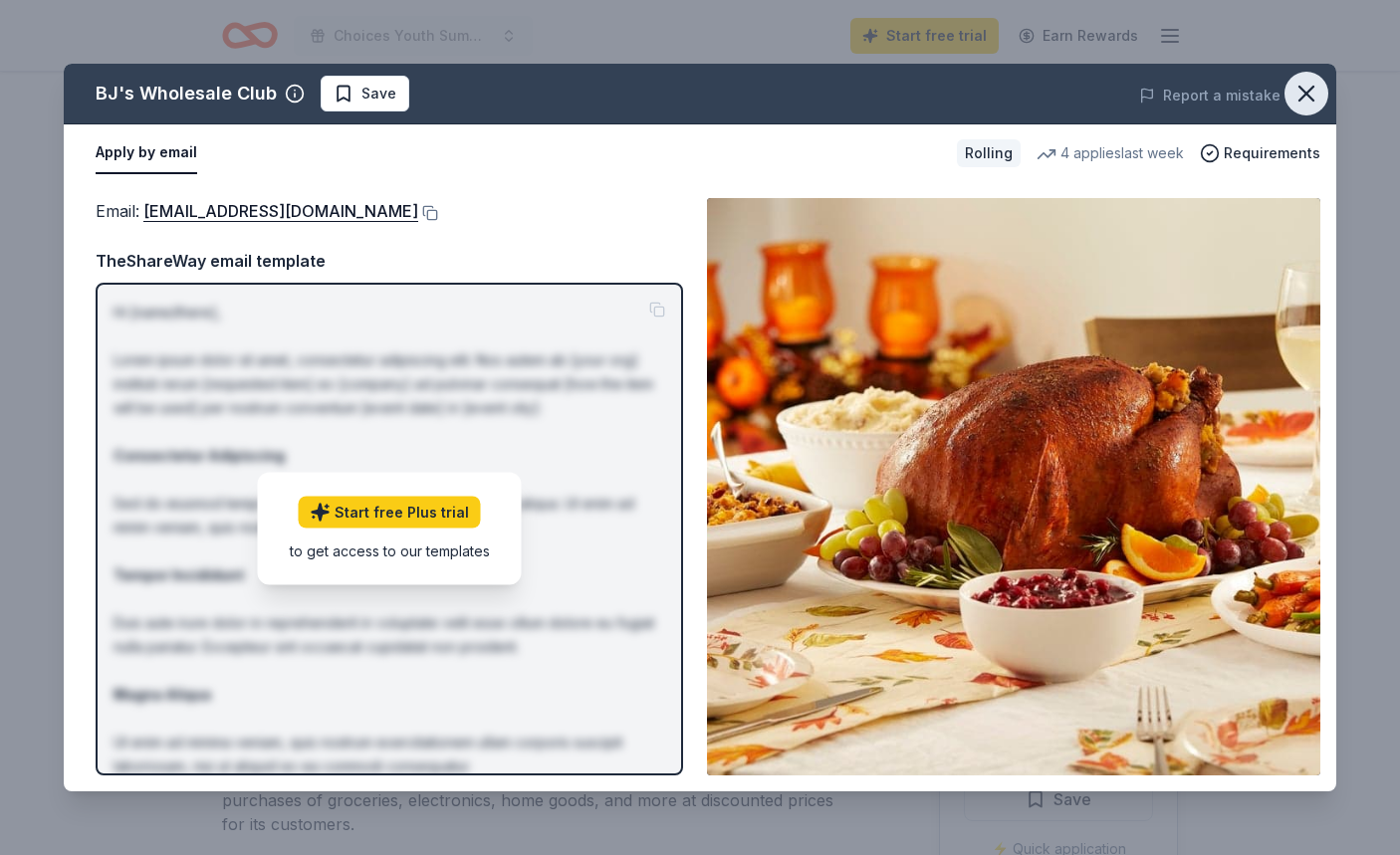 click 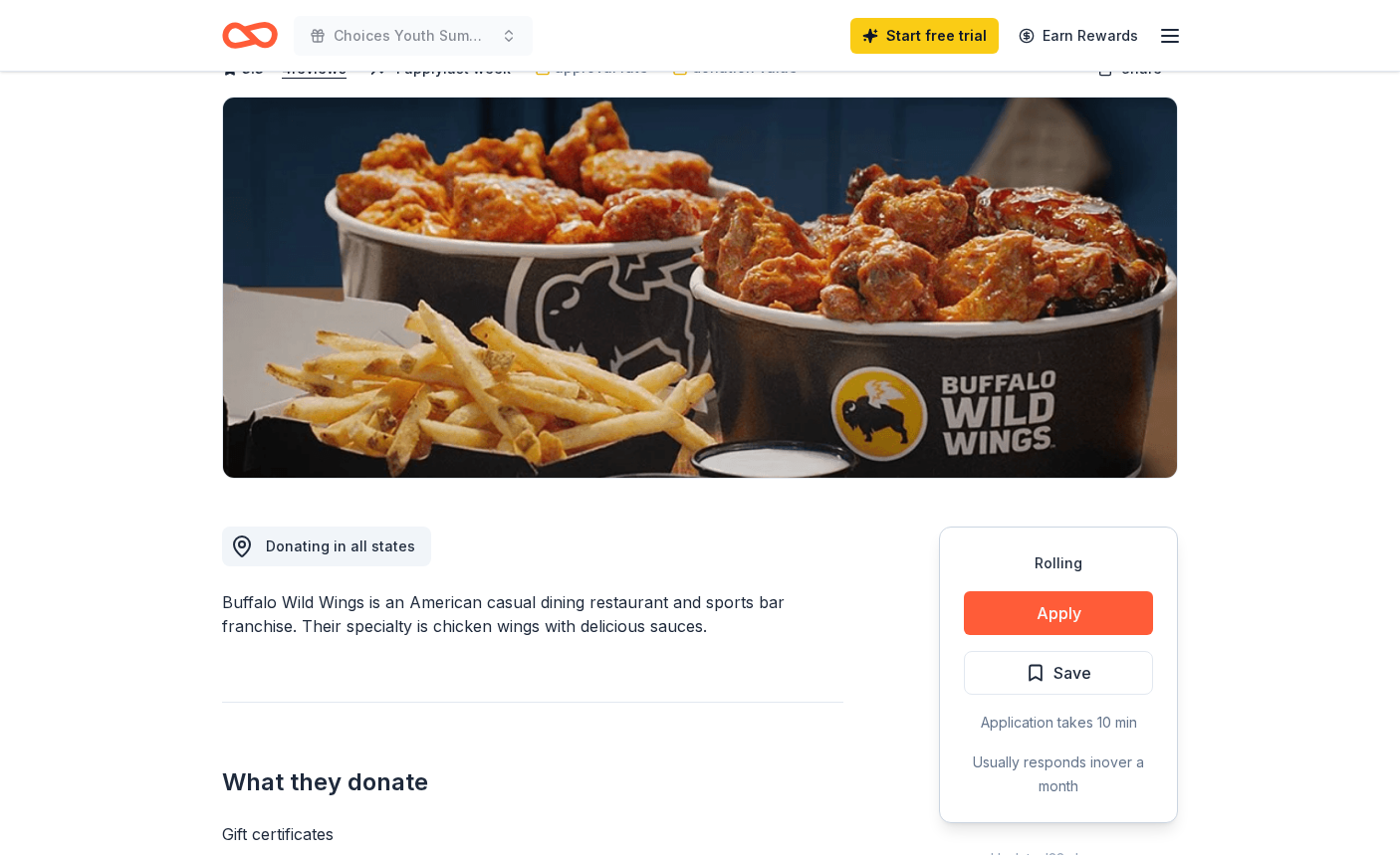 scroll, scrollTop: 183, scrollLeft: 0, axis: vertical 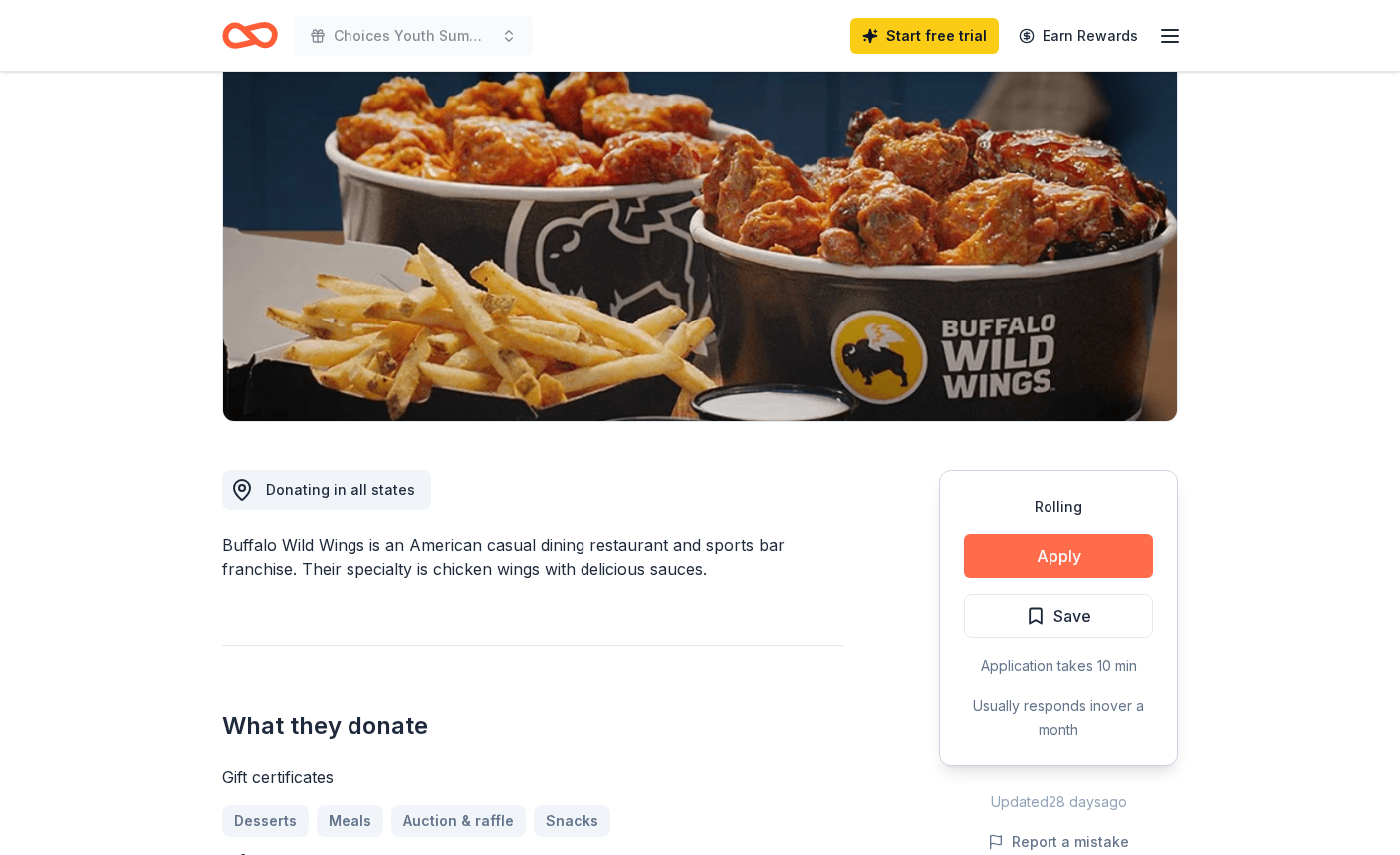 click on "Apply" at bounding box center [1058, 556] 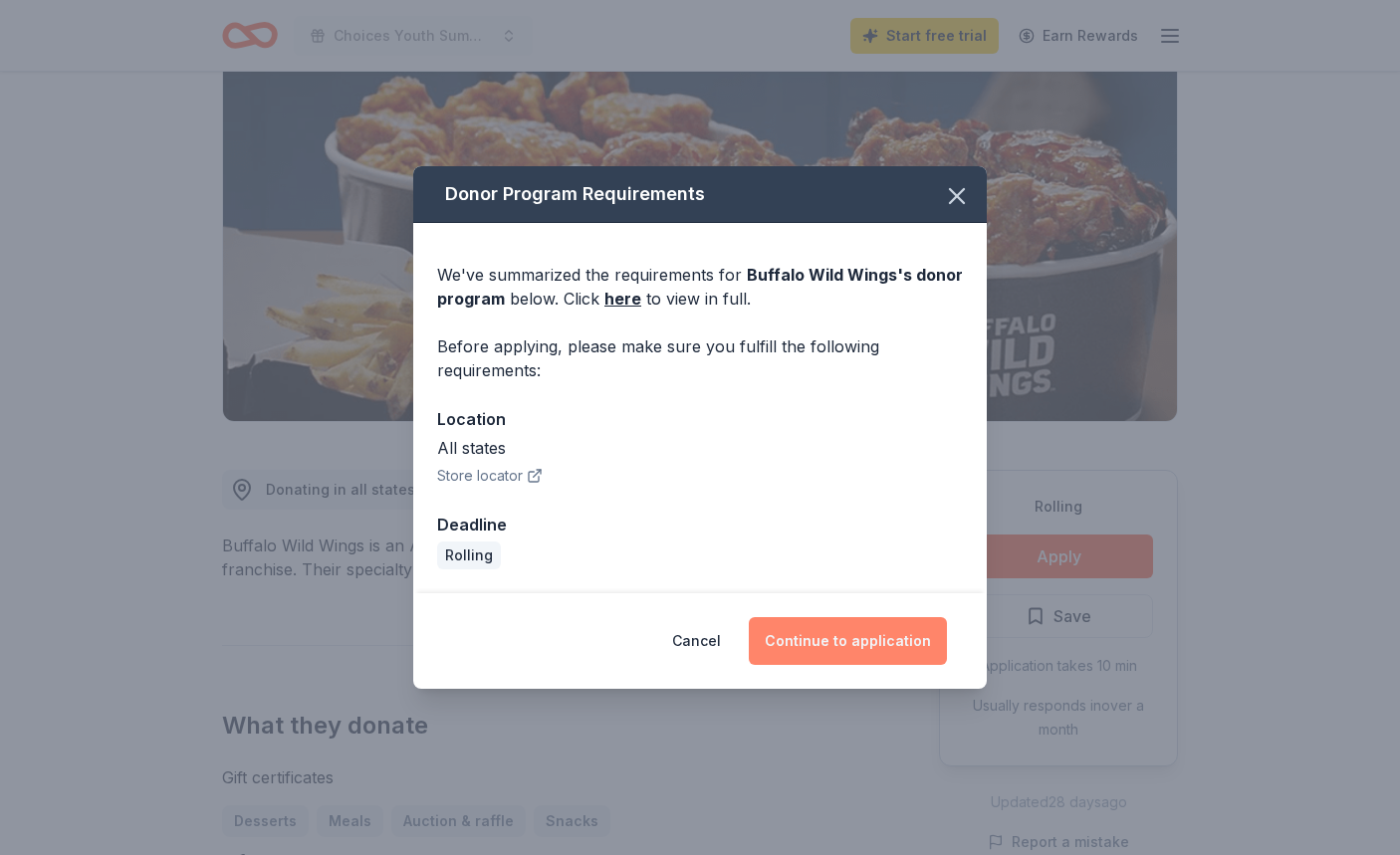 click on "Continue to application" at bounding box center [847, 641] 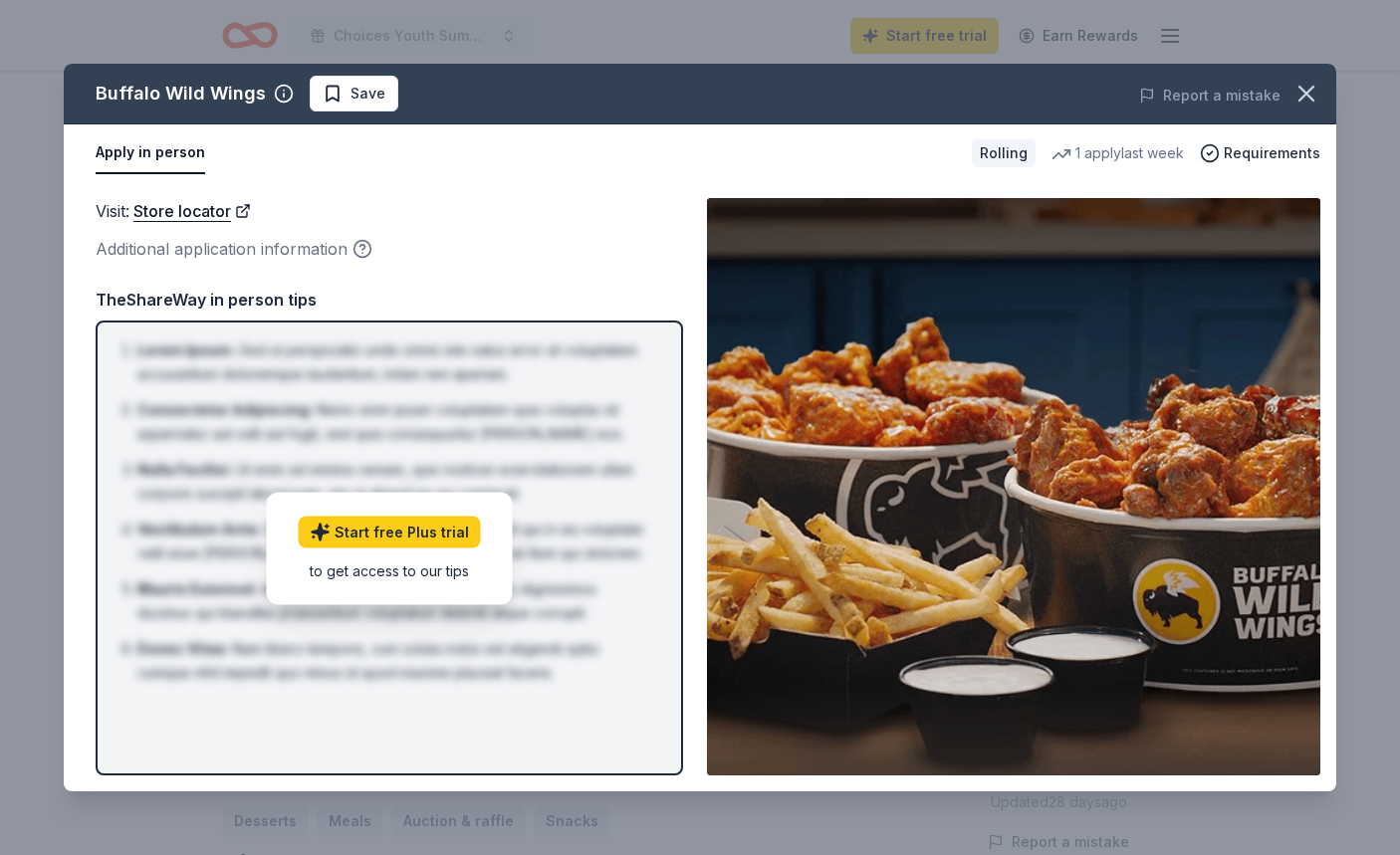click on "Apply in person" at bounding box center (150, 153) 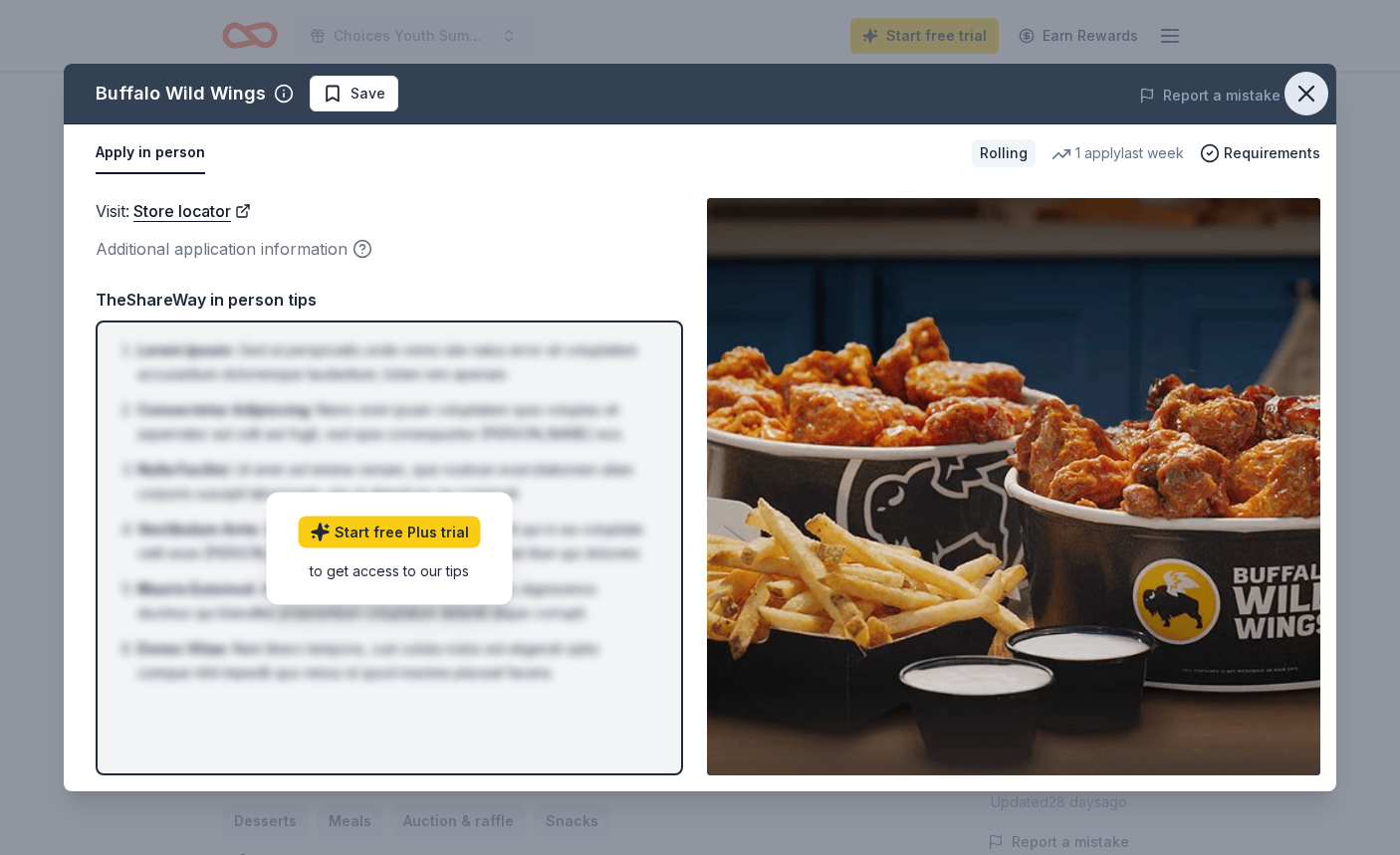 click 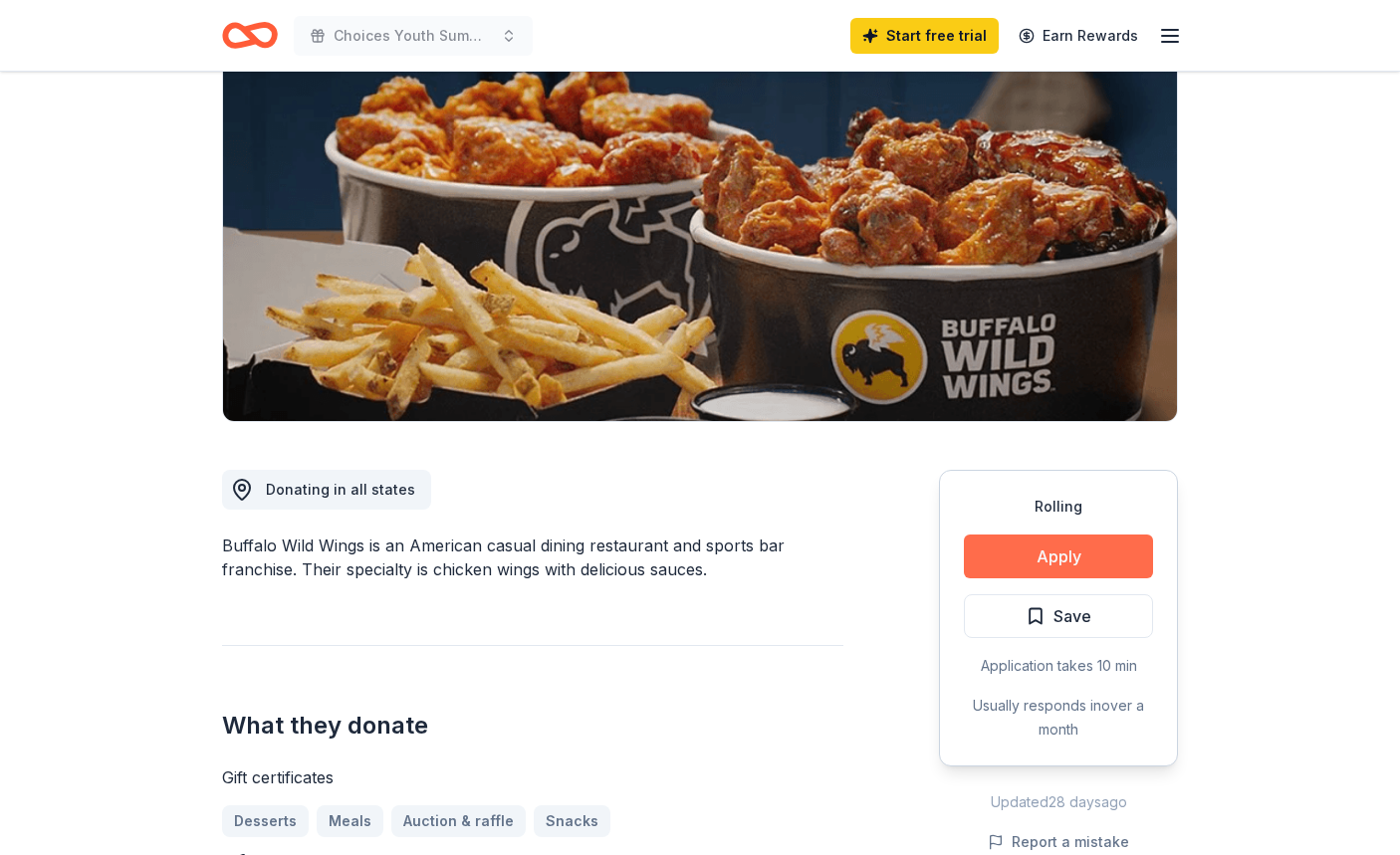 click on "Apply" at bounding box center (1058, 556) 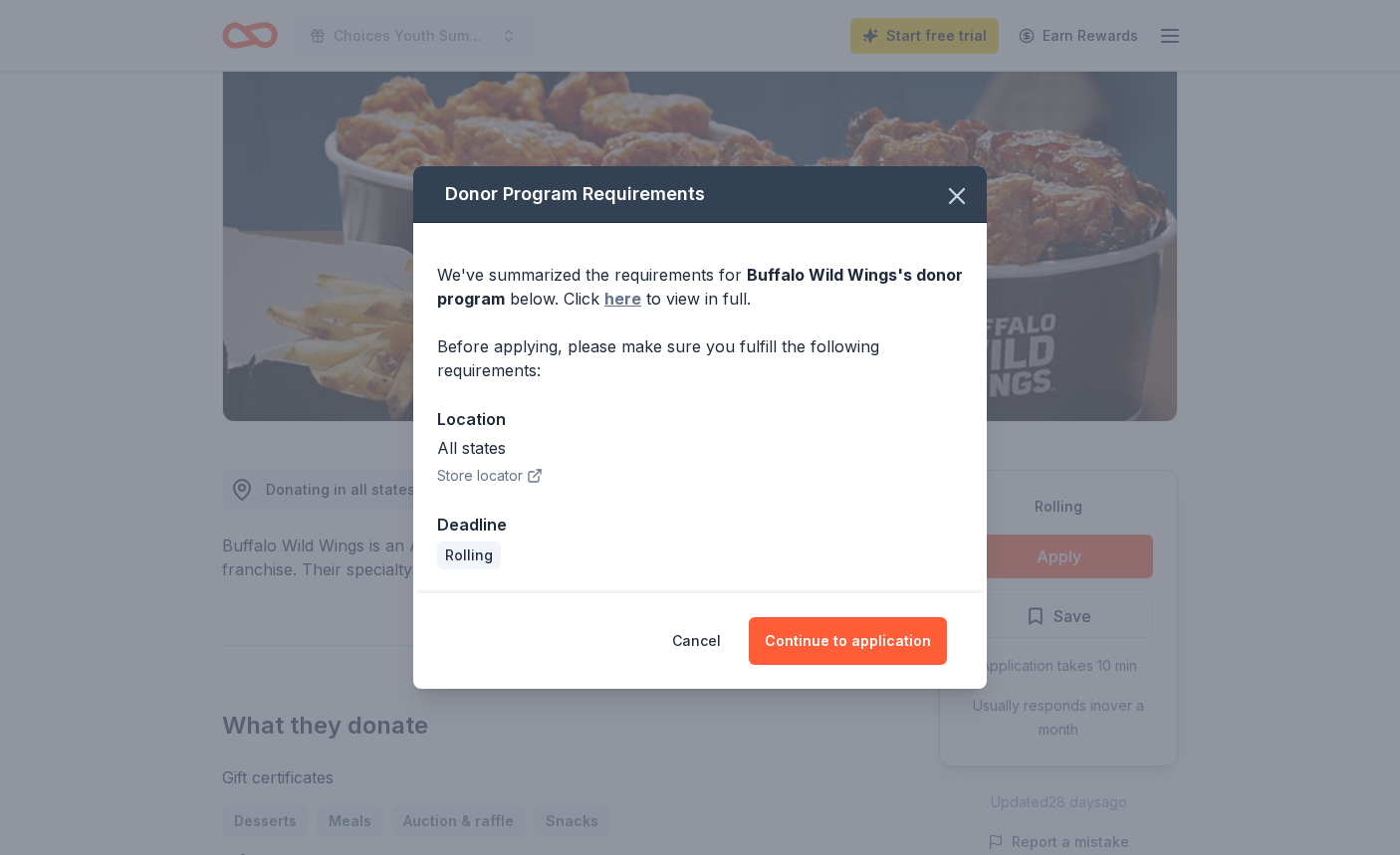 click on "here" at bounding box center [622, 299] 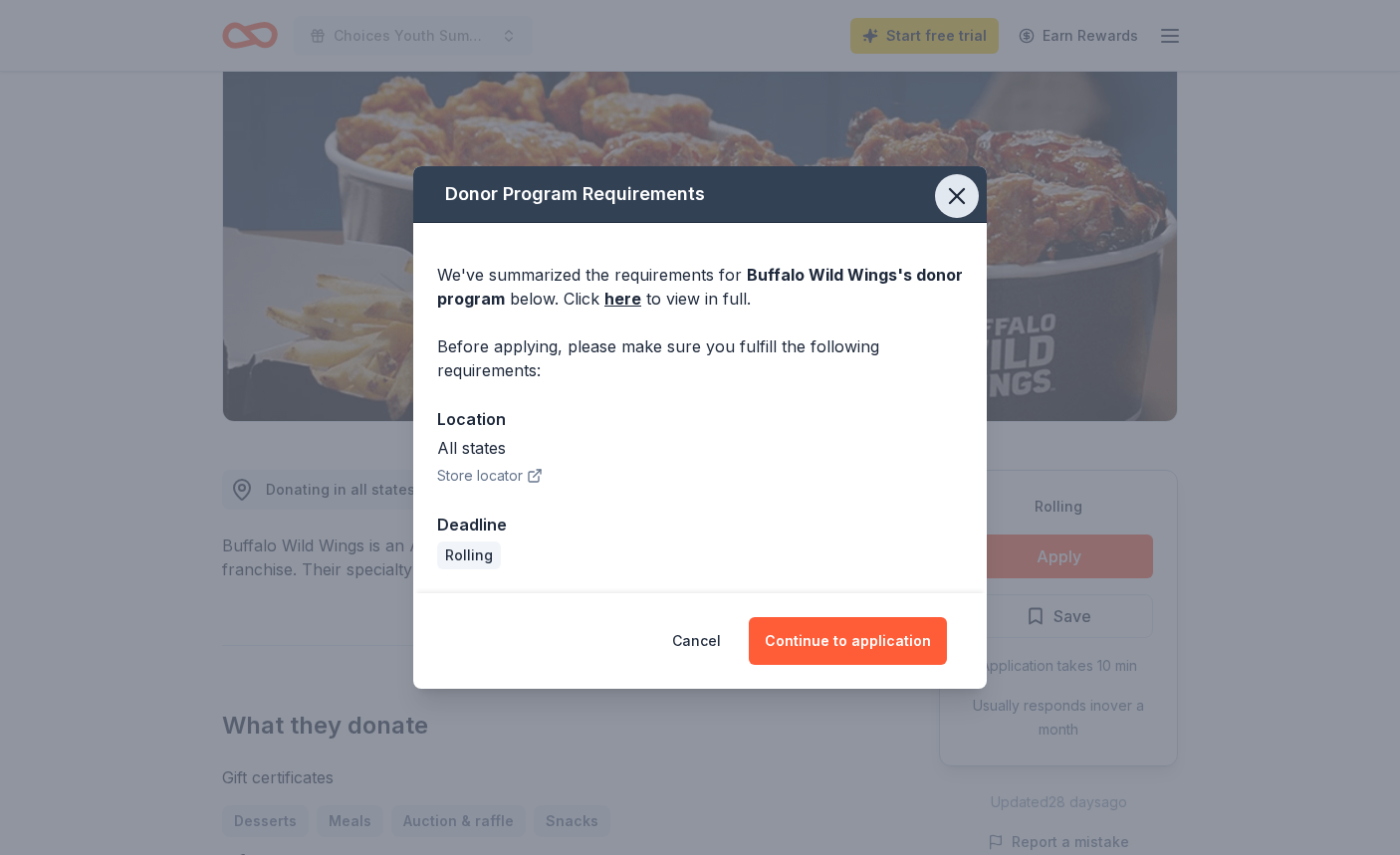 click 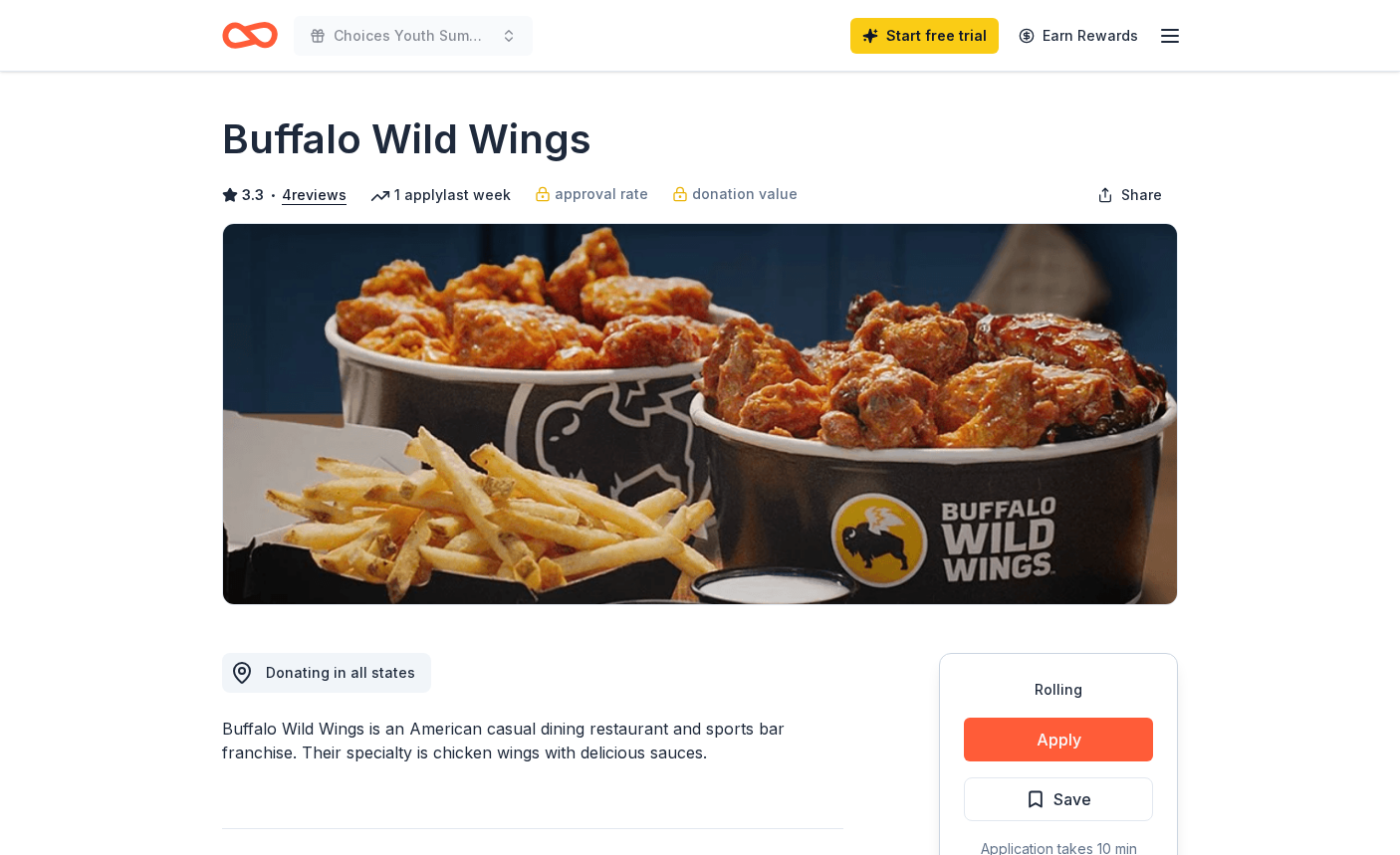 scroll, scrollTop: 0, scrollLeft: 0, axis: both 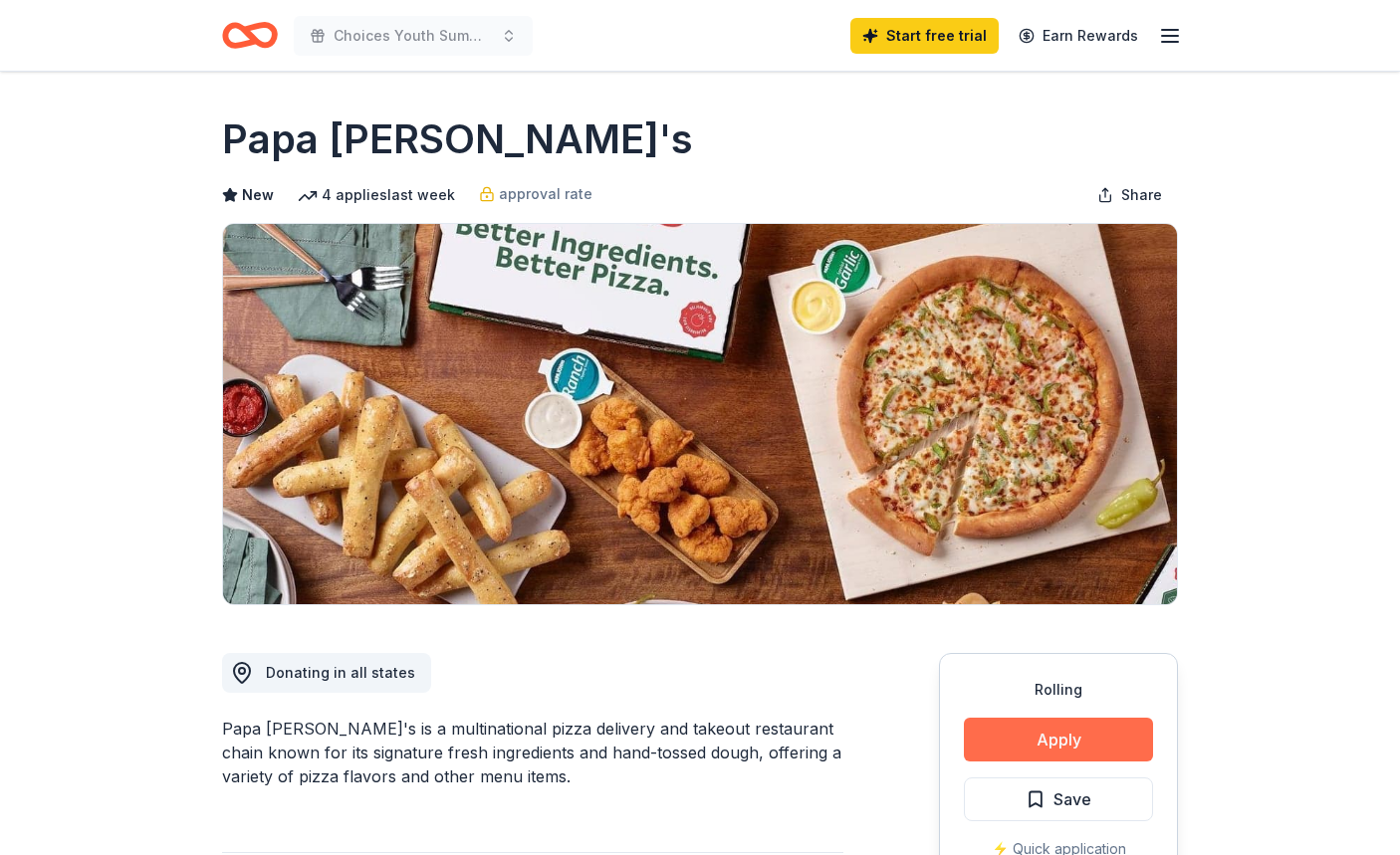 click on "Apply" at bounding box center [1058, 740] 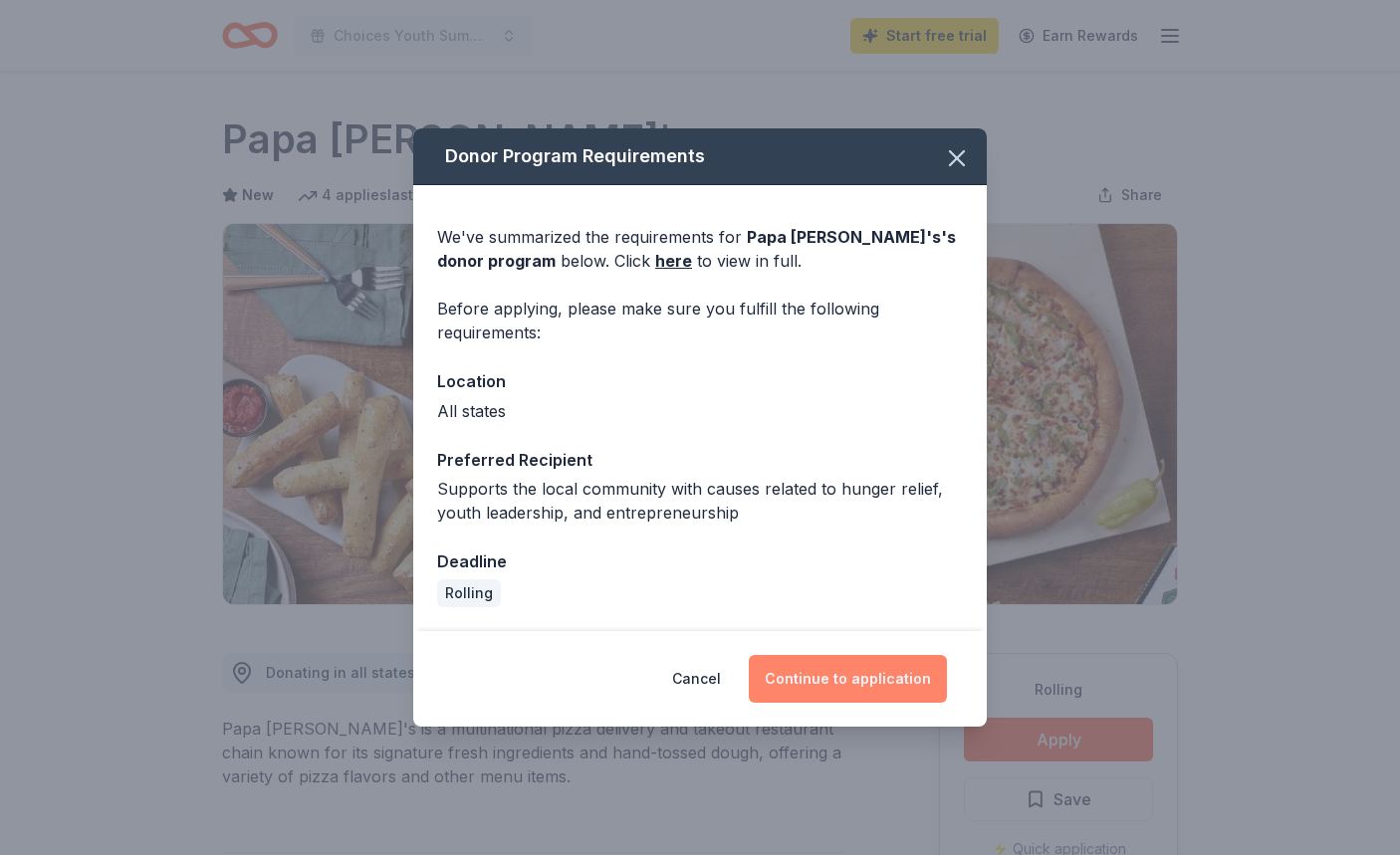 click on "Continue to application" at bounding box center [847, 679] 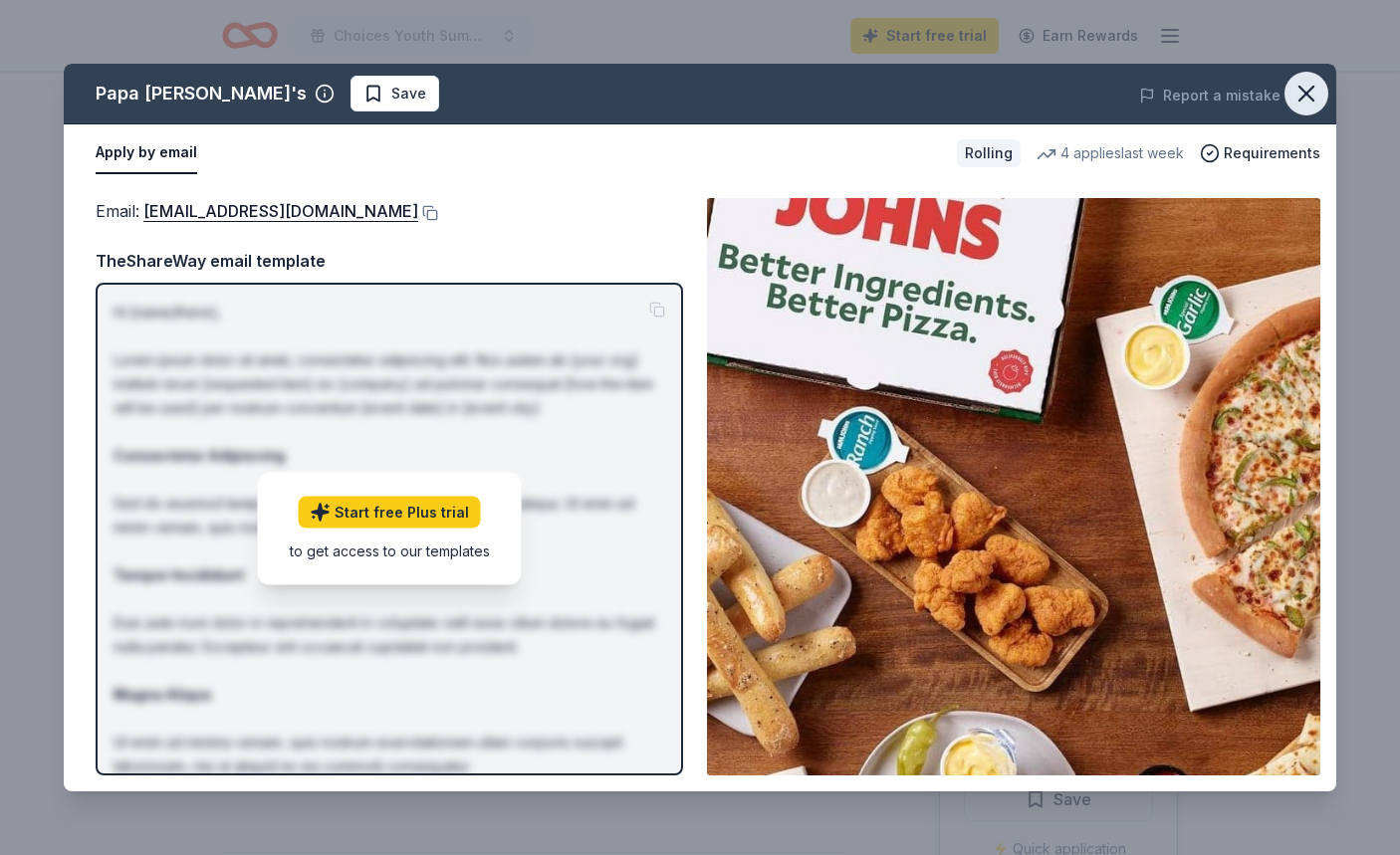 click 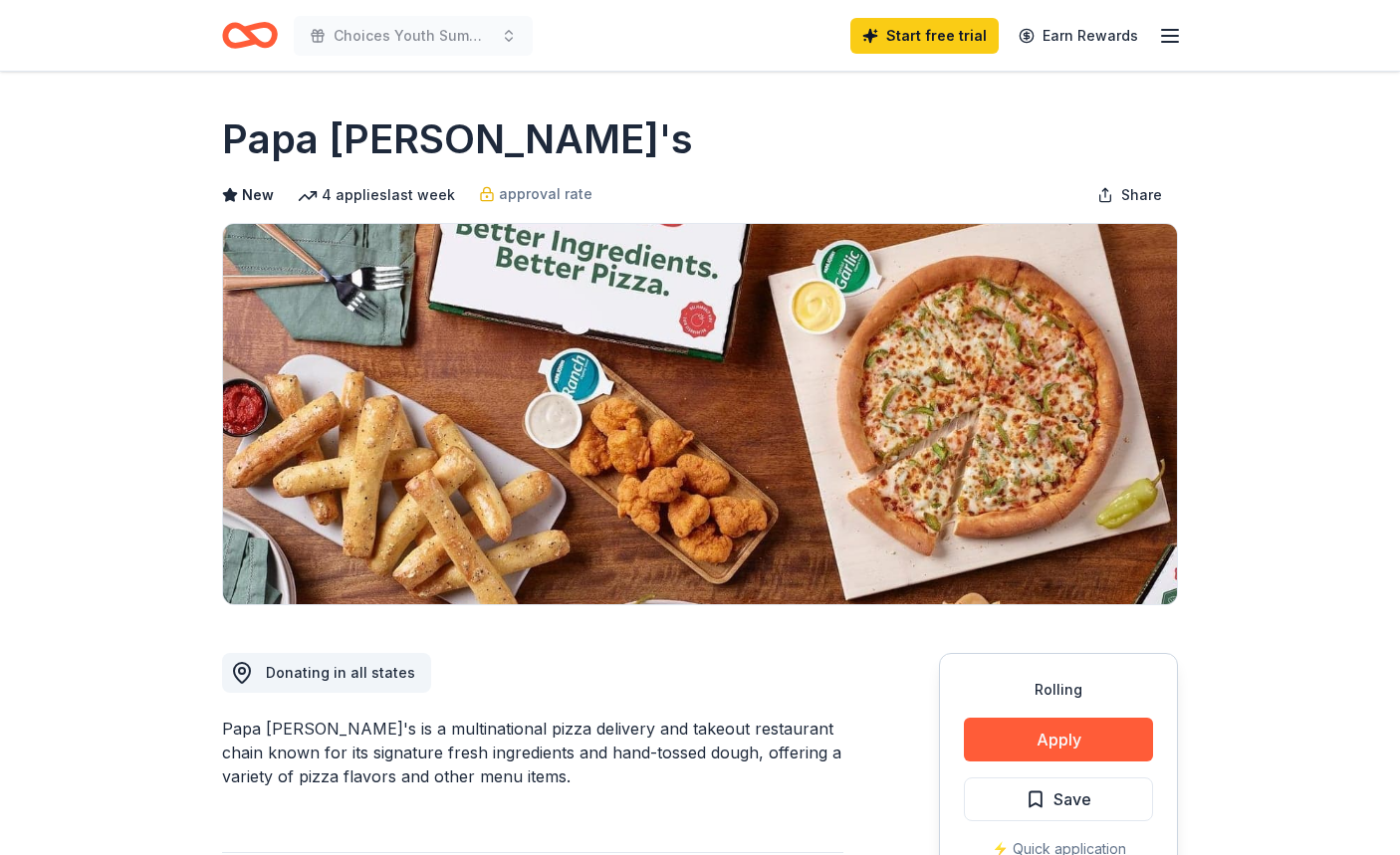 scroll, scrollTop: 0, scrollLeft: 0, axis: both 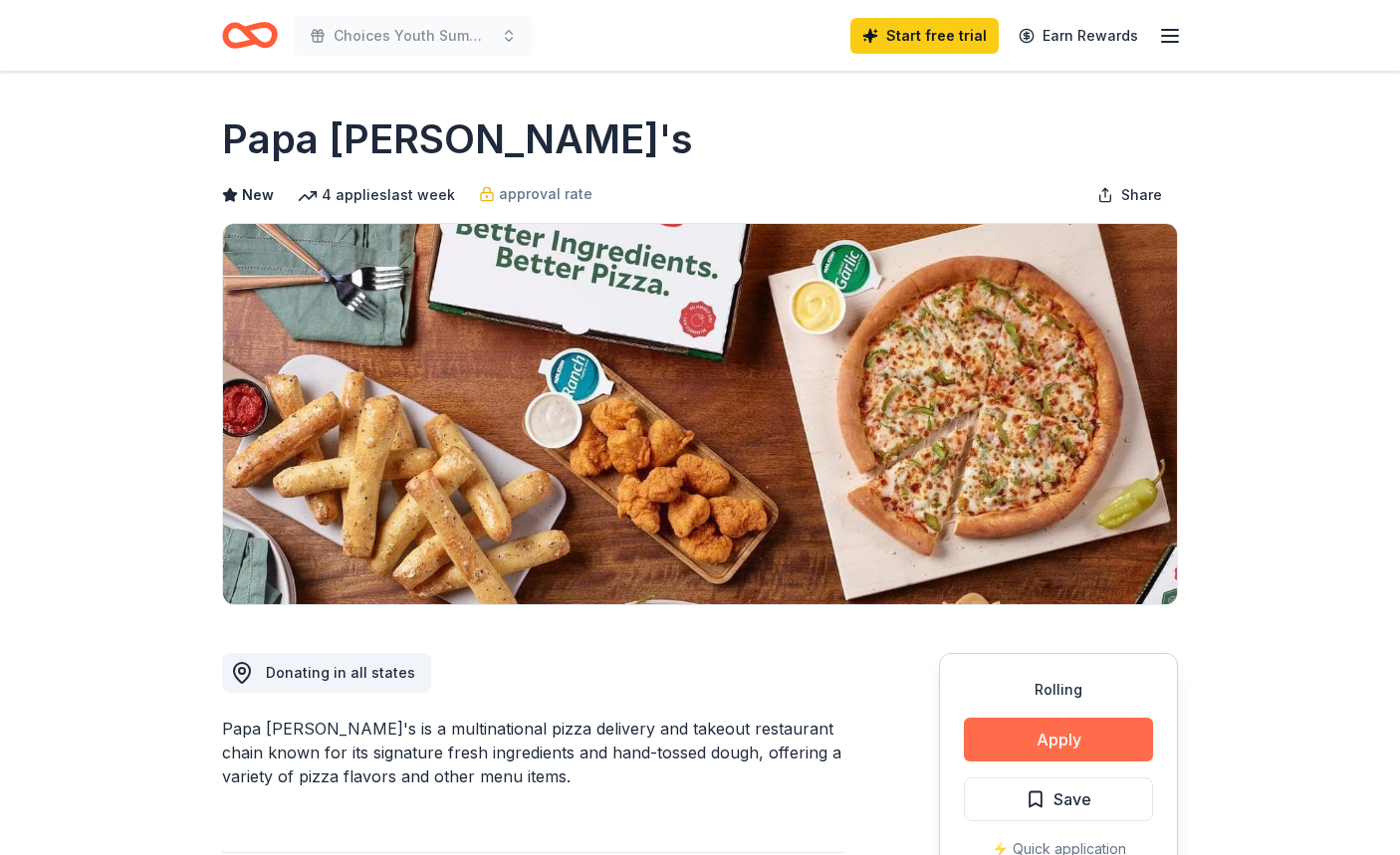 click on "Apply" at bounding box center [1058, 740] 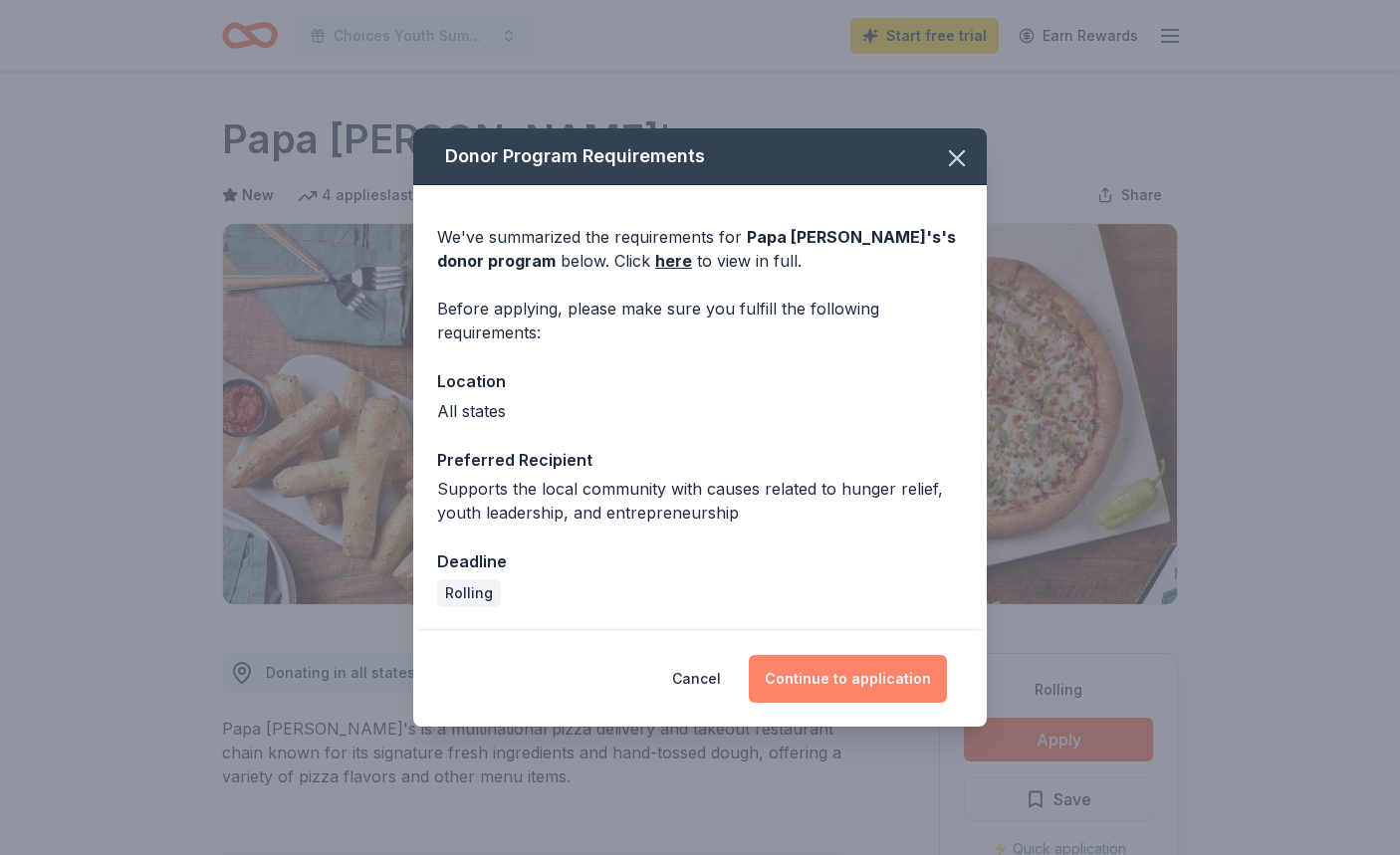 click on "Continue to application" at bounding box center [847, 679] 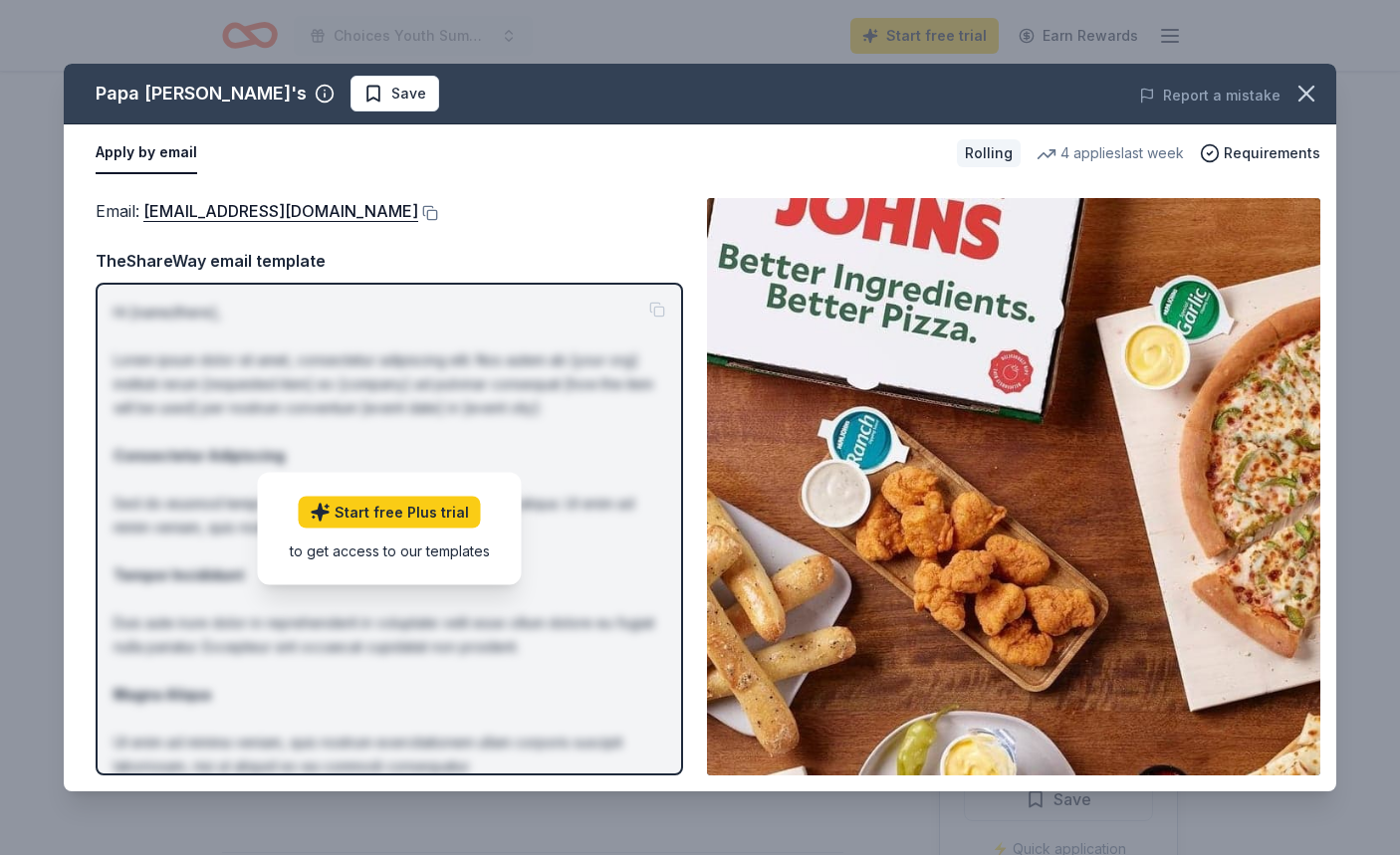click on "Apply by email" at bounding box center [146, 153] 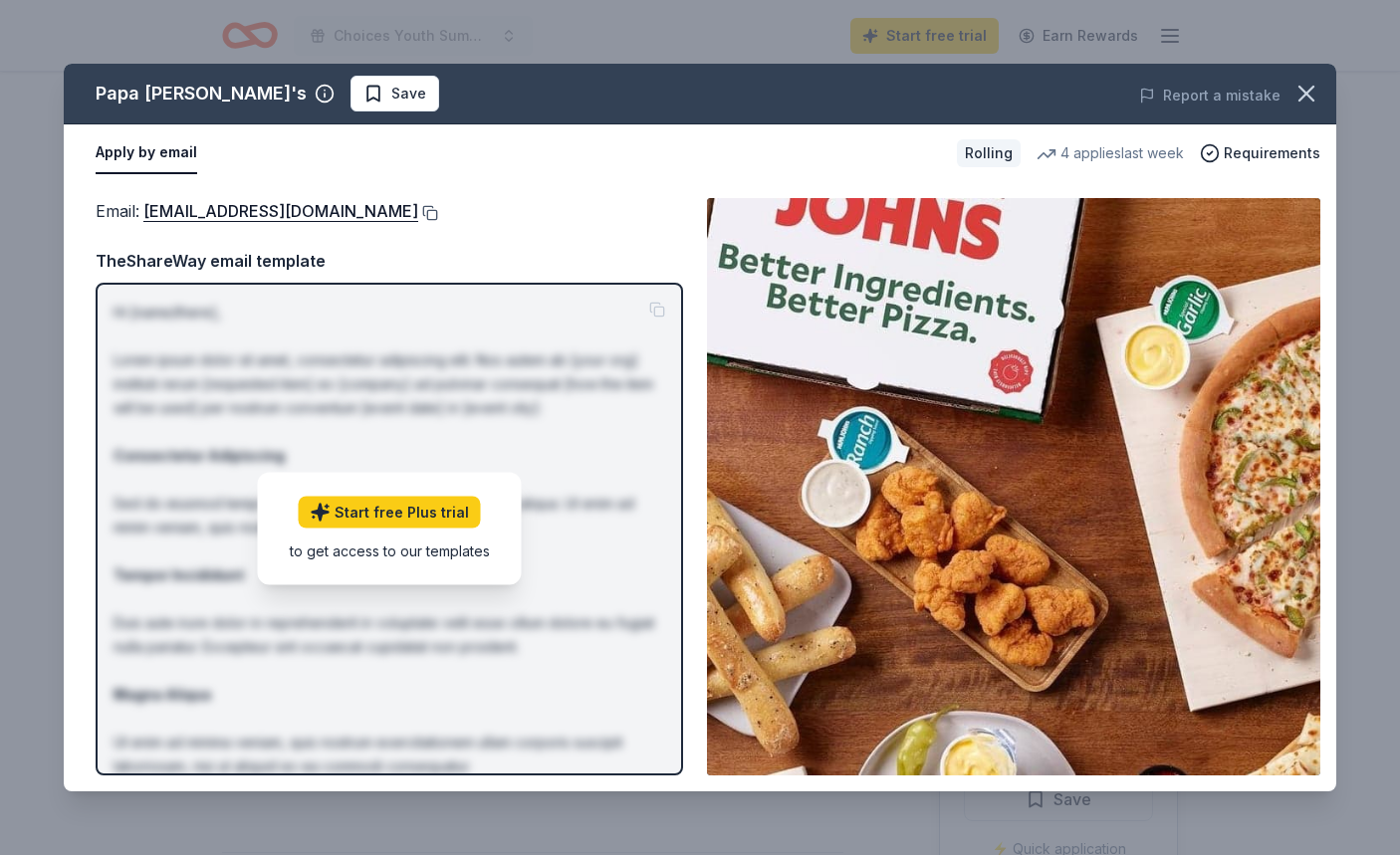click at bounding box center [428, 213] 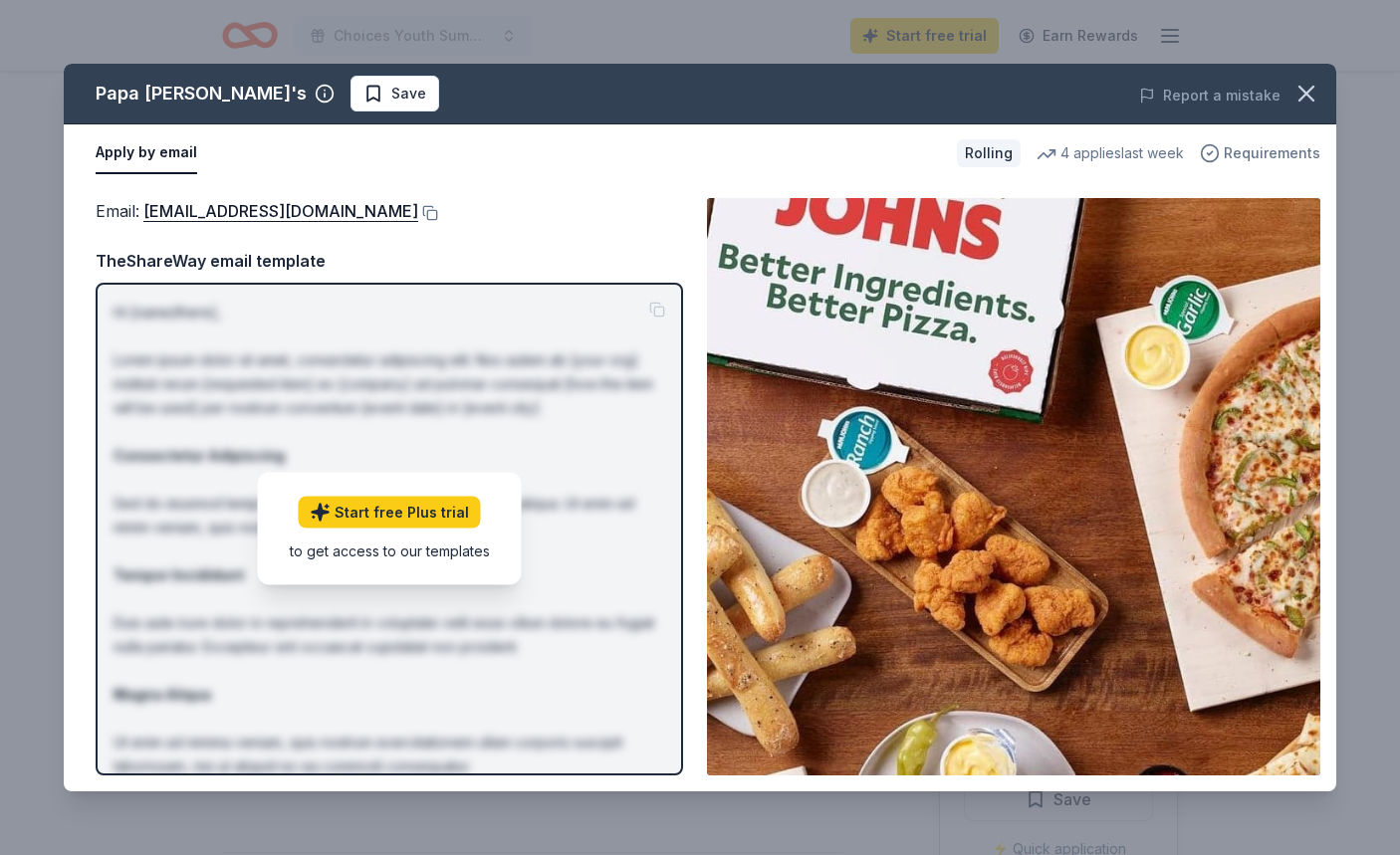 click 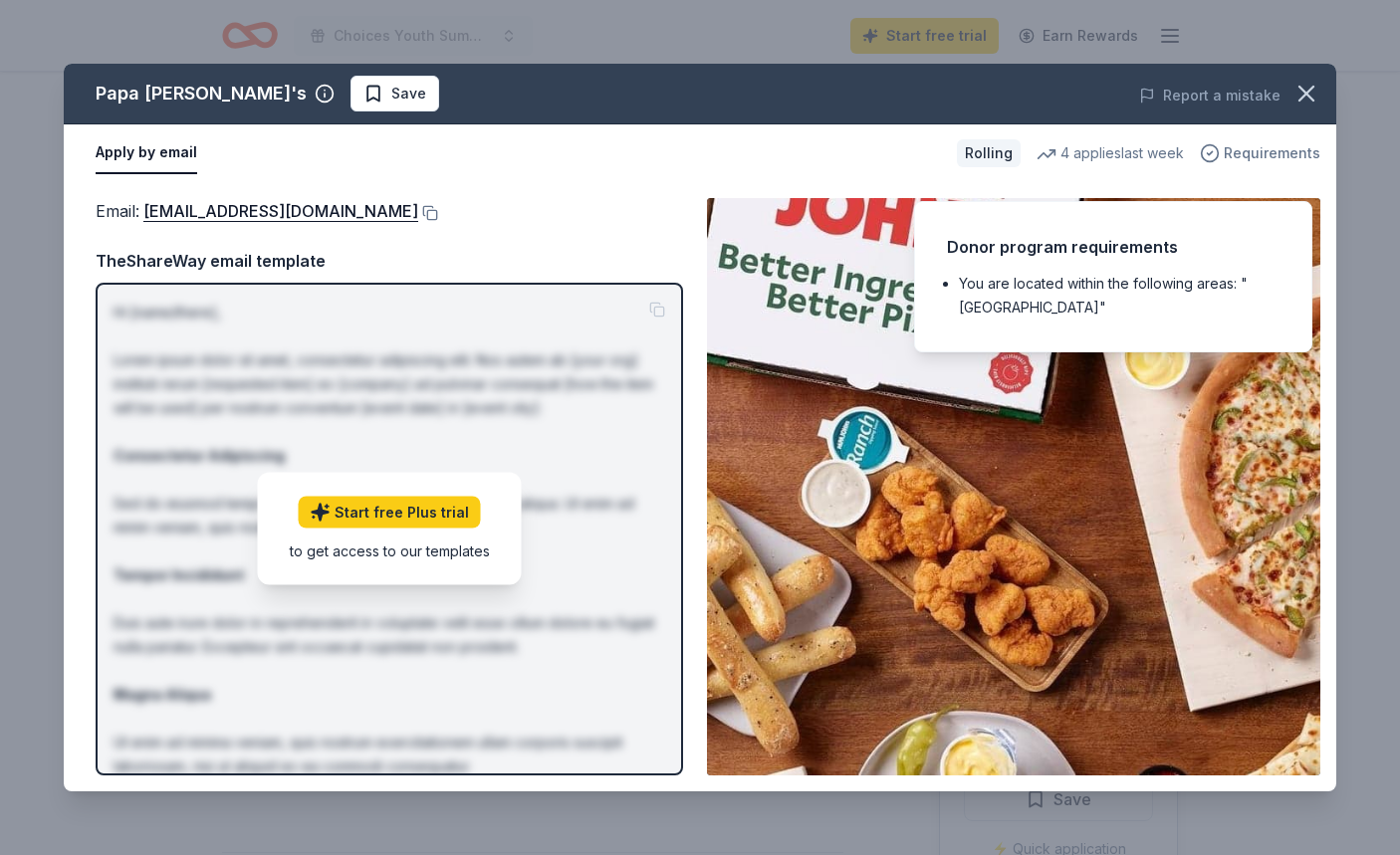 click 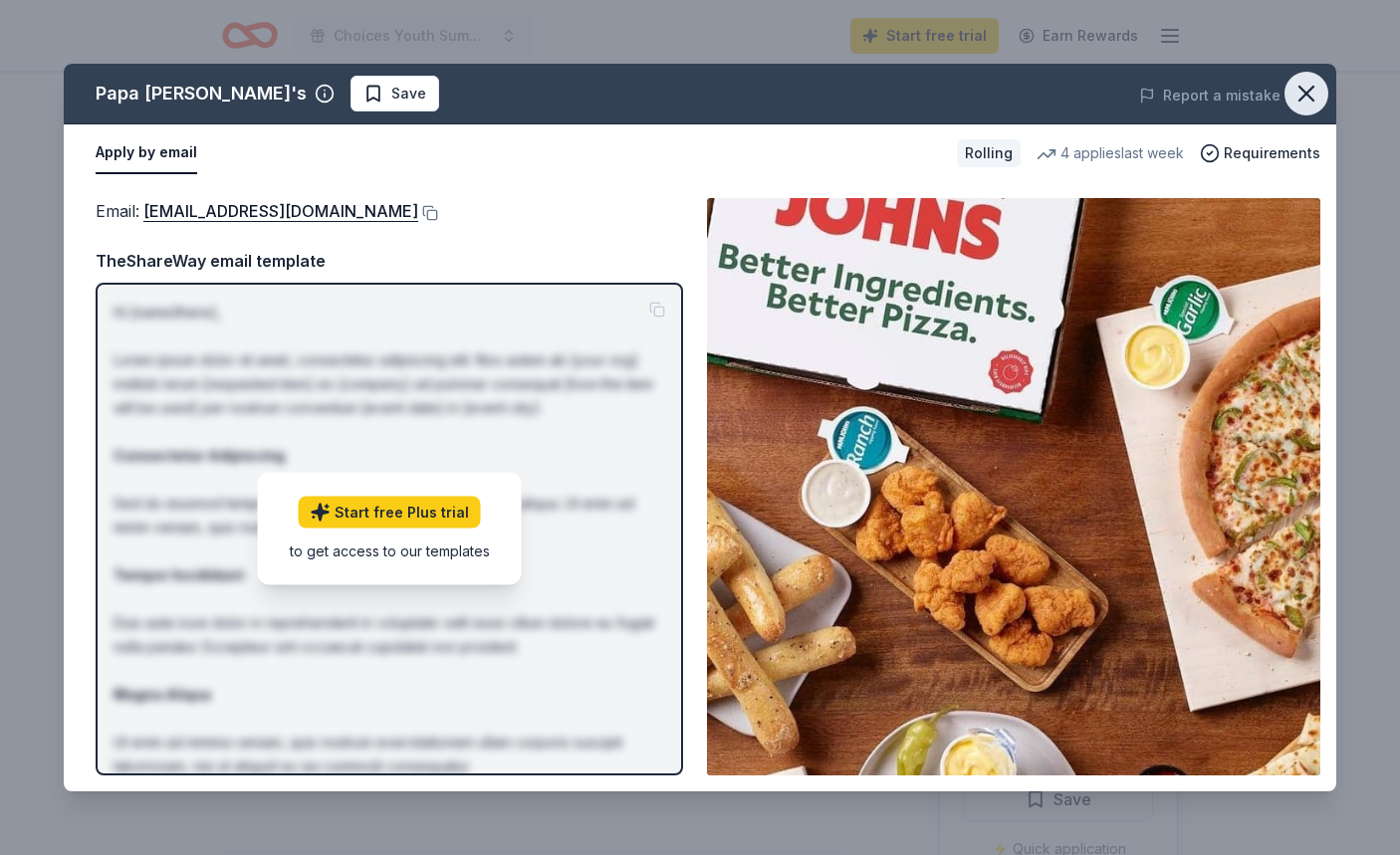 click 